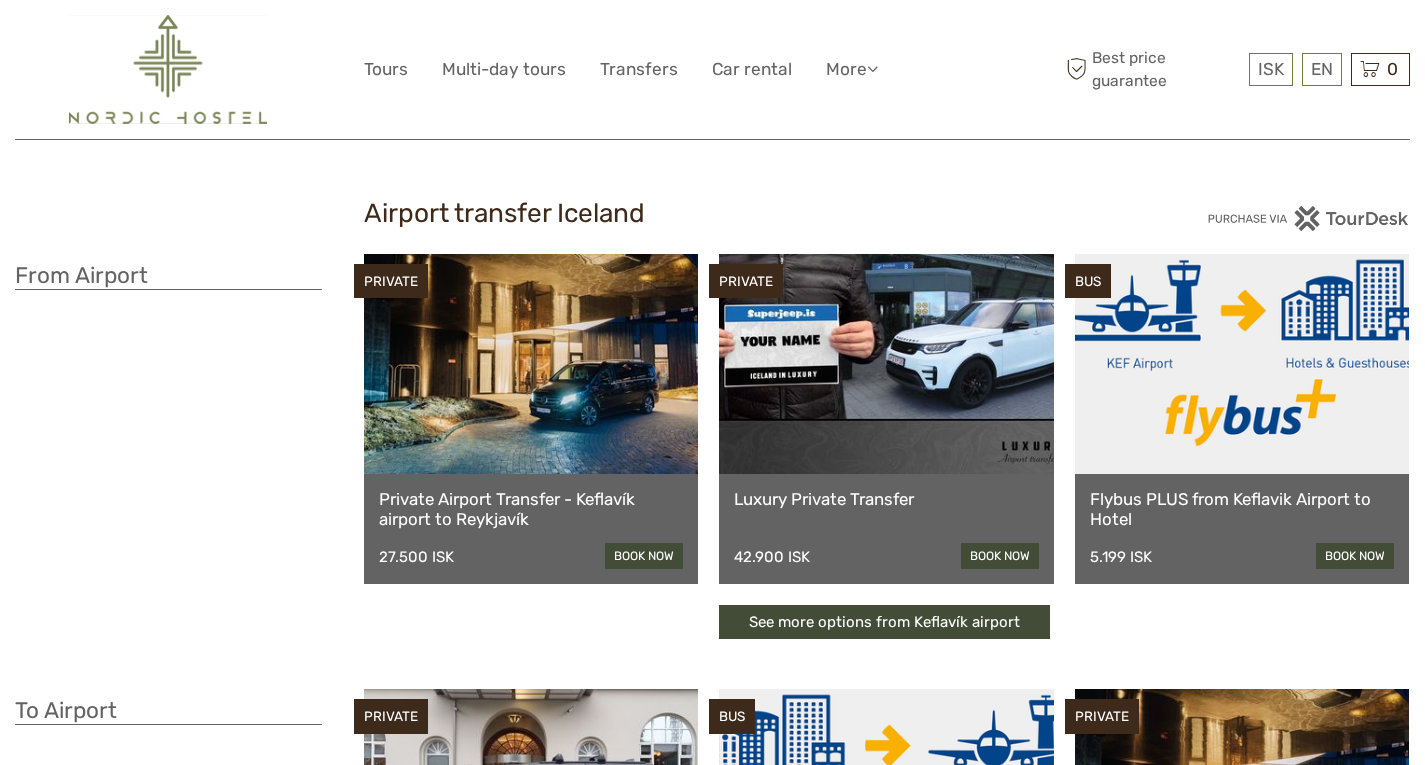 scroll, scrollTop: 0, scrollLeft: 0, axis: both 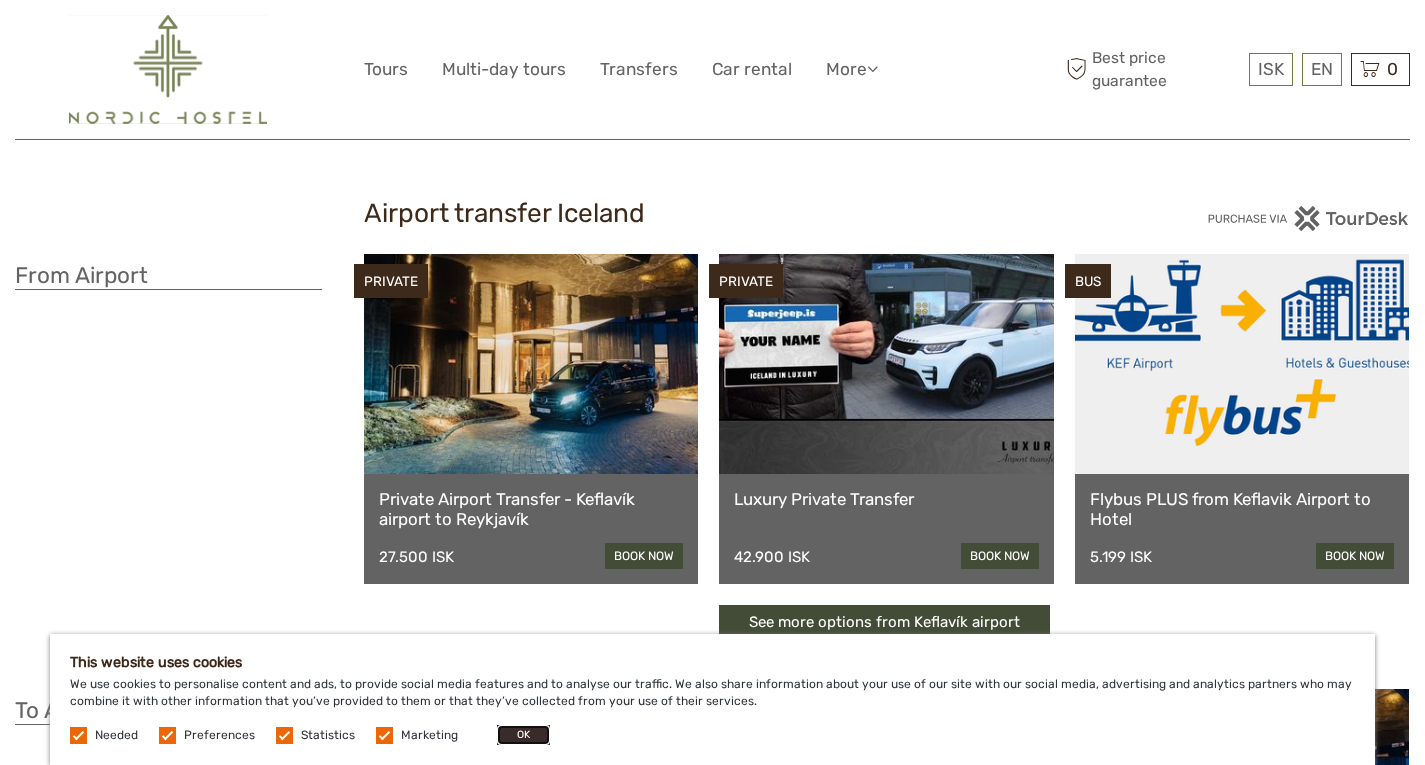 click on "OK" at bounding box center [523, 735] 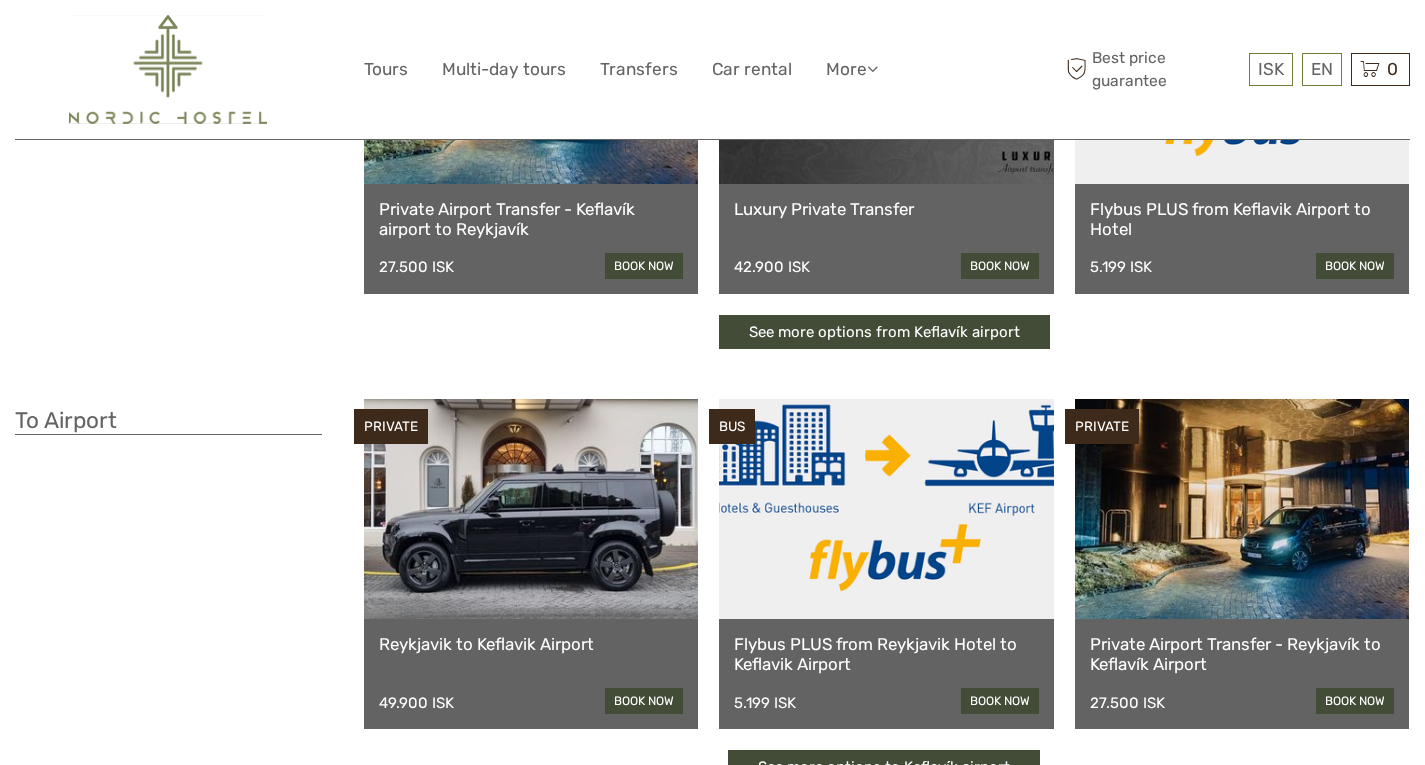 scroll, scrollTop: 0, scrollLeft: 0, axis: both 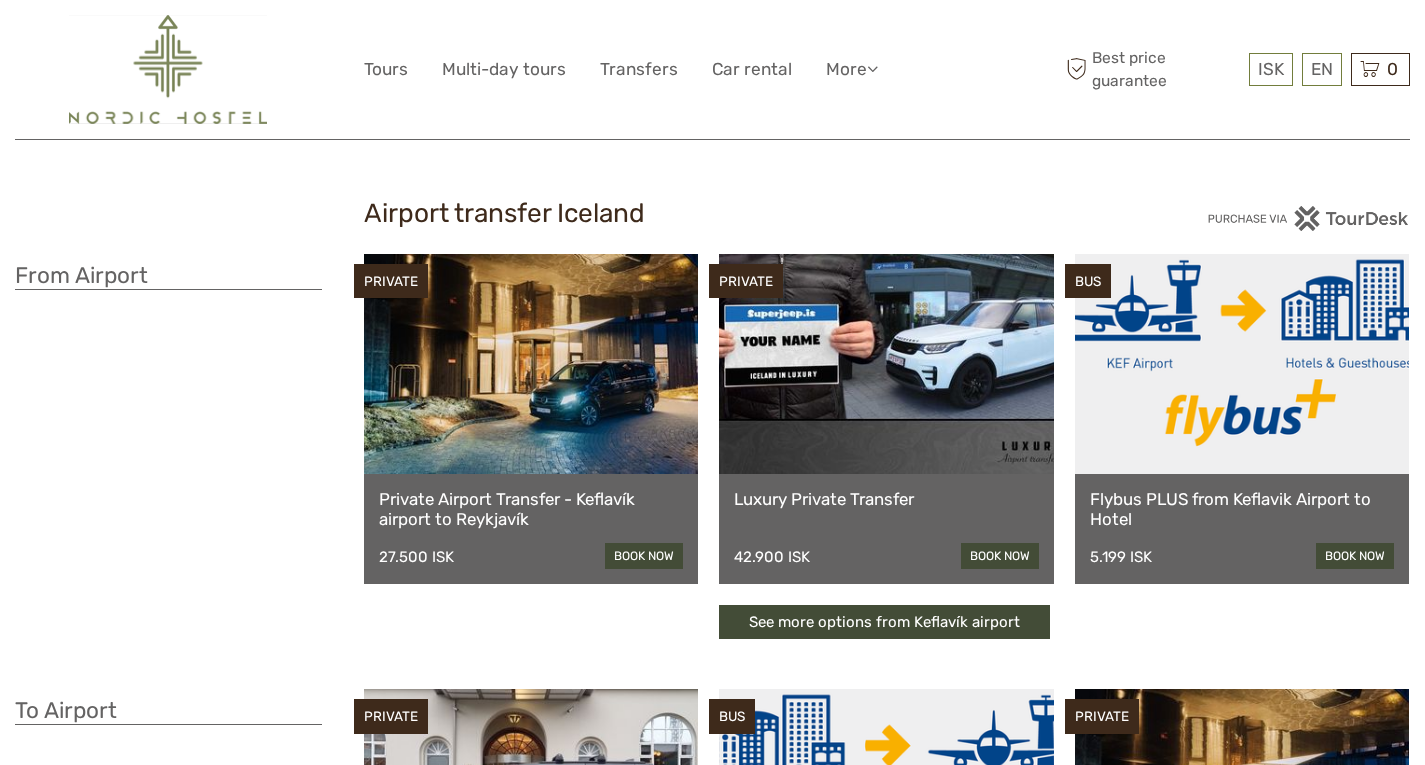 click on "Flybus PLUS from Keflavik Airport to Hotel" at bounding box center [1242, 509] 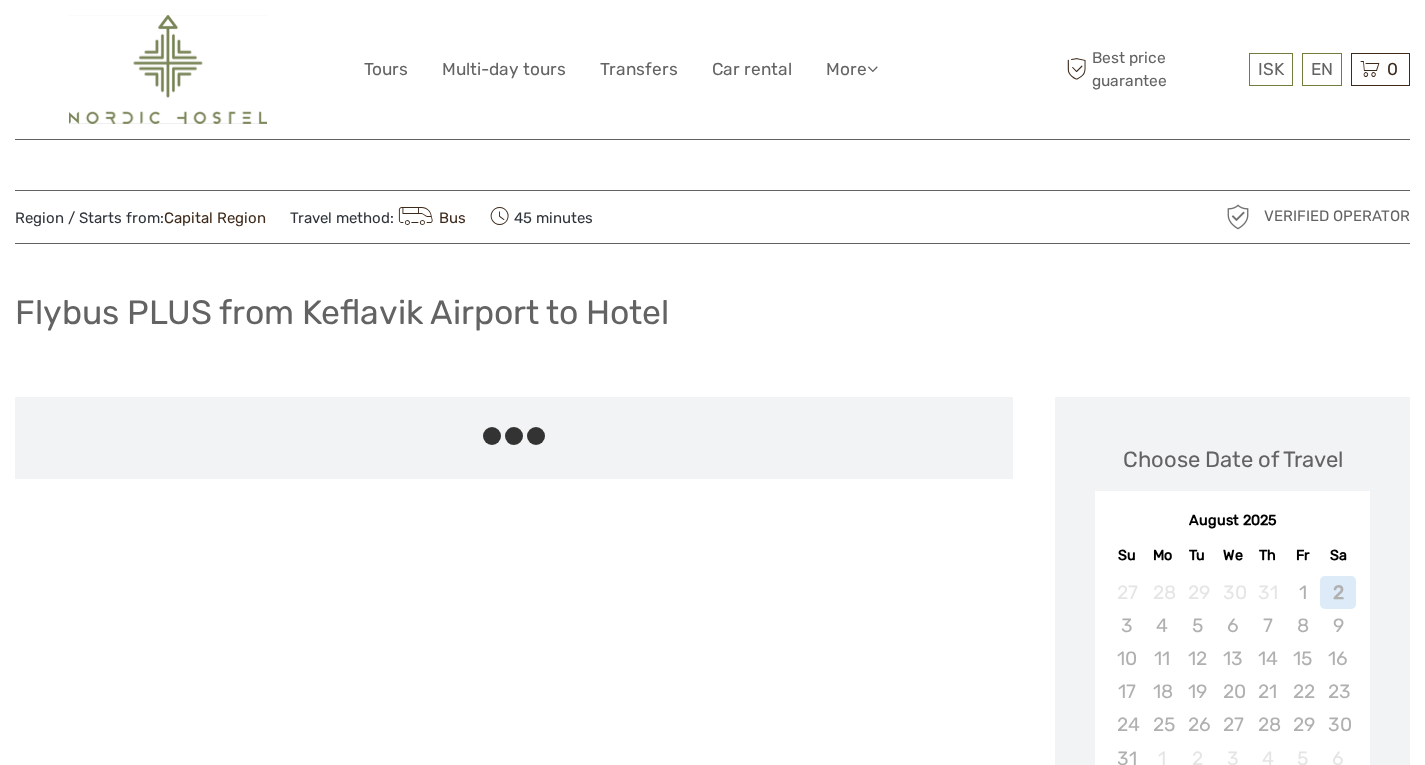 scroll, scrollTop: 0, scrollLeft: 0, axis: both 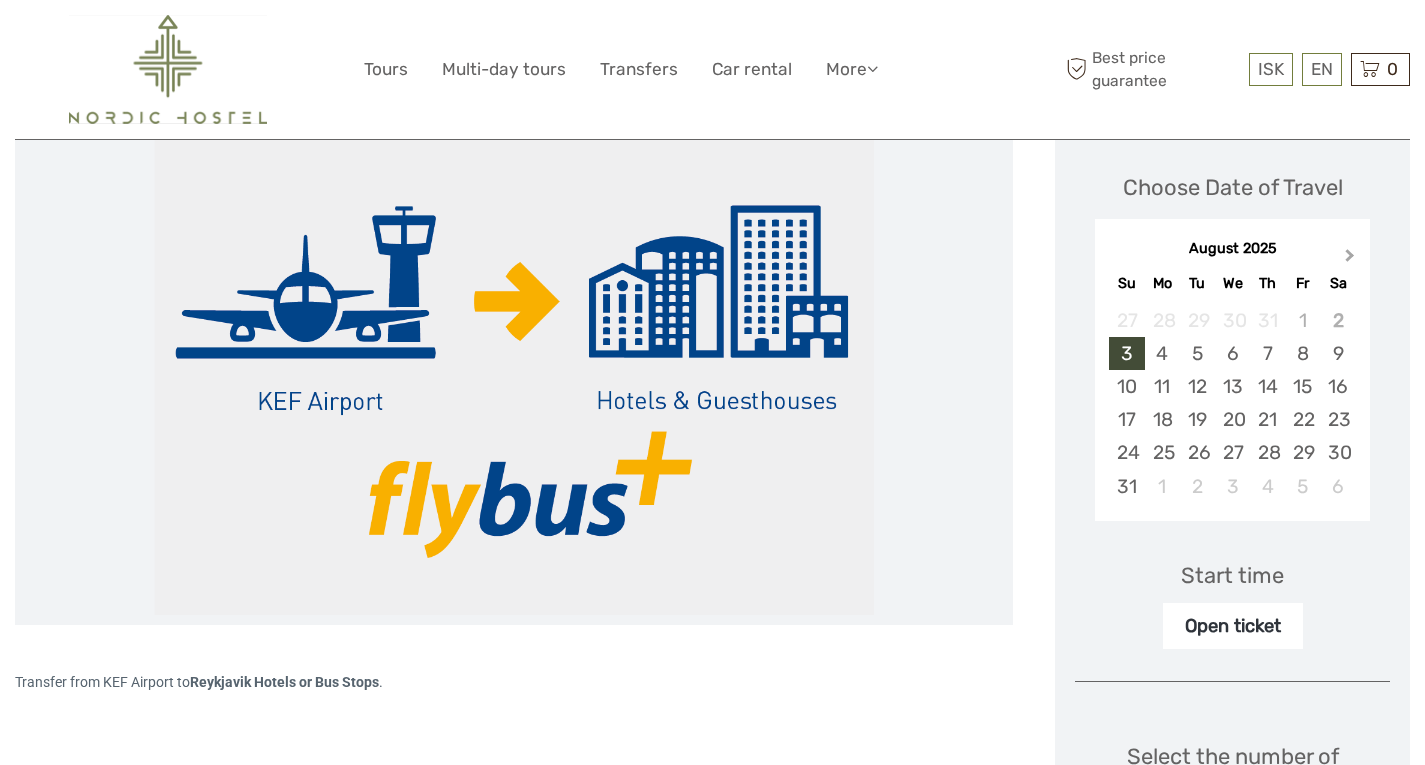 click on "Next Month" at bounding box center [1350, 259] 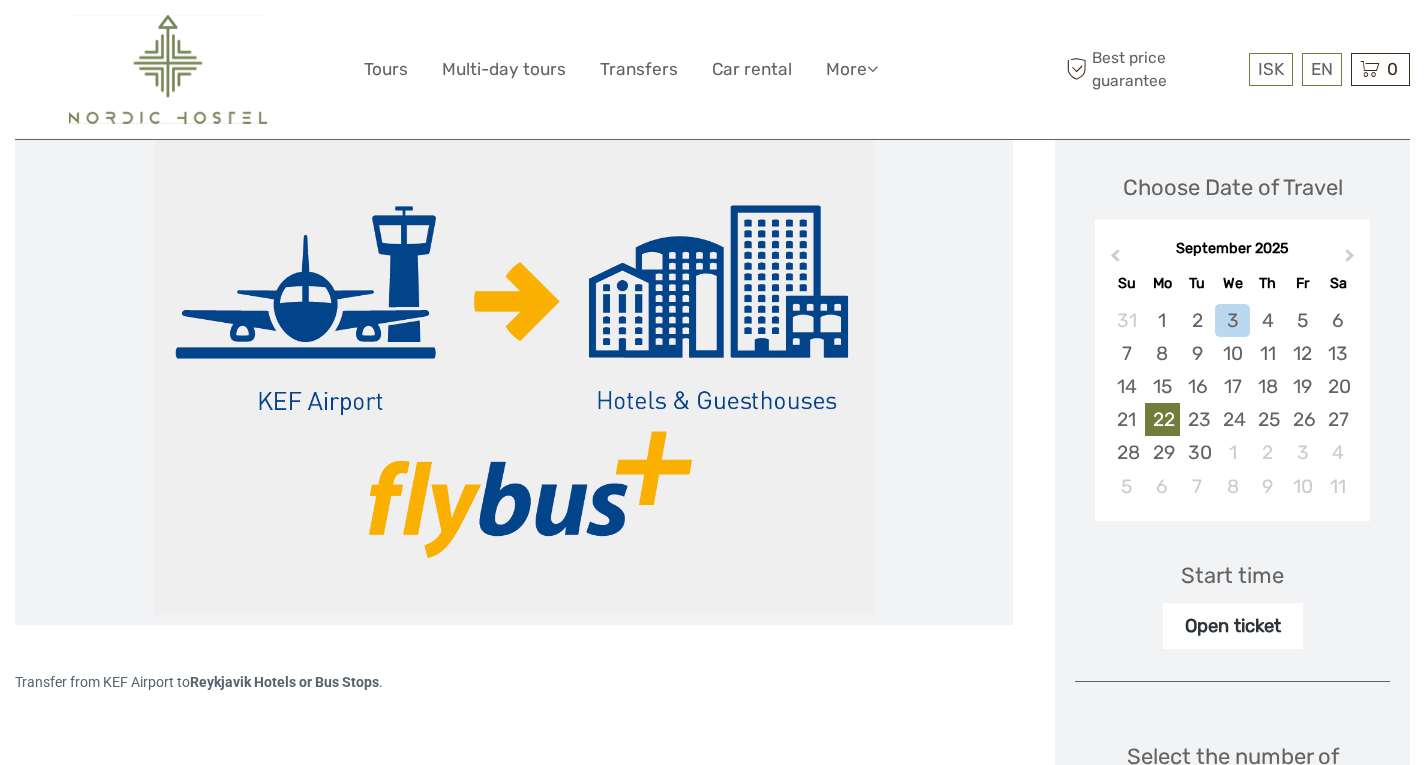 click on "22" at bounding box center [1162, 419] 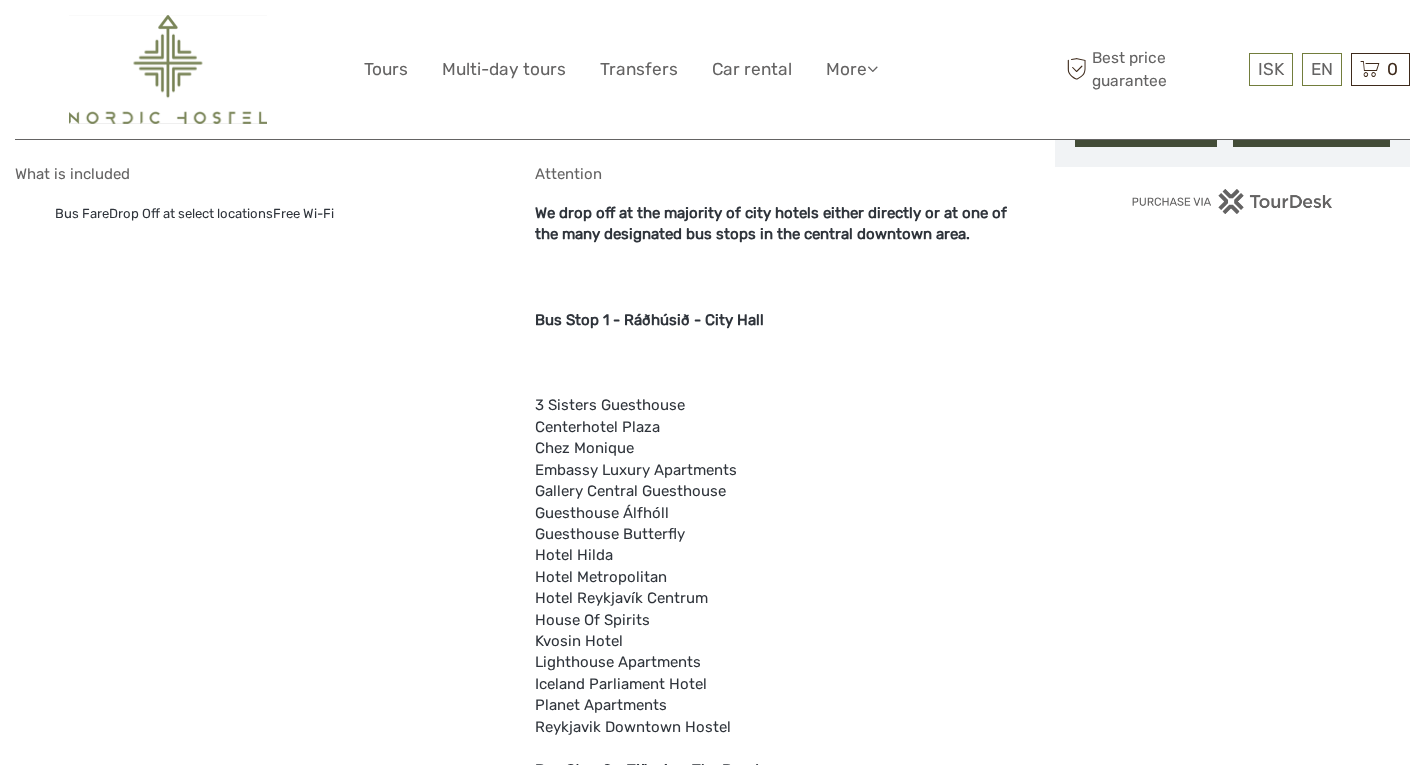 scroll, scrollTop: 1406, scrollLeft: 0, axis: vertical 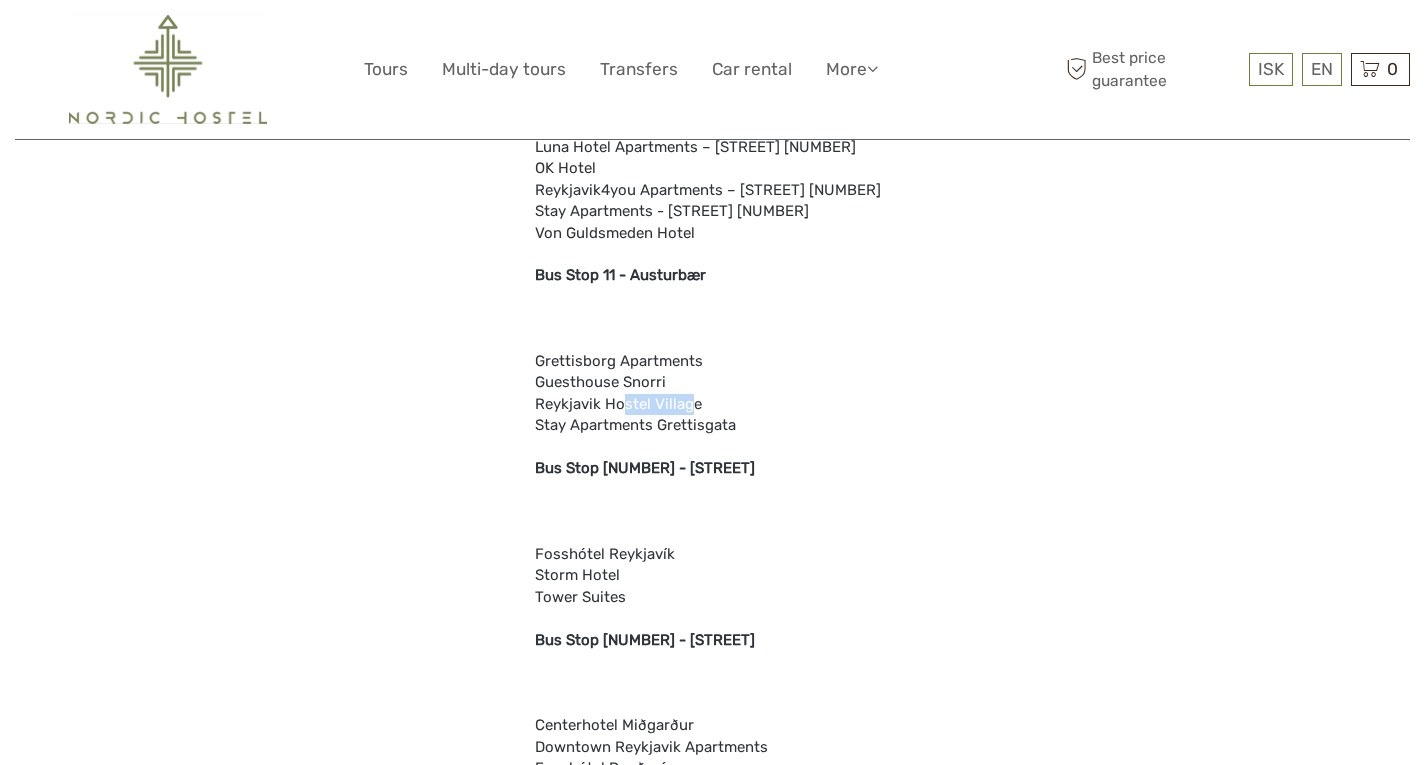 drag, startPoint x: 620, startPoint y: 409, endPoint x: 690, endPoint y: 400, distance: 70.5762 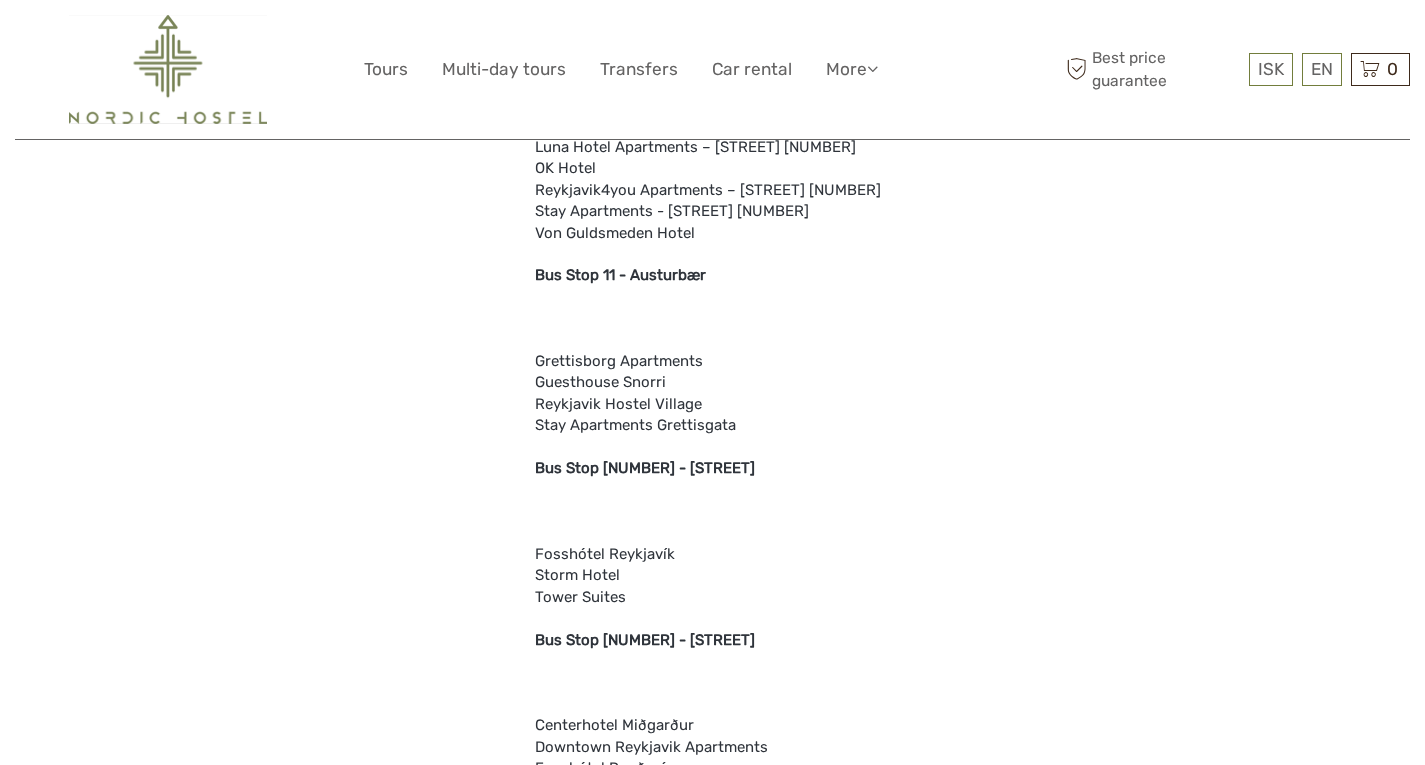 click on "Attention
We drop off at the majority of city hotels either directly or at one of the many designated bus stops in the central downtown area.
Bus Stop 1 - Ráðhúsið - City Hall
3 Sisters Guesthouse
Centerhotel Plaza
Chez Monique
Embassy Luxury Apartments
Gallery Central Guesthouse
Guesthouse Álfhóll
Guesthouse Butterfly
Hotel Hilda
Hotel Metropolitan
Hotel Reykjavík Centrum
House Of Spirits
Kvosin Hotel
Lighthouse Apartments
Iceland Parliament Hotel
Planet Apartments
Reykjavik Downtown Hostel
Bus Stop 2 - Tjörnin - The Pond
Ambassade Apartments
Castle House Luxury Apartments
Central Guesthouse
Hotel Reykjavik Saga
Luna Hotel Apartments – Amtmannsstígur 5
Luna Hotel Apartments – Spítalastígur 1
Bus Stop 3 - Lækjargata
1912 Guesthouse
Apotek Hotel
Black Pearl
Centerhotel Þingholt
Central Apartments
City Center Hotel
Downtown Guesthouse
Reykjavík Konsulate Hotel
Hotel Borg
Ocean Comfort Apartments
Radisson Blu Hotel 1919" at bounding box center [774, 129] 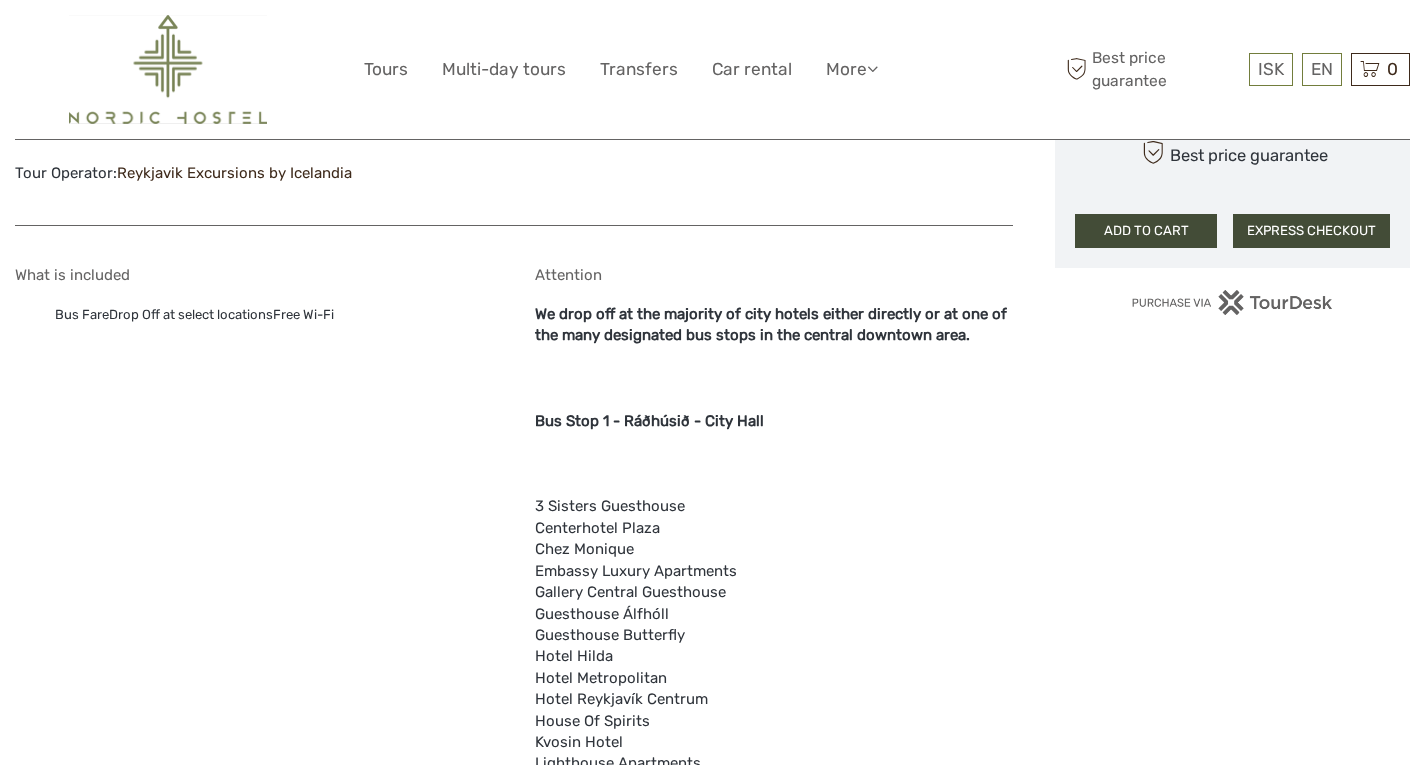 scroll, scrollTop: 1337, scrollLeft: 0, axis: vertical 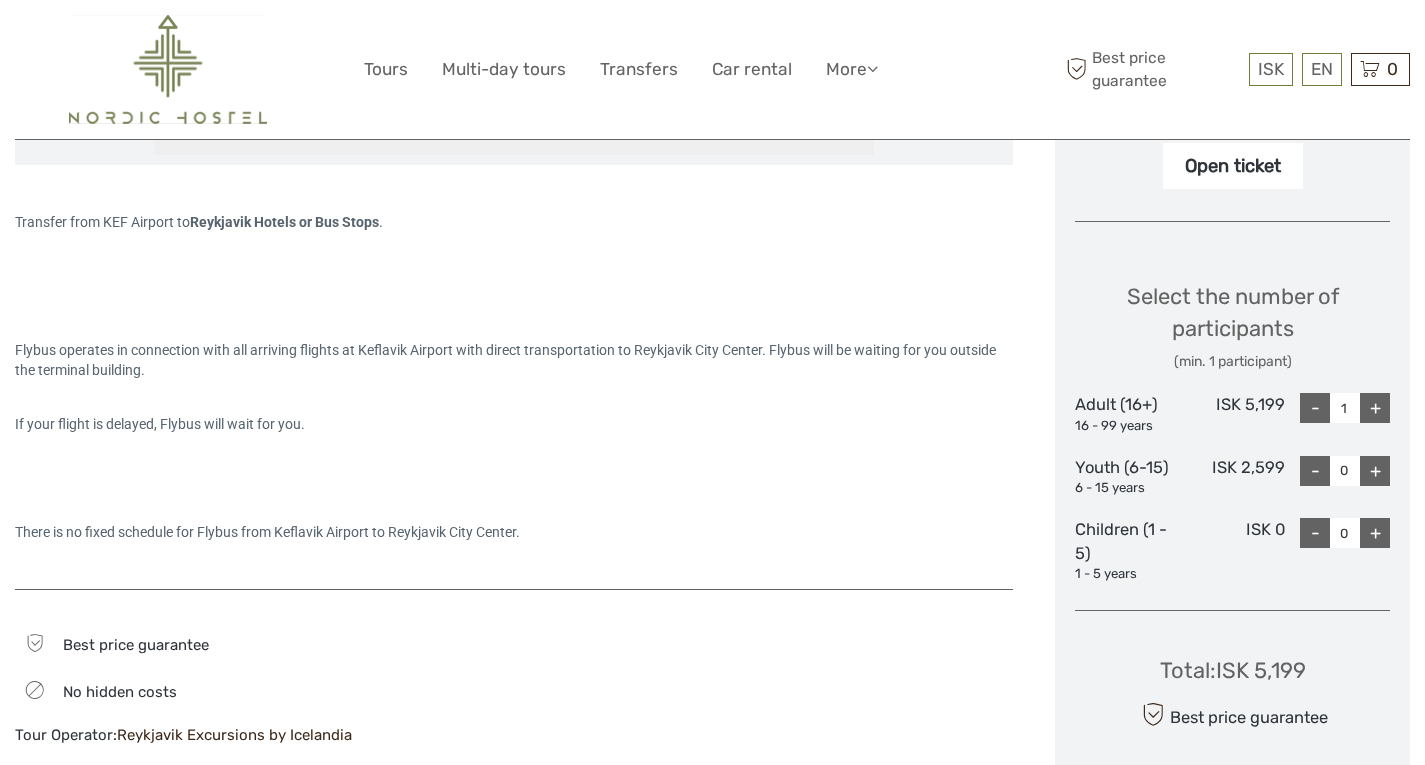 click on "Open ticket" at bounding box center [1233, 166] 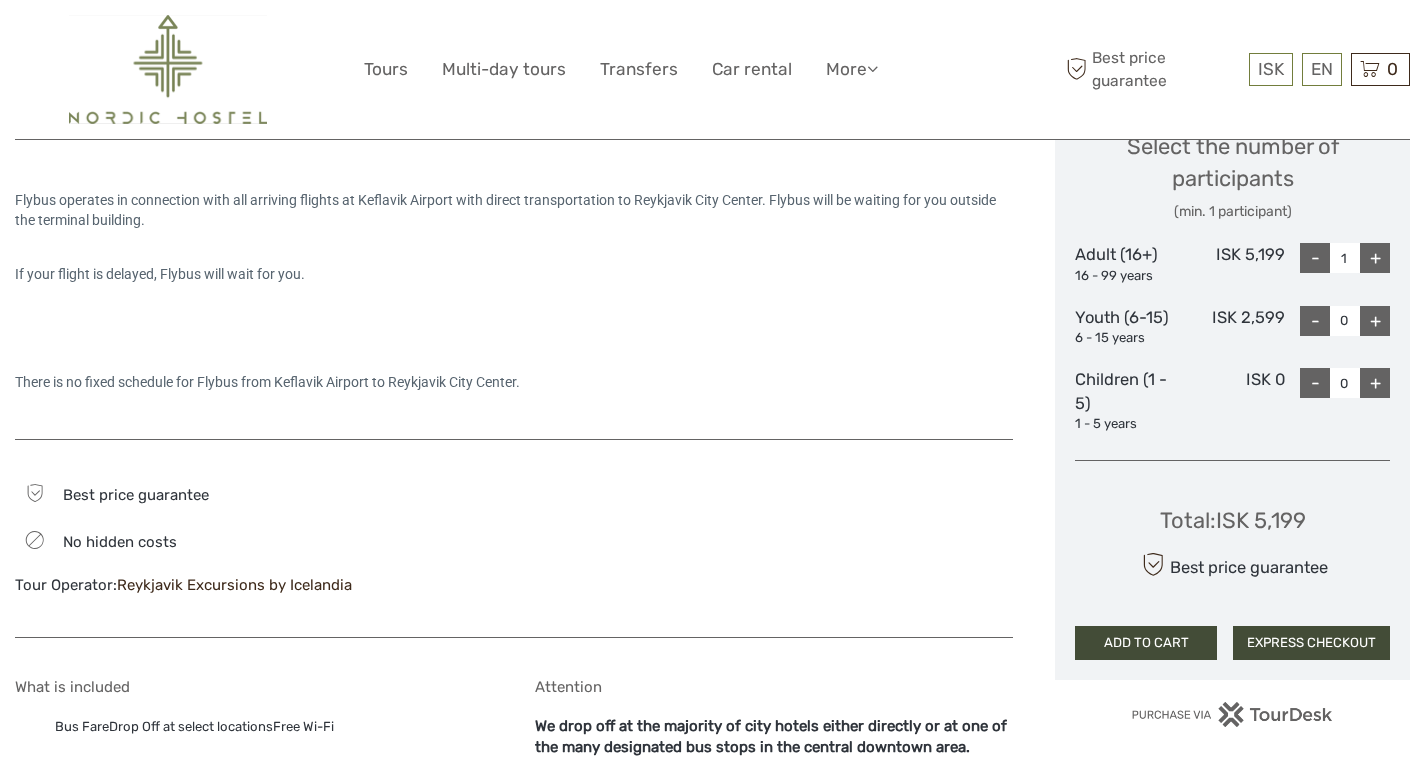 scroll, scrollTop: 914, scrollLeft: 0, axis: vertical 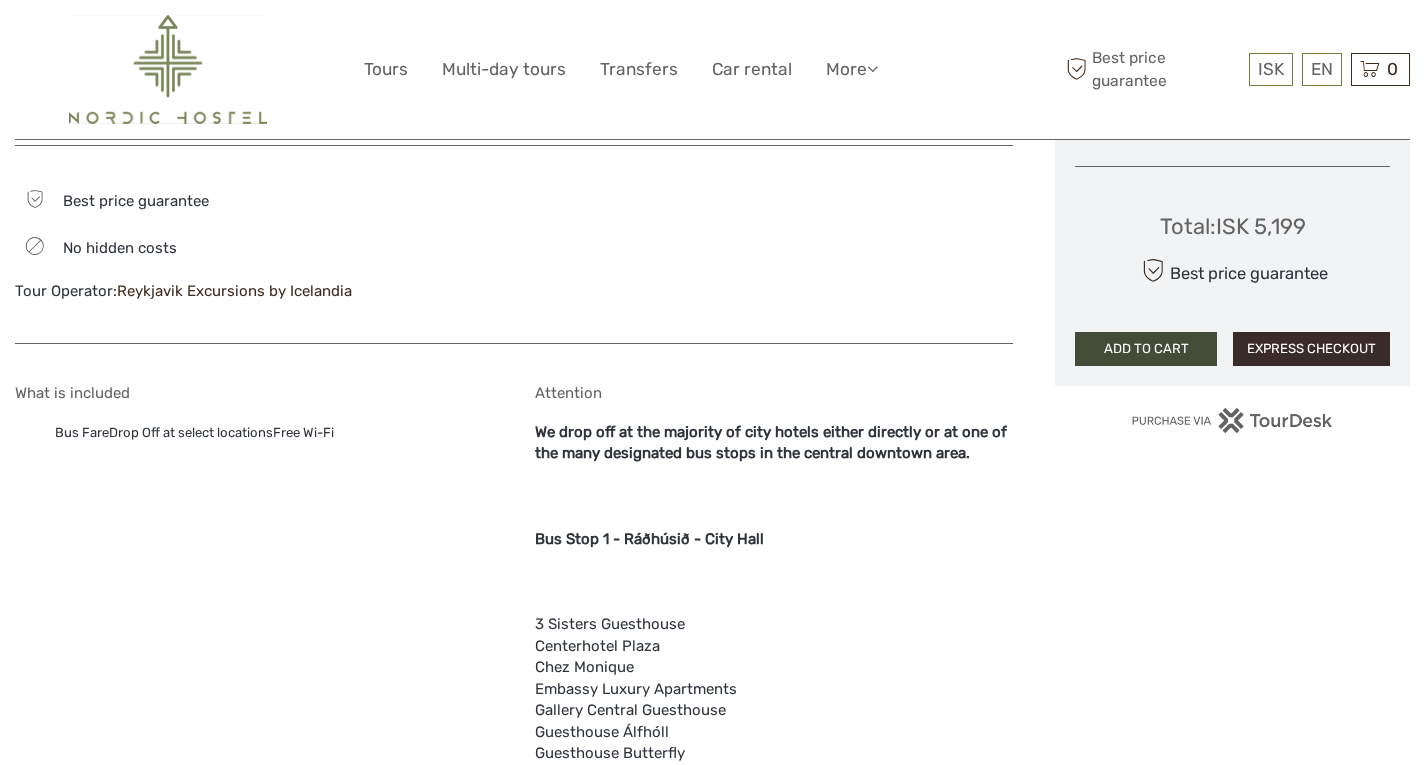 click on "EXPRESS CHECKOUT" at bounding box center (1311, 349) 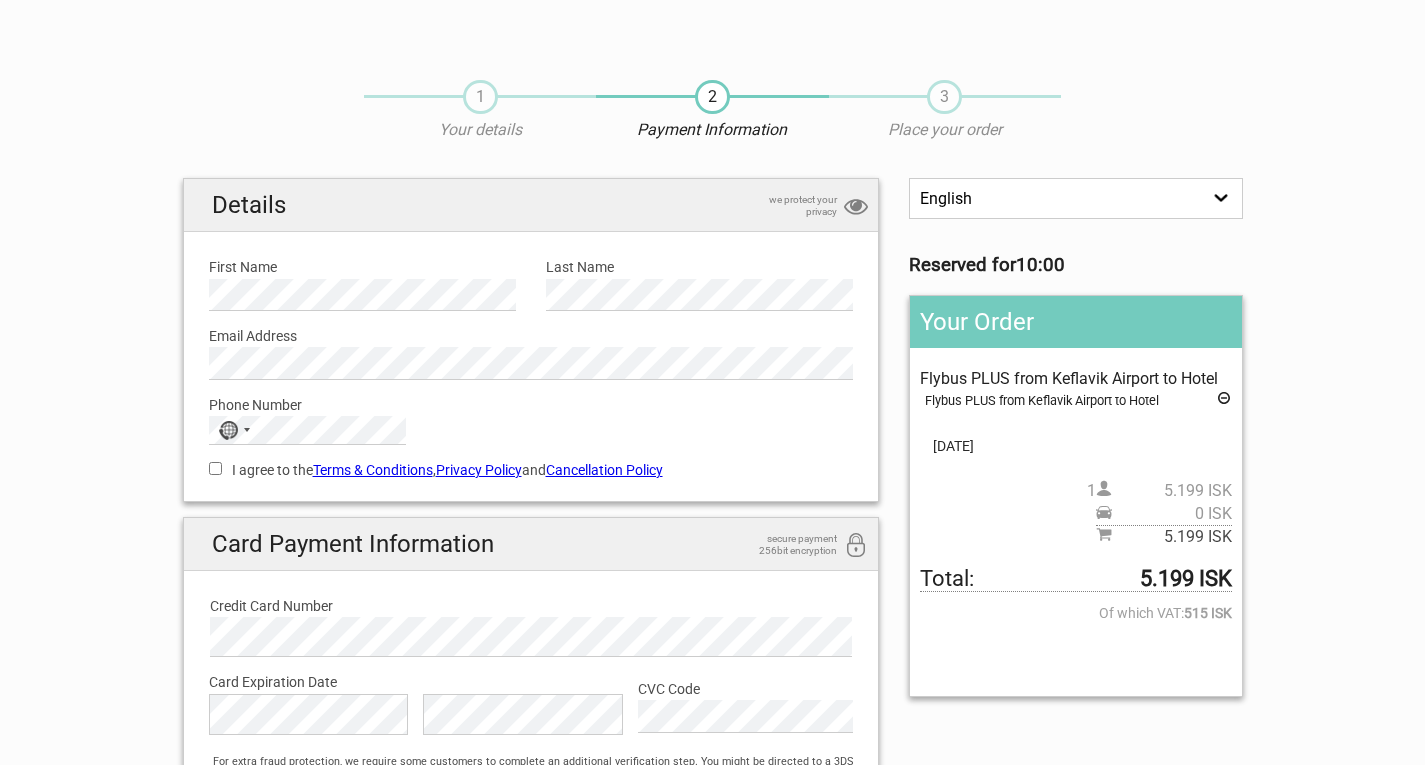 scroll, scrollTop: 0, scrollLeft: 0, axis: both 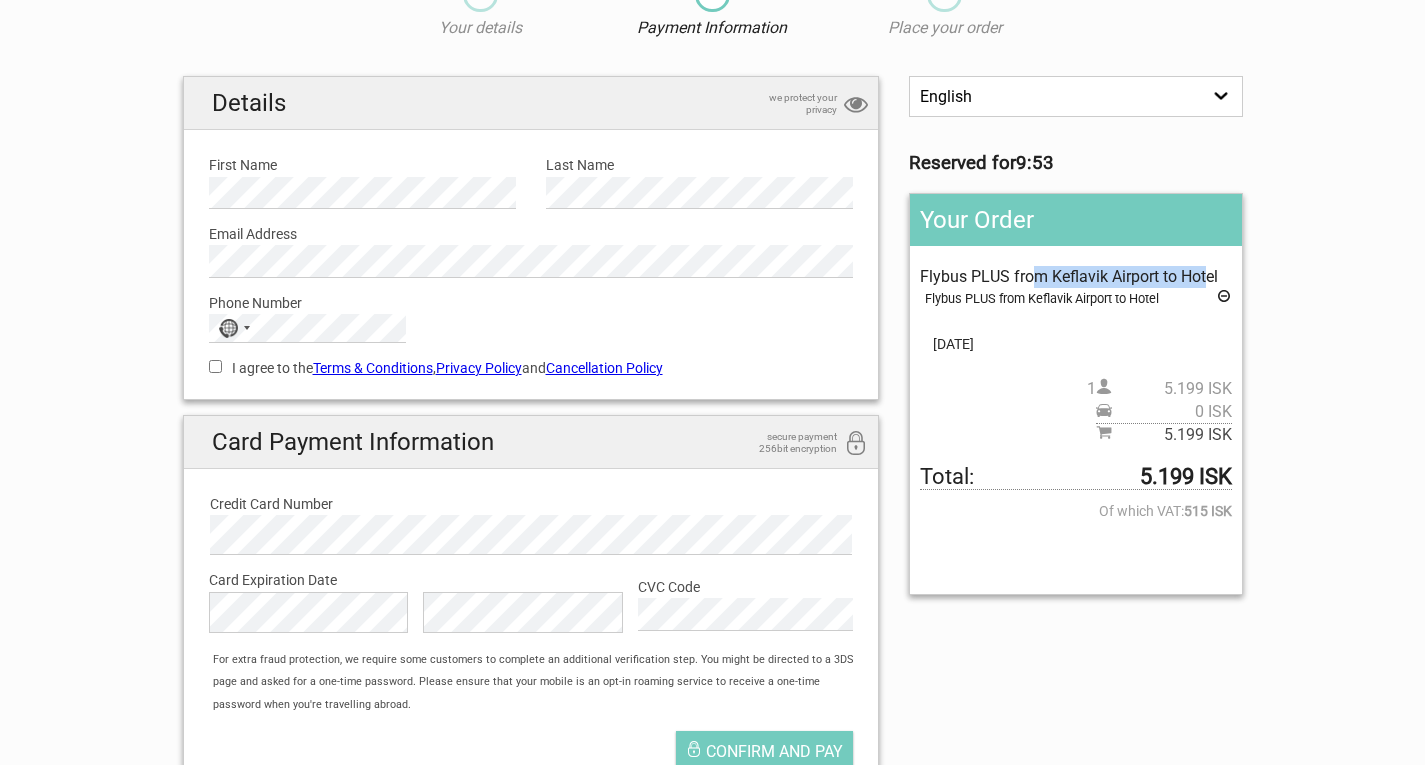 drag, startPoint x: 1034, startPoint y: 277, endPoint x: 1208, endPoint y: 269, distance: 174.1838 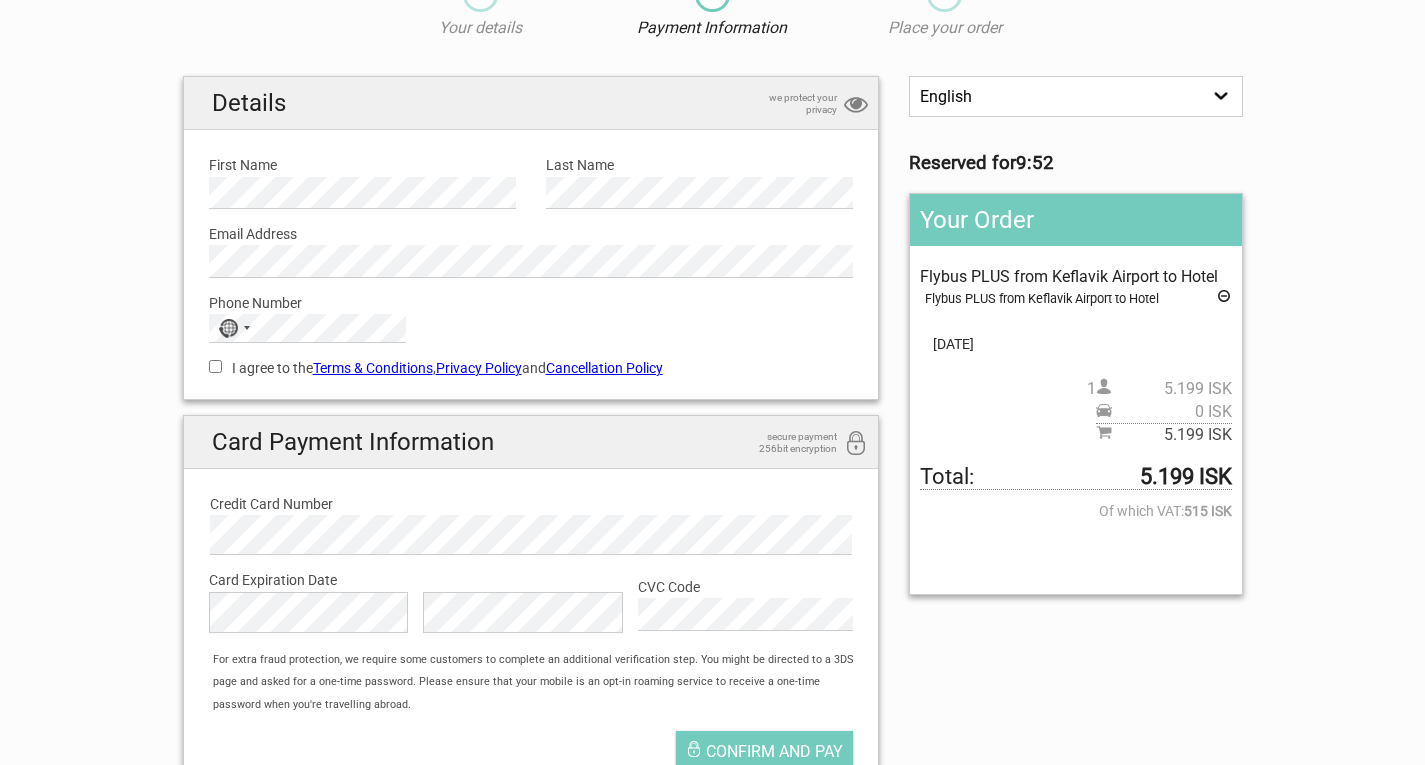 click on "1
Your details
2
Payment Information
3
Place your order
English
Español
Deutsch
Reserved for  9:52
Your Order
Flybus PLUS from Keflavik Airport to Hotel
Flybus PLUS from Keflavik Airport to Hotel
Pickup:
Select an option
REMOVE PICKUP
22.Sep 2025
1   5.199 ISK
0 ISK
5.199 ISK
Total:  5.199 ISK
Of which VAT:    515 ISK
Gift Card:" at bounding box center (712, 388) 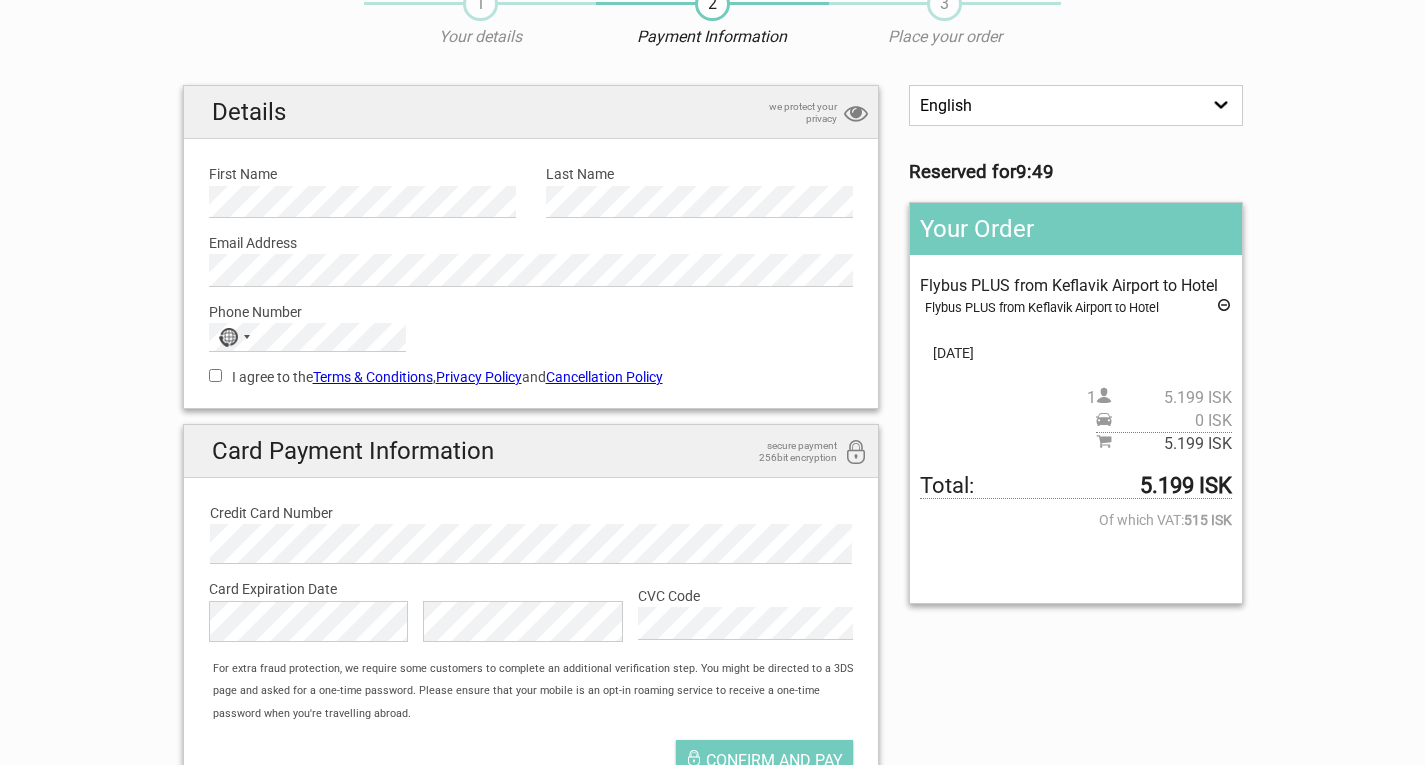 scroll, scrollTop: 97, scrollLeft: 0, axis: vertical 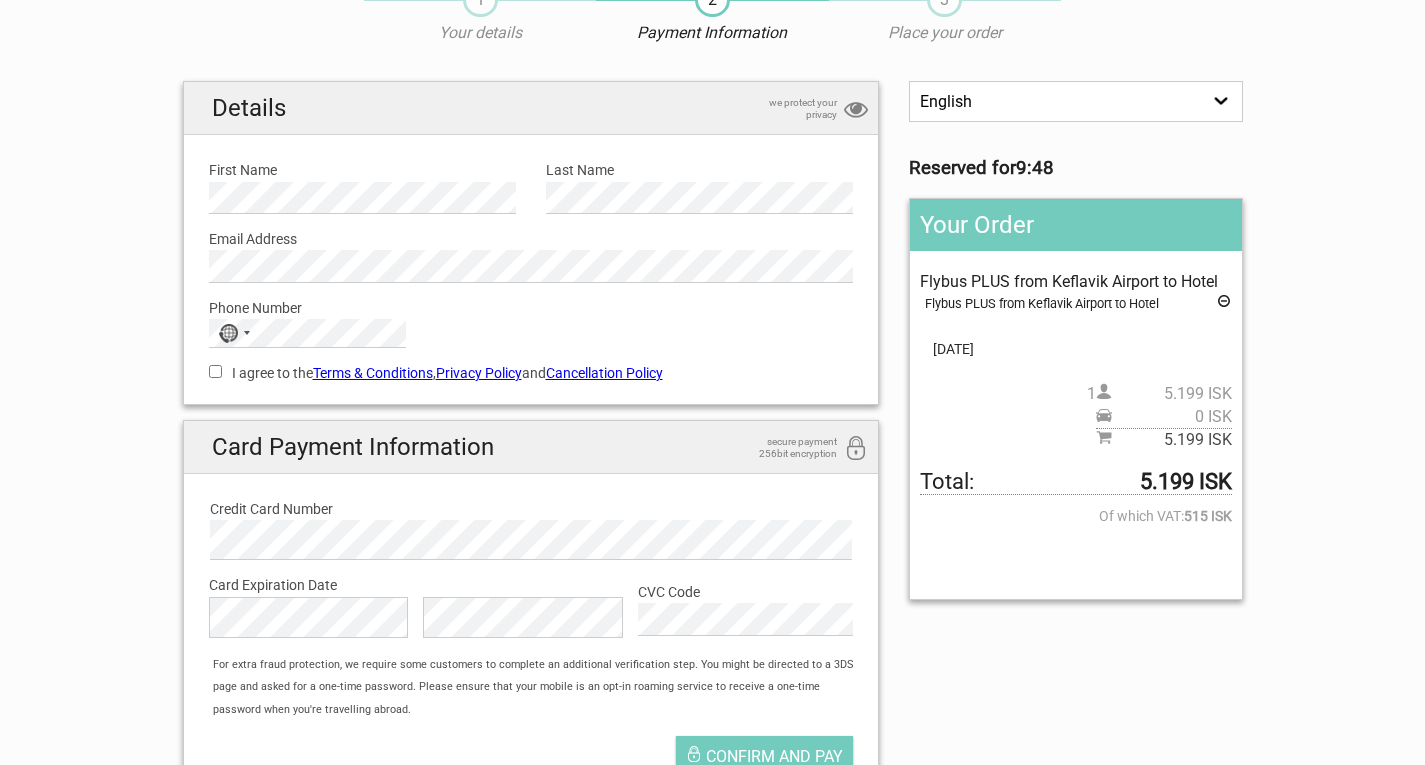 click at bounding box center [1224, 304] 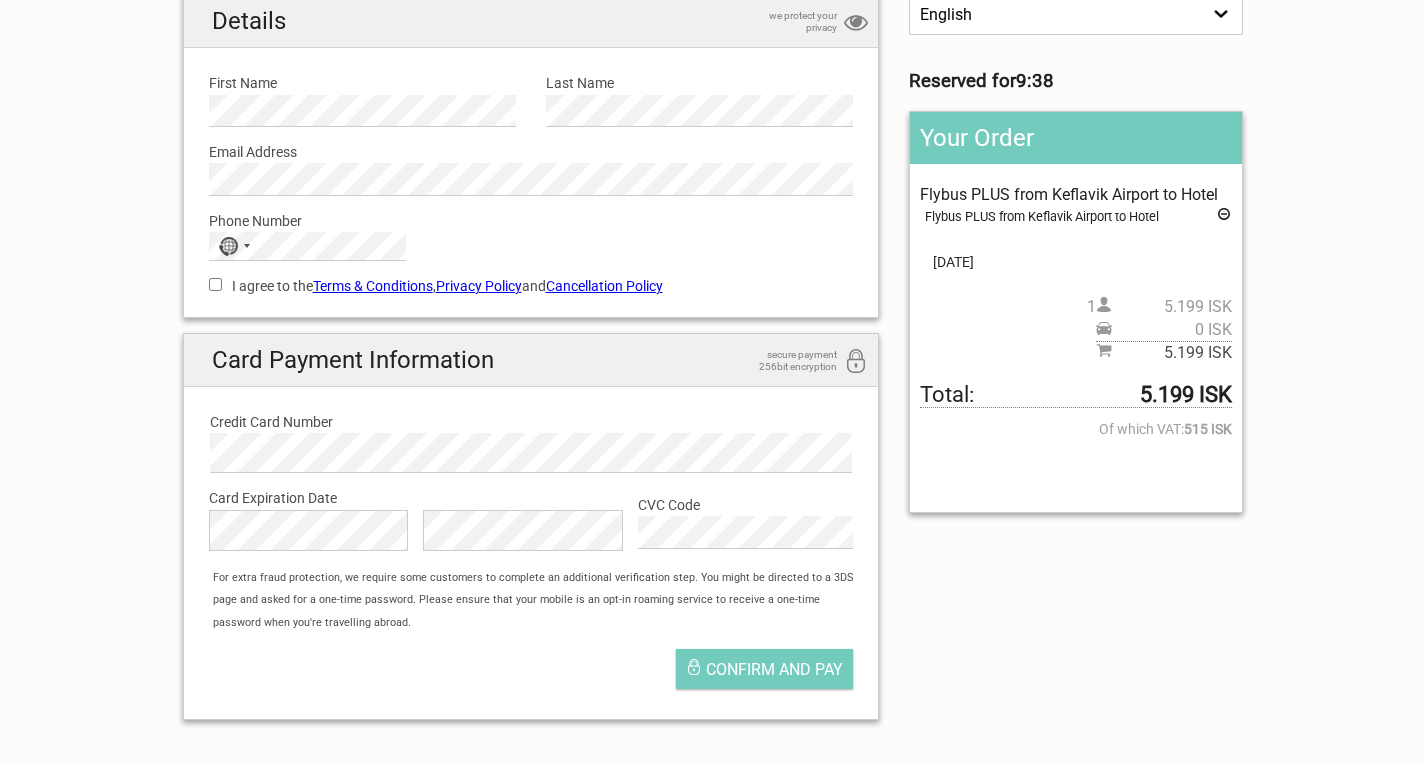 scroll, scrollTop: 0, scrollLeft: 0, axis: both 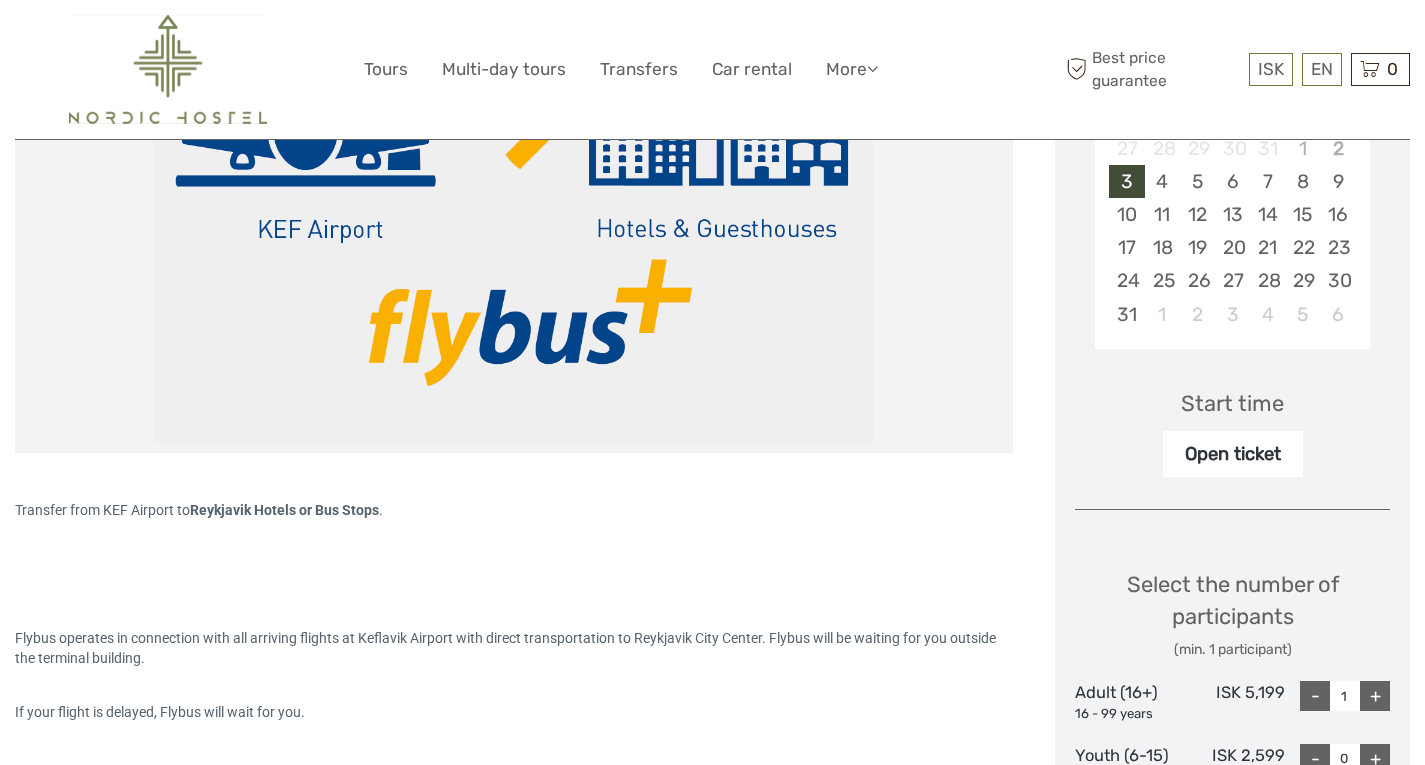 click on "Start time" at bounding box center [1232, 403] 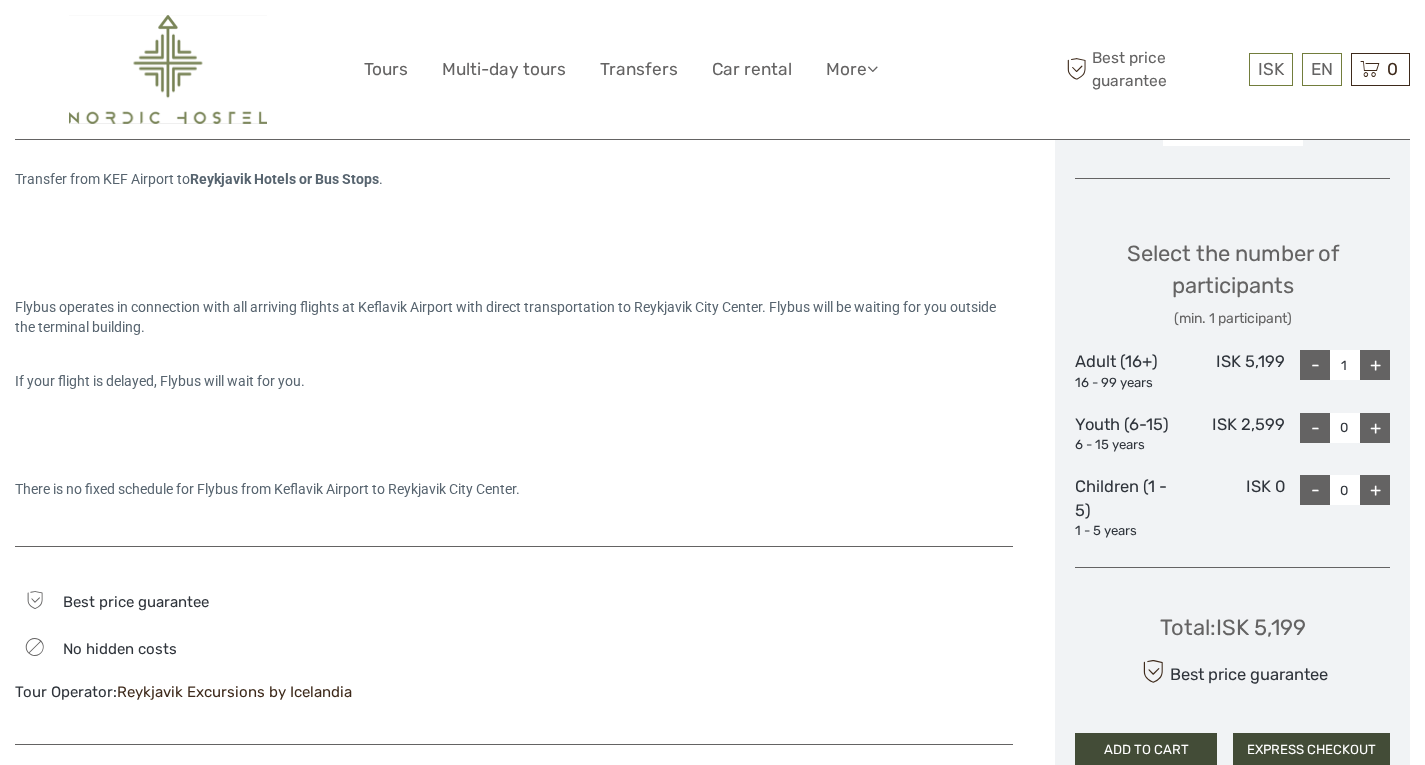 scroll, scrollTop: 781, scrollLeft: 0, axis: vertical 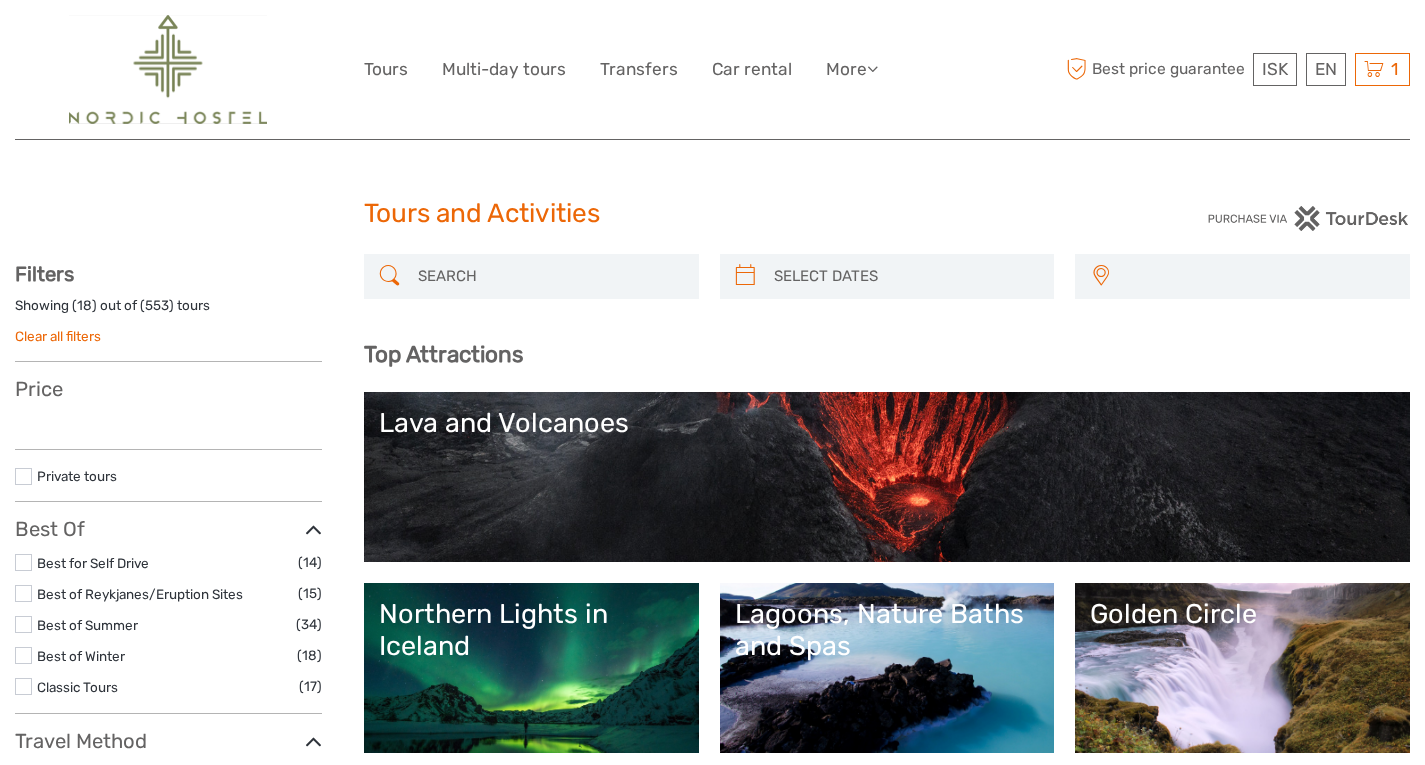 select 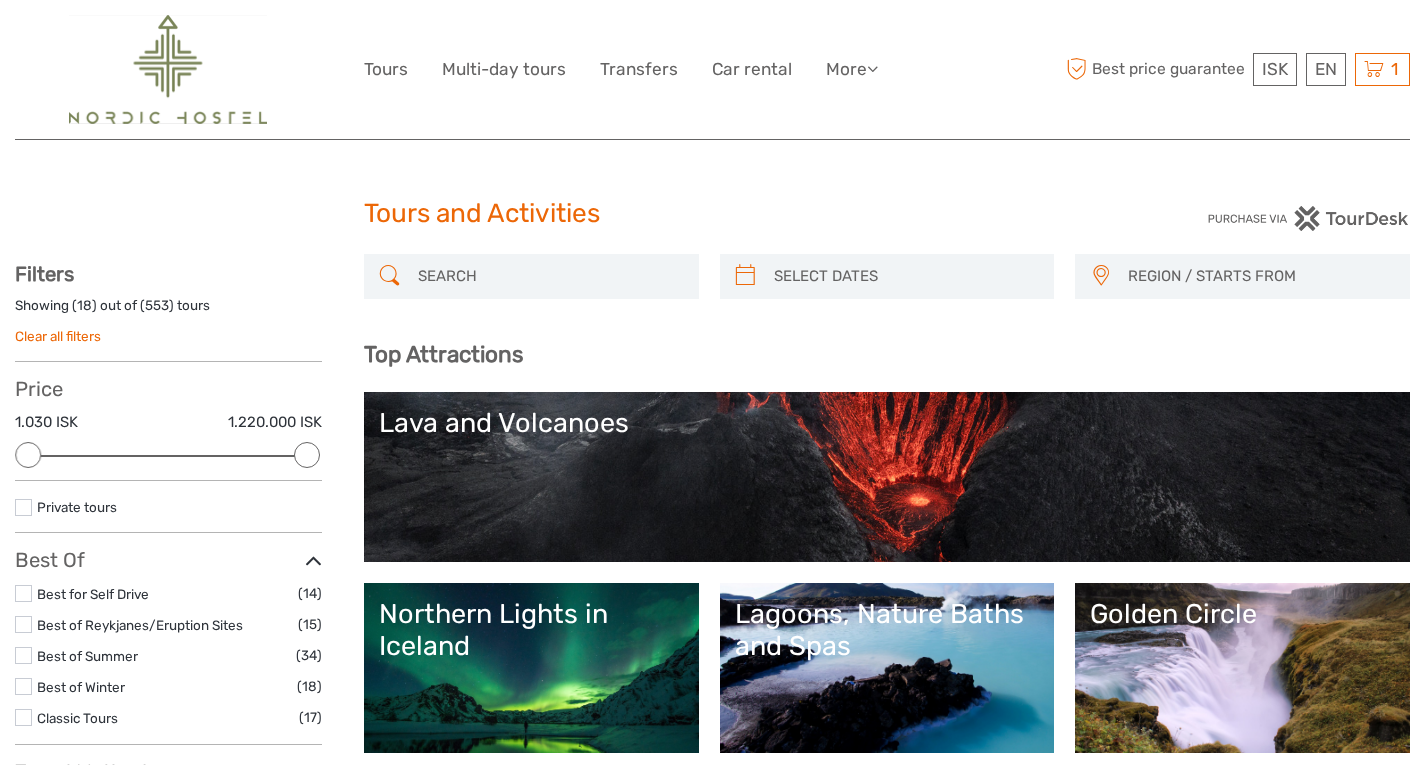 scroll, scrollTop: 0, scrollLeft: 0, axis: both 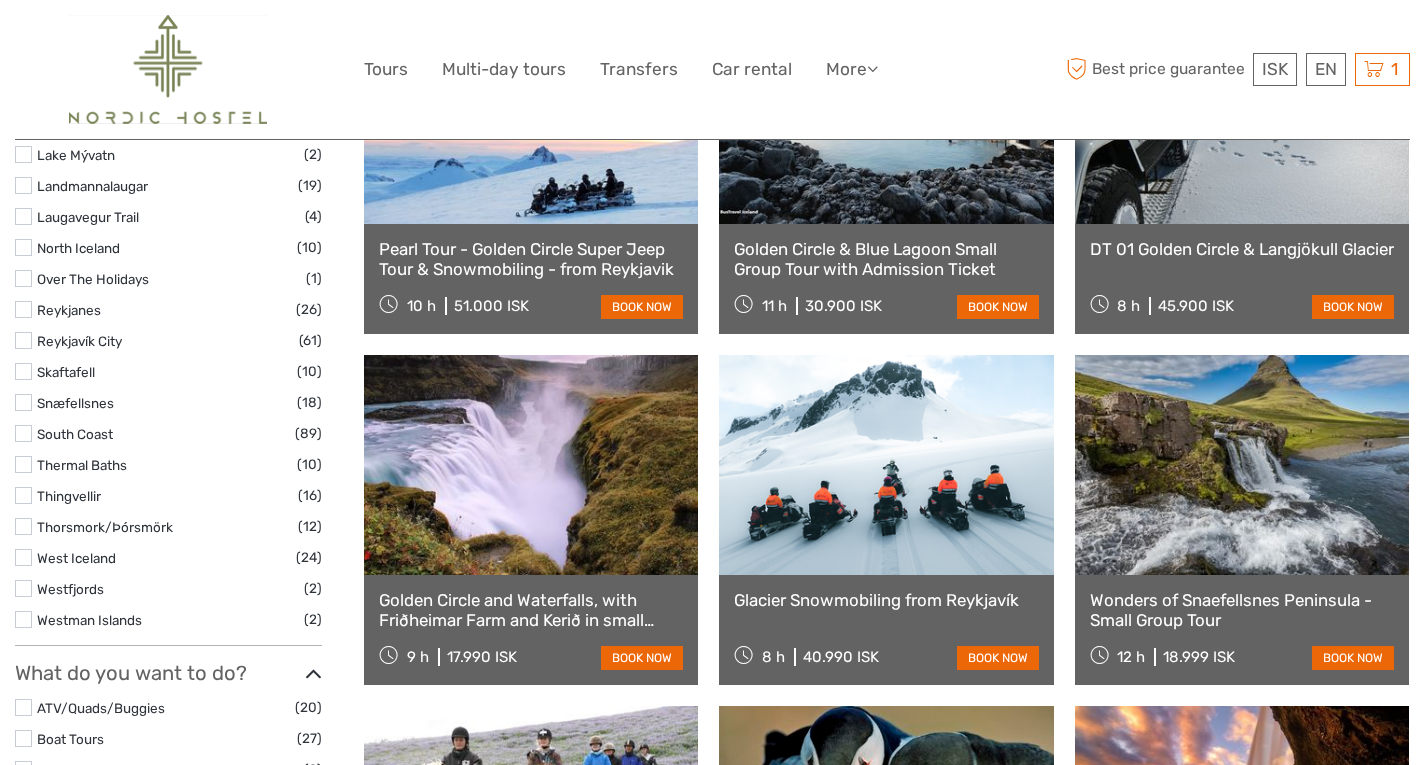 click on "Golden Circle & Blue Lagoon Small Group Tour with Admission Ticket" at bounding box center (886, 259) 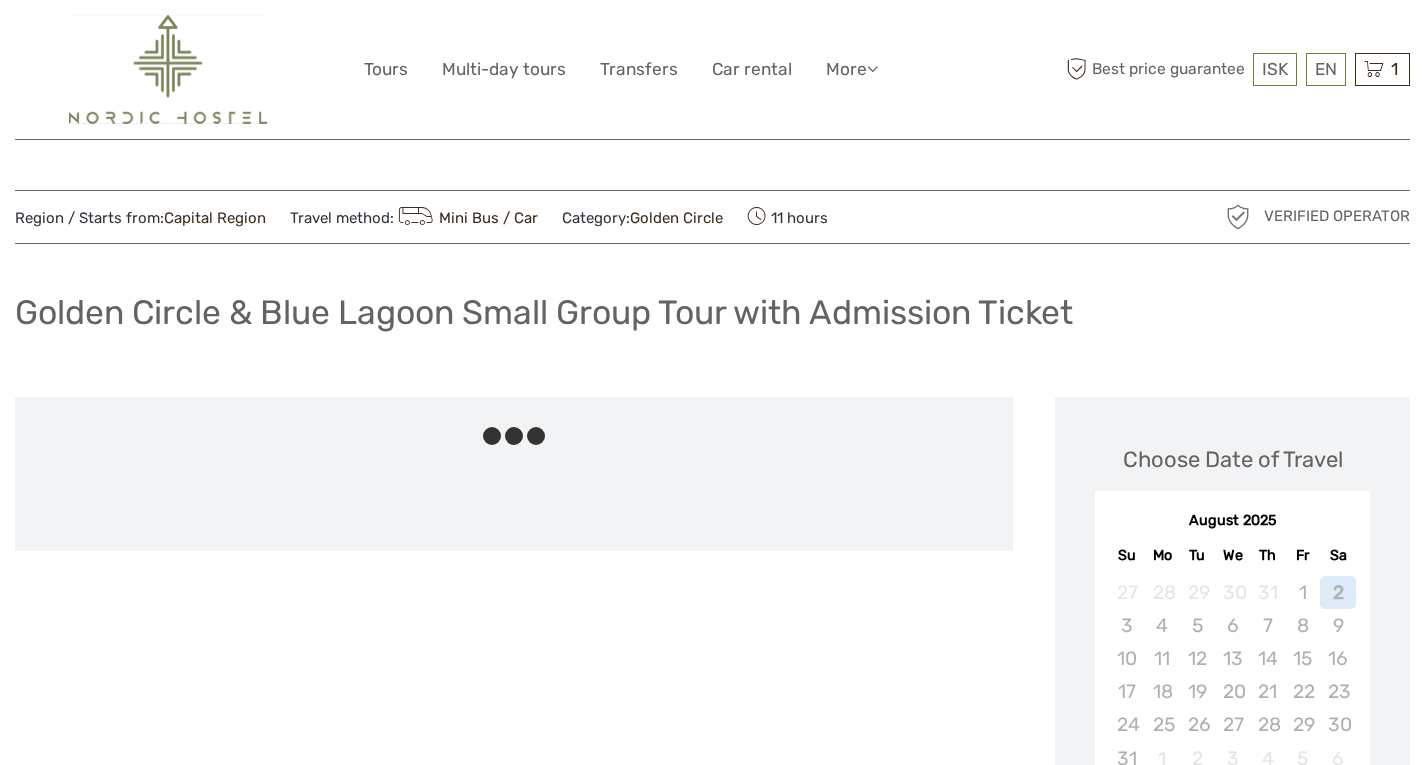 scroll, scrollTop: 0, scrollLeft: 0, axis: both 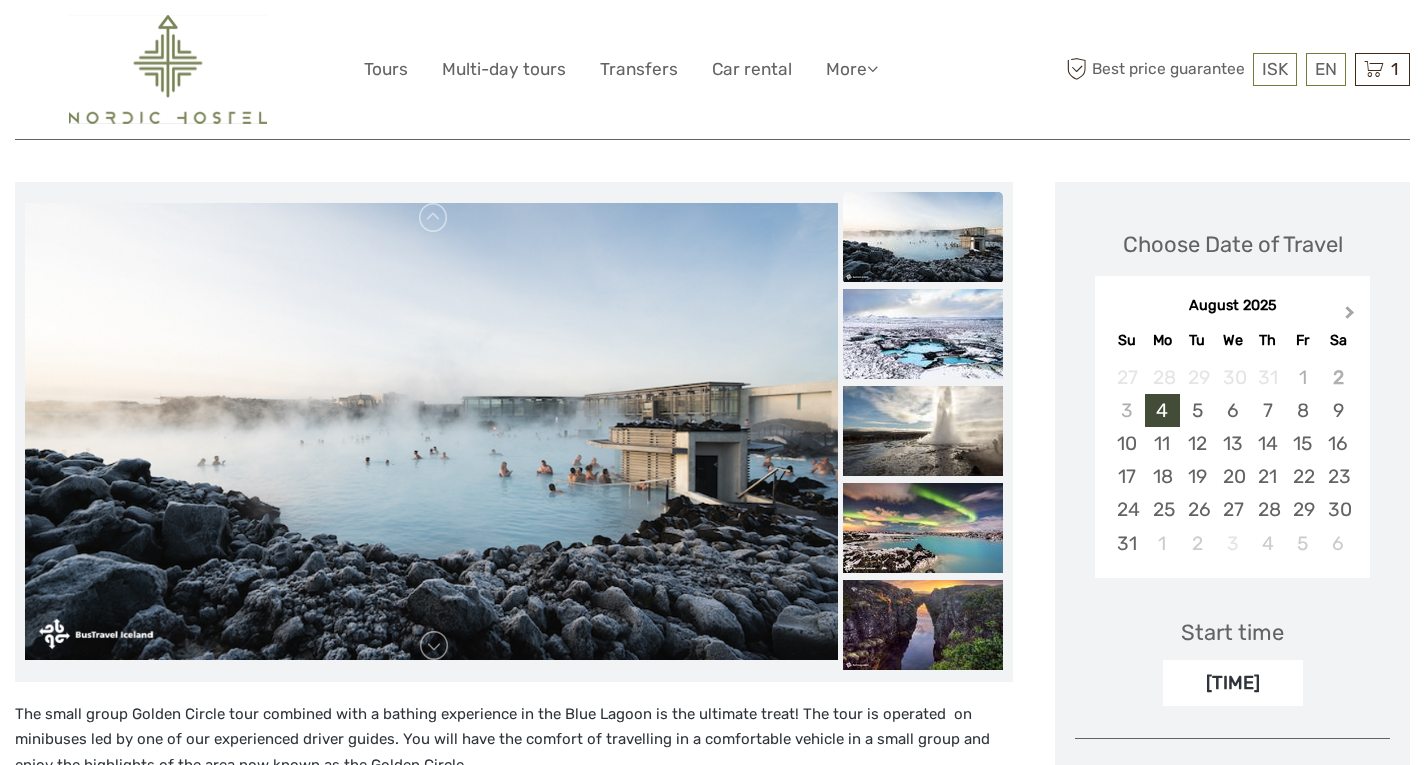 click on "Next Month" at bounding box center (1350, 316) 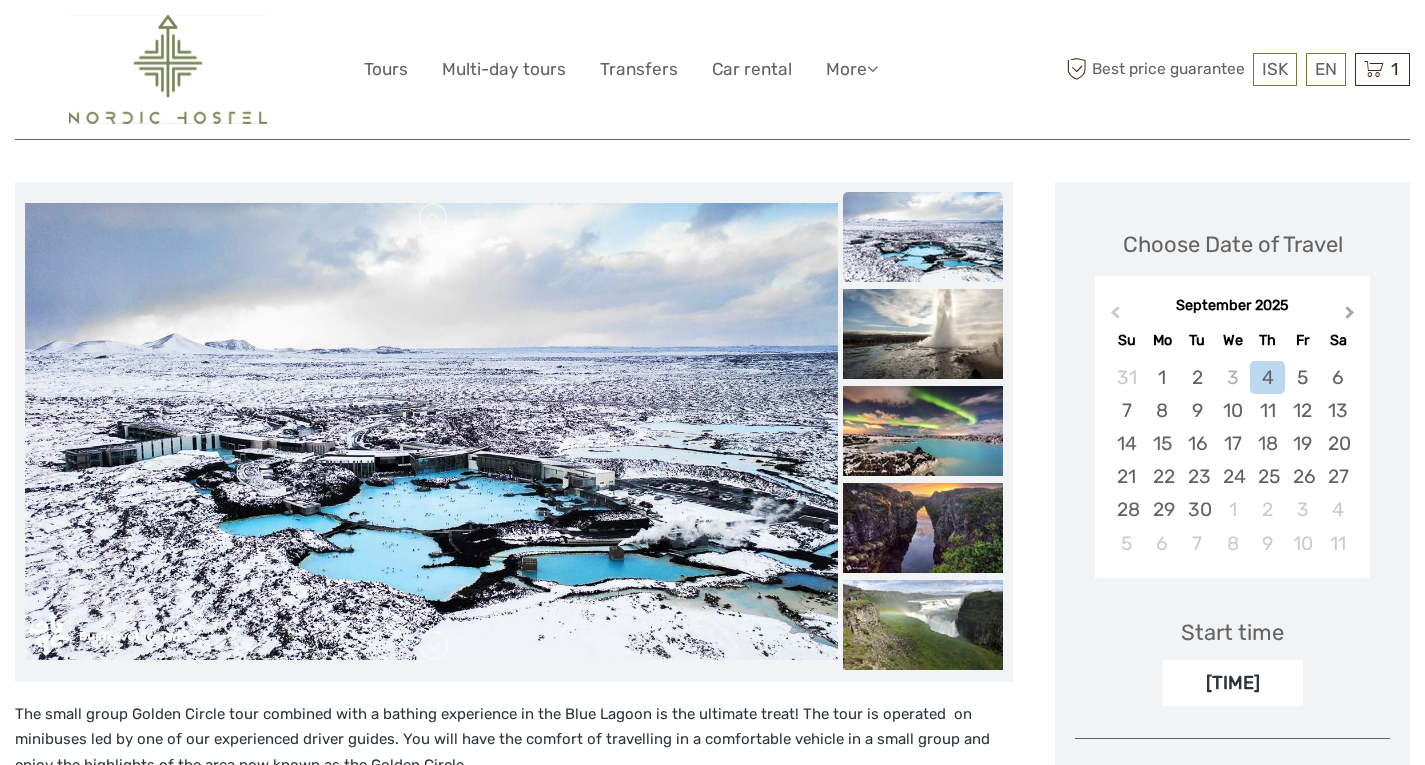 click on "Next Month" at bounding box center (1350, 316) 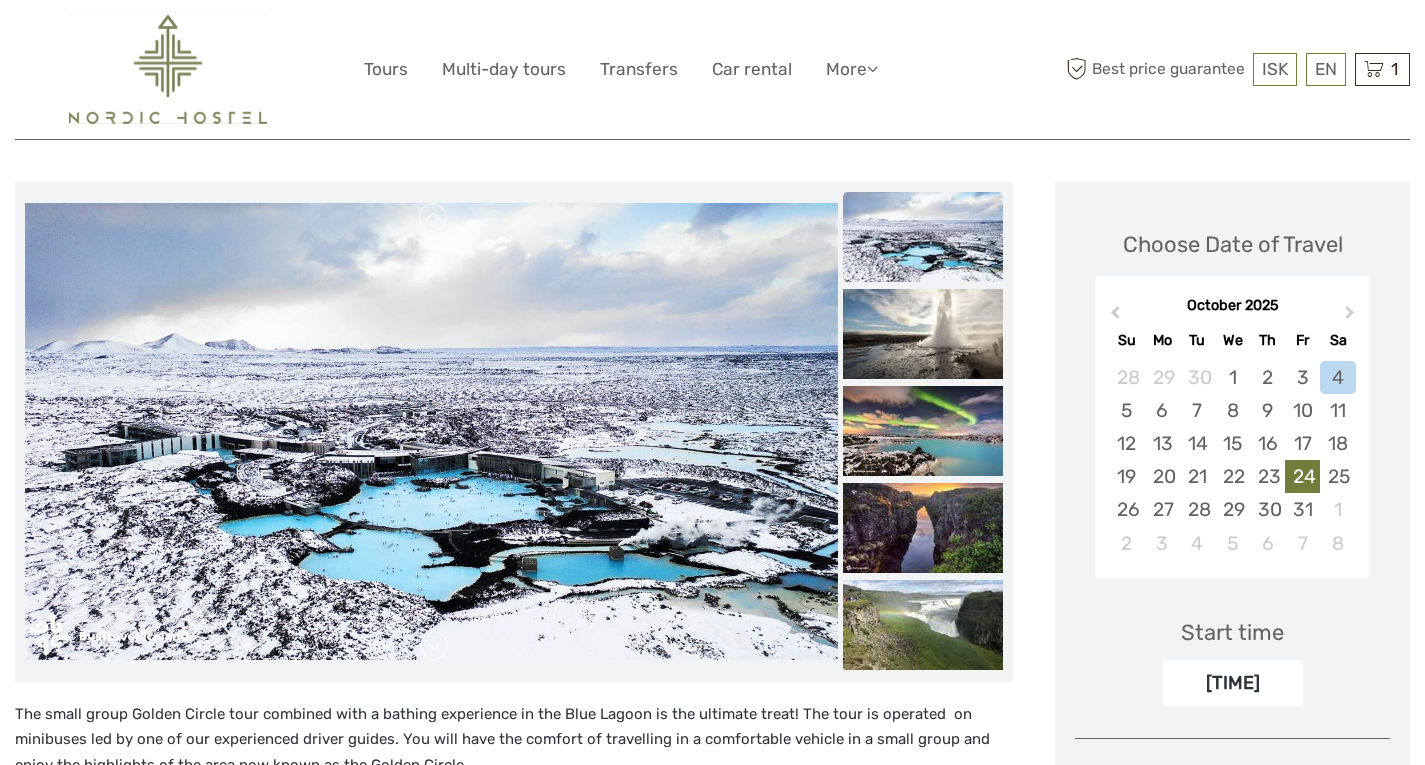 click on "24" at bounding box center [1302, 476] 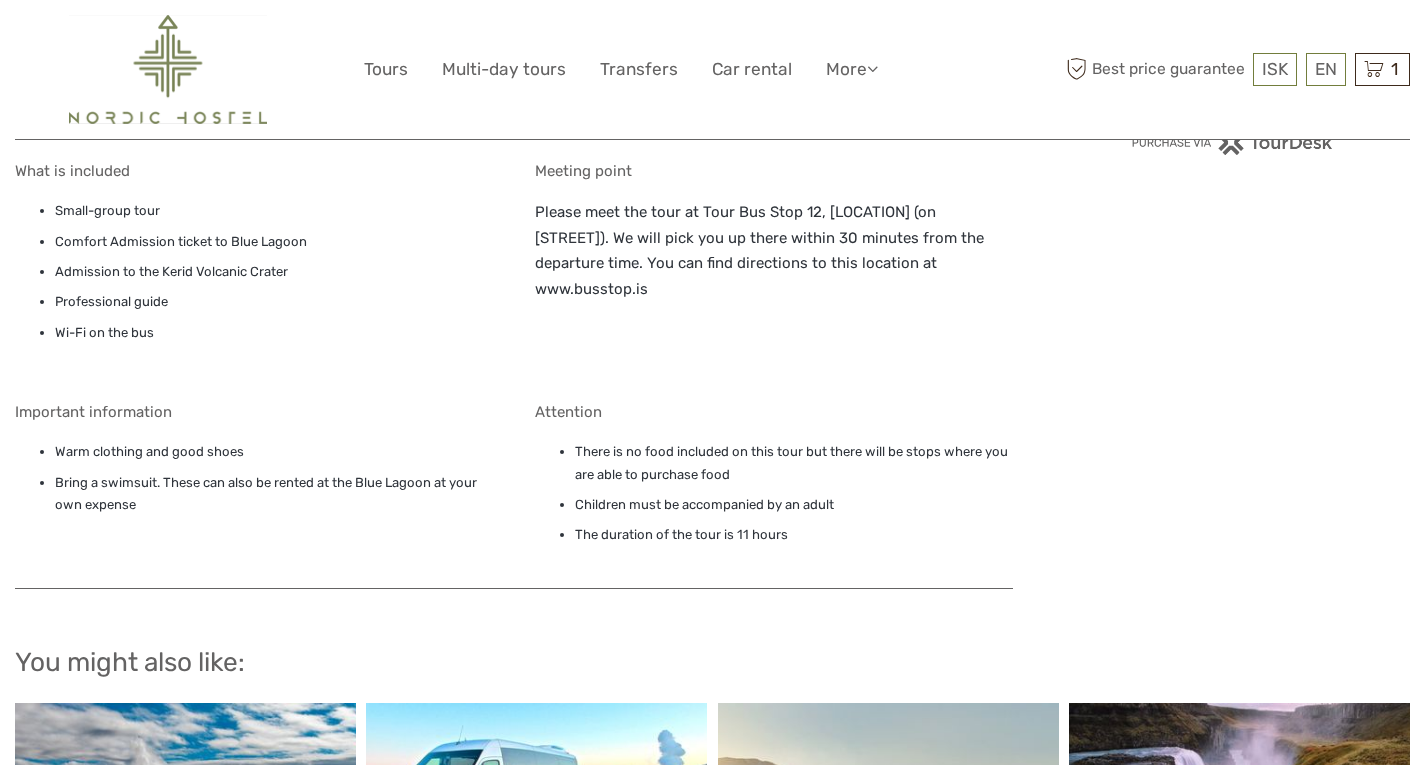 scroll, scrollTop: 1556, scrollLeft: 0, axis: vertical 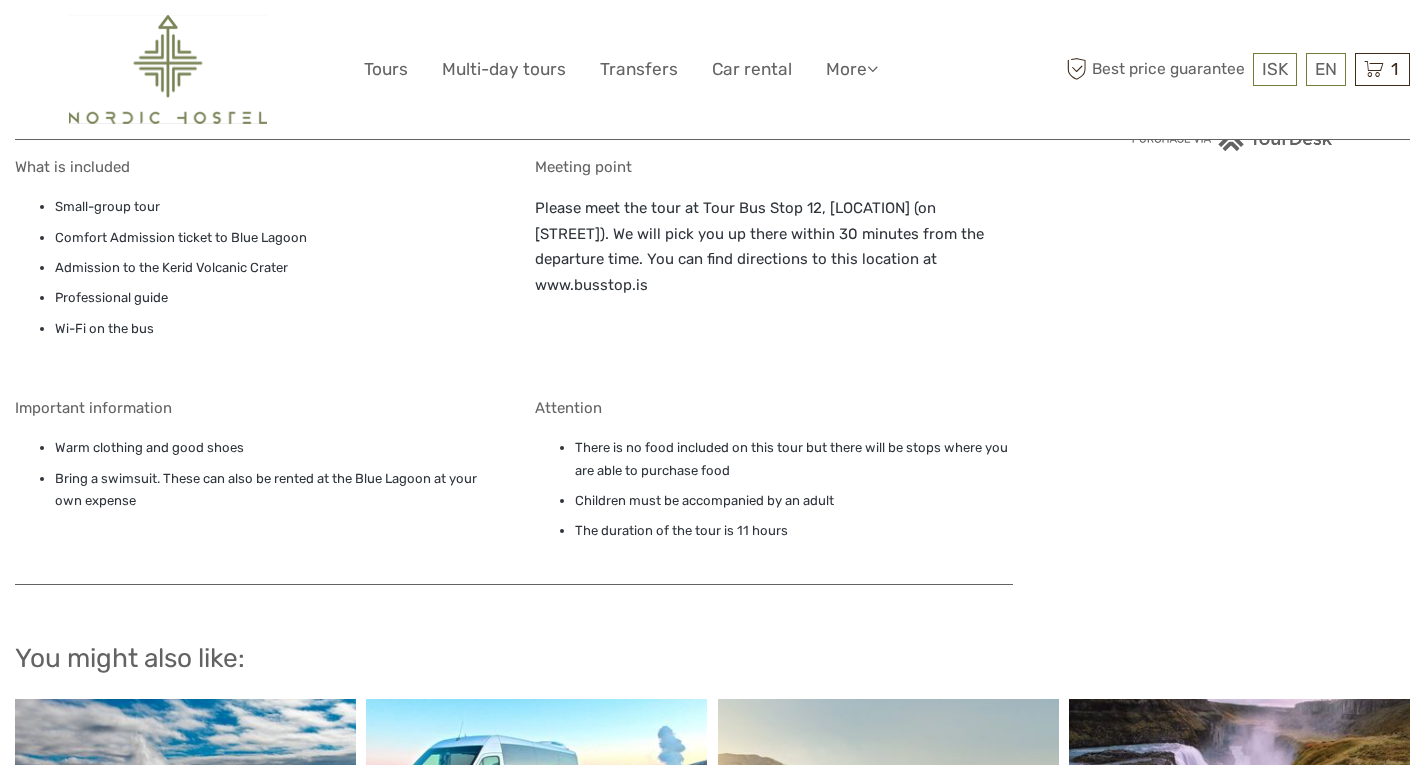 click on "Please meet the tour at Tour Bus Stop 12, Höfðatorg (on Þórunnartún). We will pick you up there within 30 minutes from the departure time. You can find directions to this location at www.busstop.is" at bounding box center (774, 247) 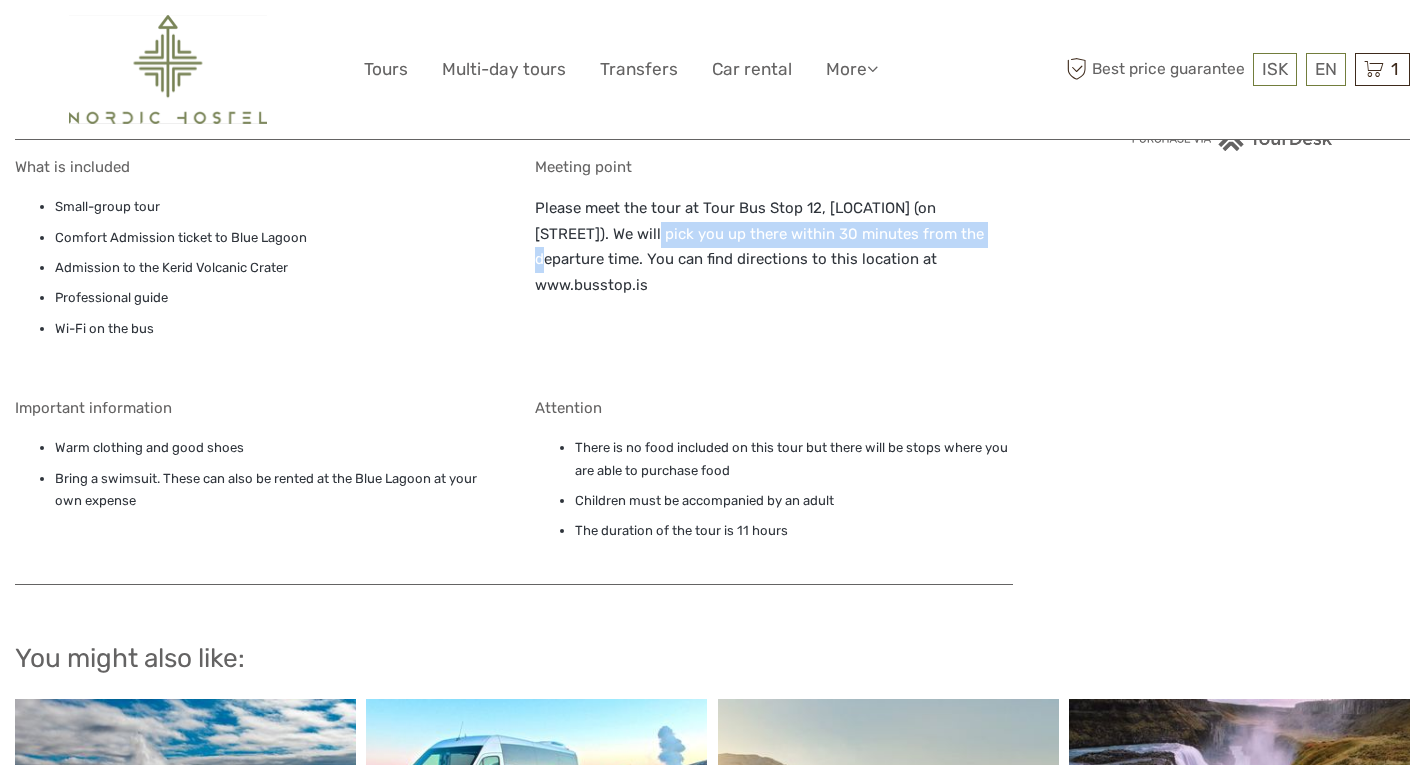 drag, startPoint x: 675, startPoint y: 233, endPoint x: 1024, endPoint y: 229, distance: 349.02292 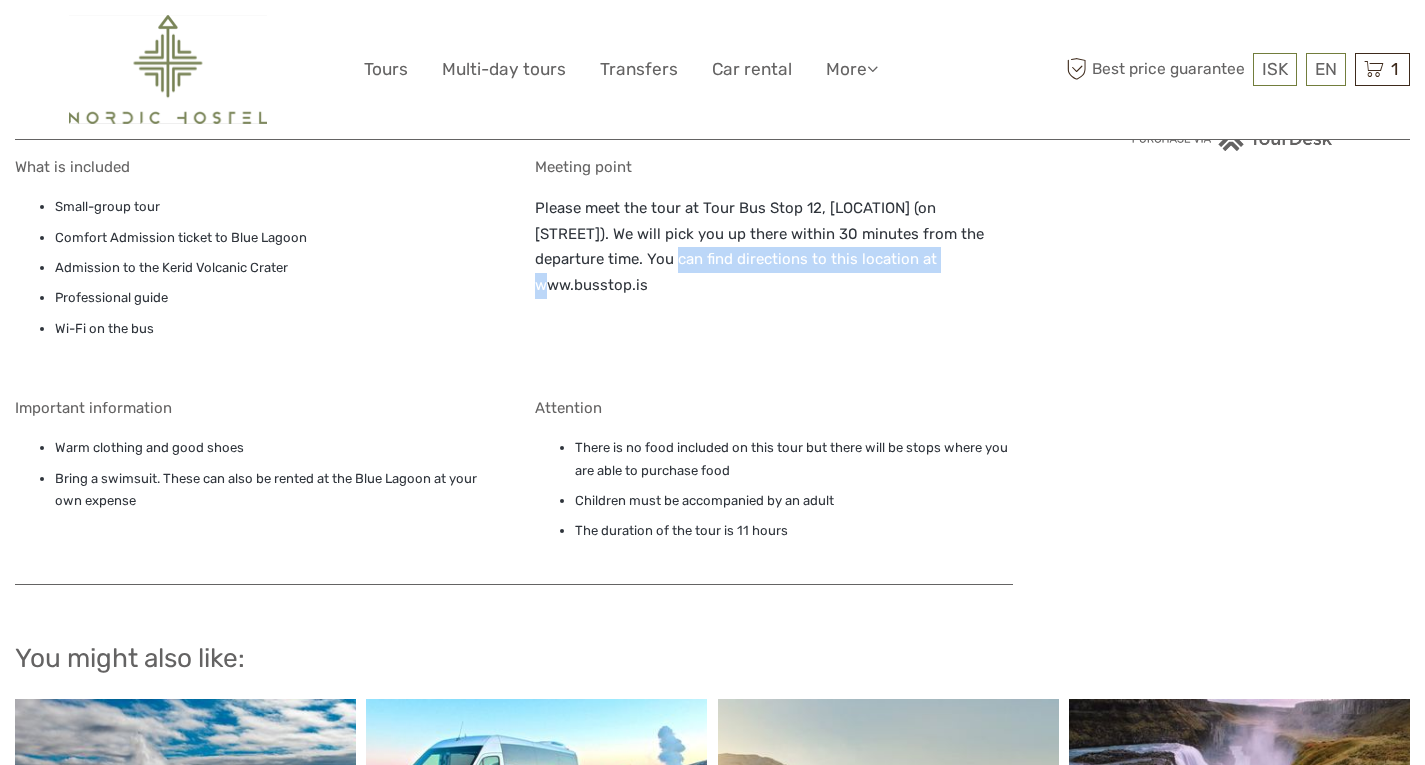 drag, startPoint x: 667, startPoint y: 258, endPoint x: 958, endPoint y: 253, distance: 291.04294 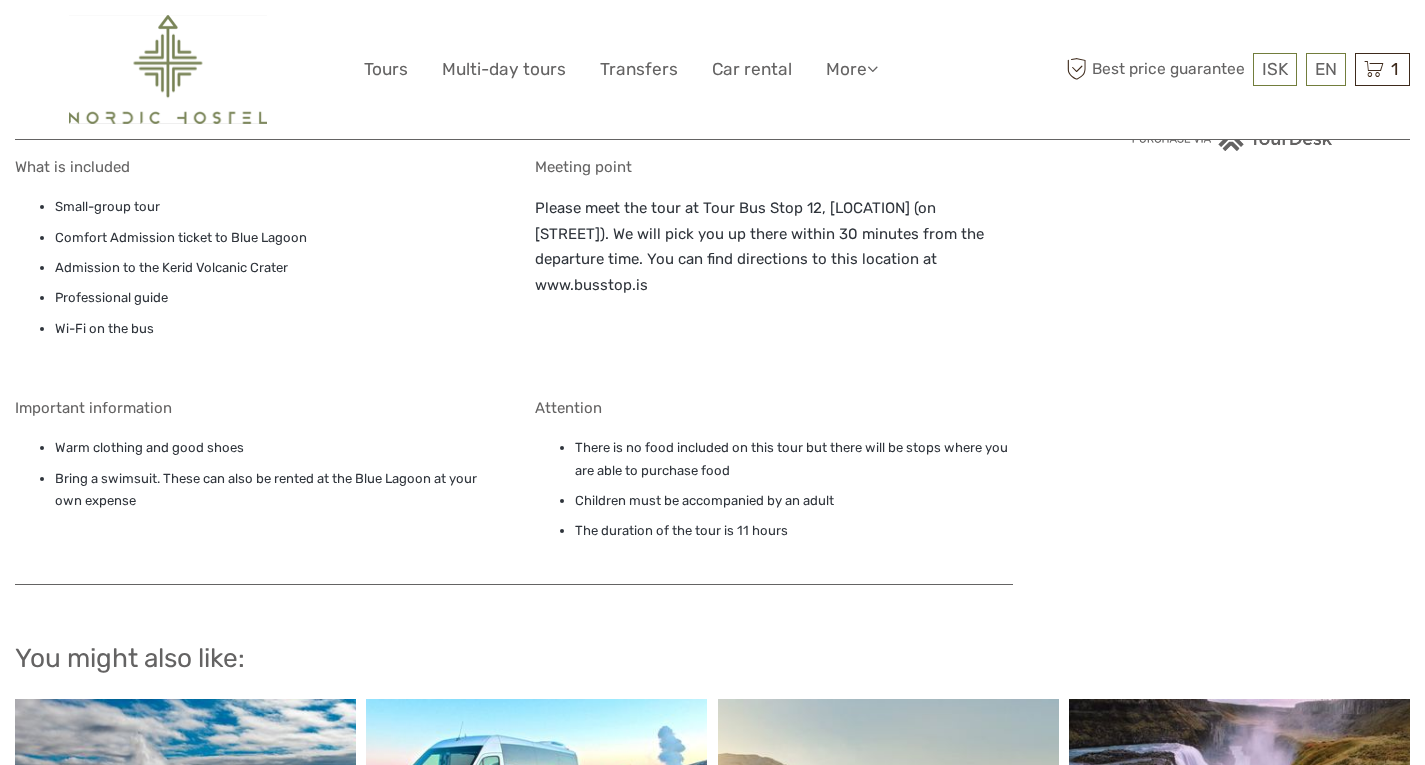 click on "Meeting point
Please meet the tour at Tour Bus Stop 12, Höfðatorg (on Þórunnartún). We will pick you up there within 30 minutes from the departure time. You can find directions to this location at www.busstop.is" at bounding box center (774, 263) 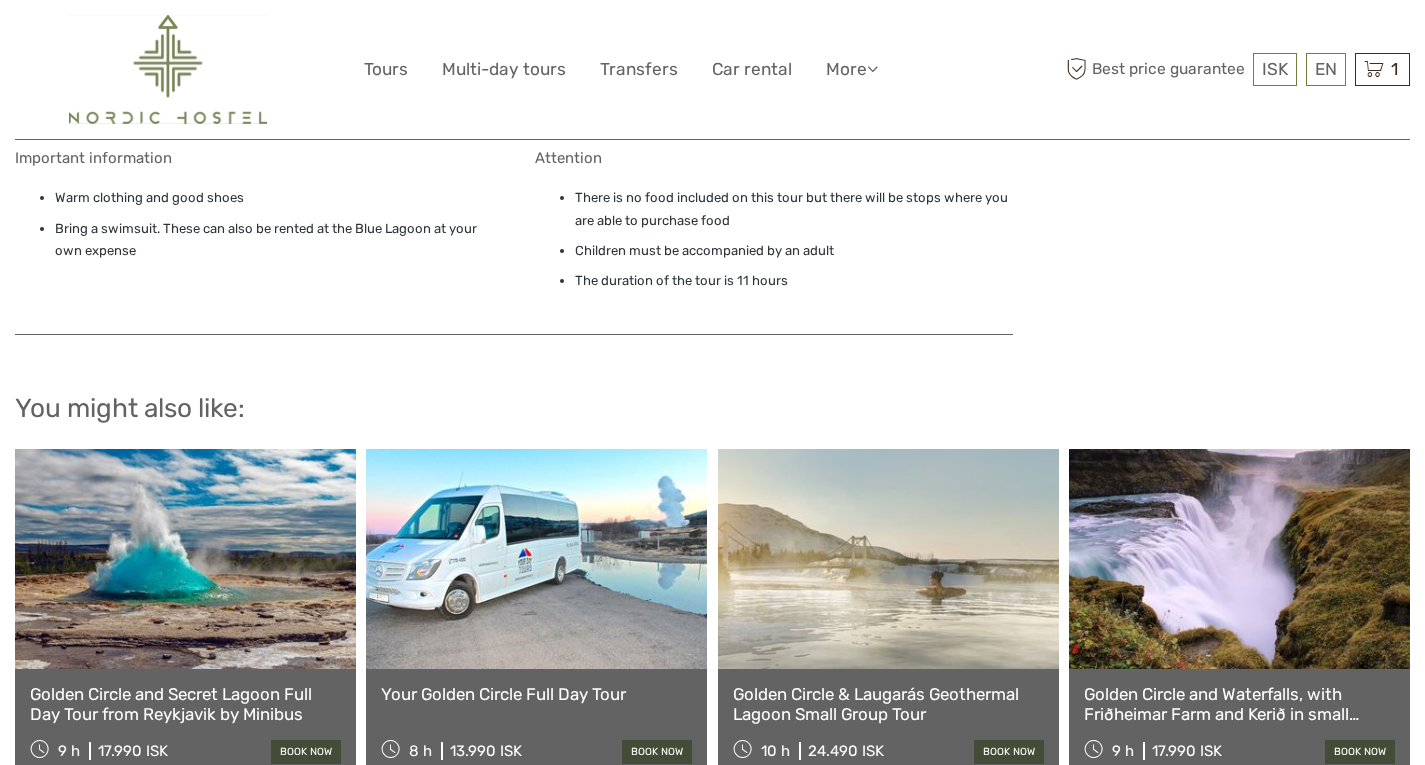 scroll, scrollTop: 1811, scrollLeft: 0, axis: vertical 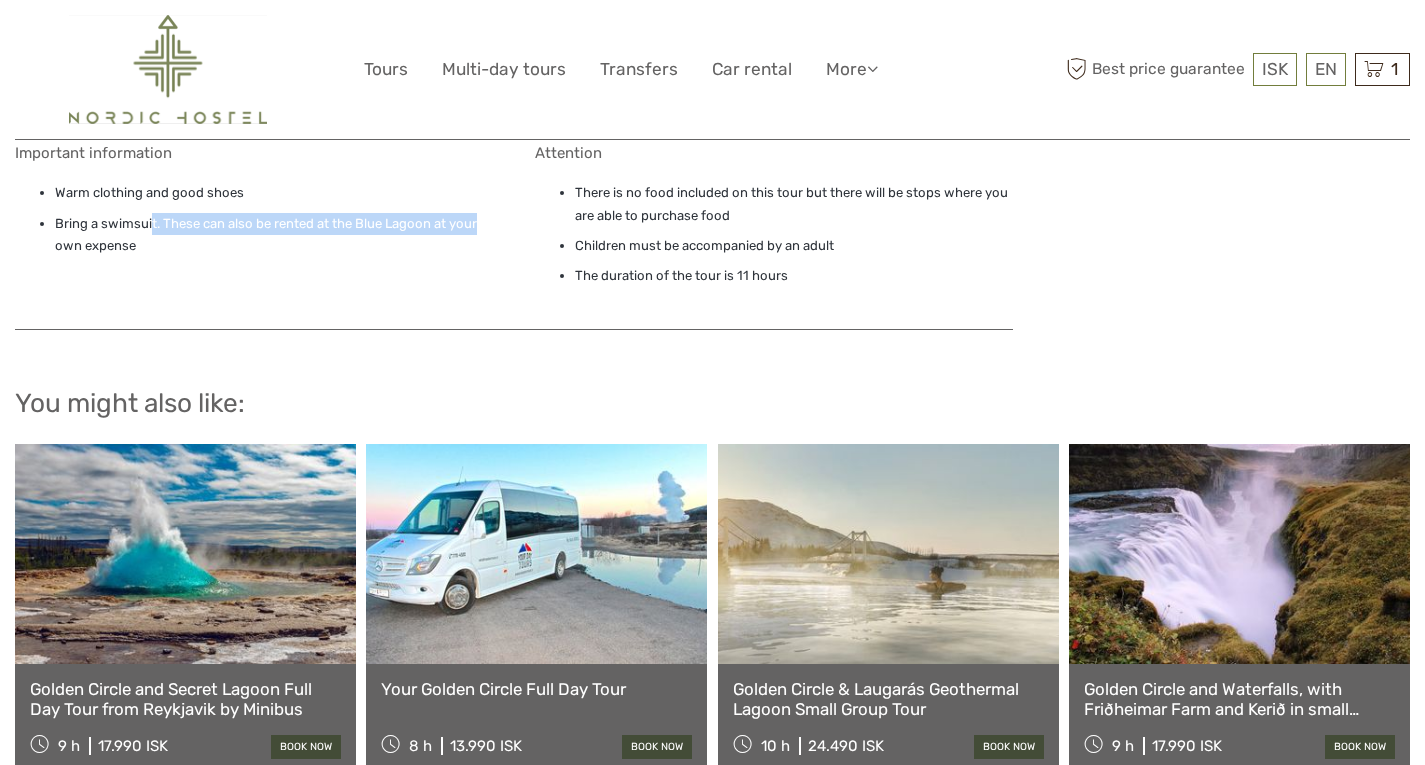 drag, startPoint x: 150, startPoint y: 227, endPoint x: 500, endPoint y: 226, distance: 350.00143 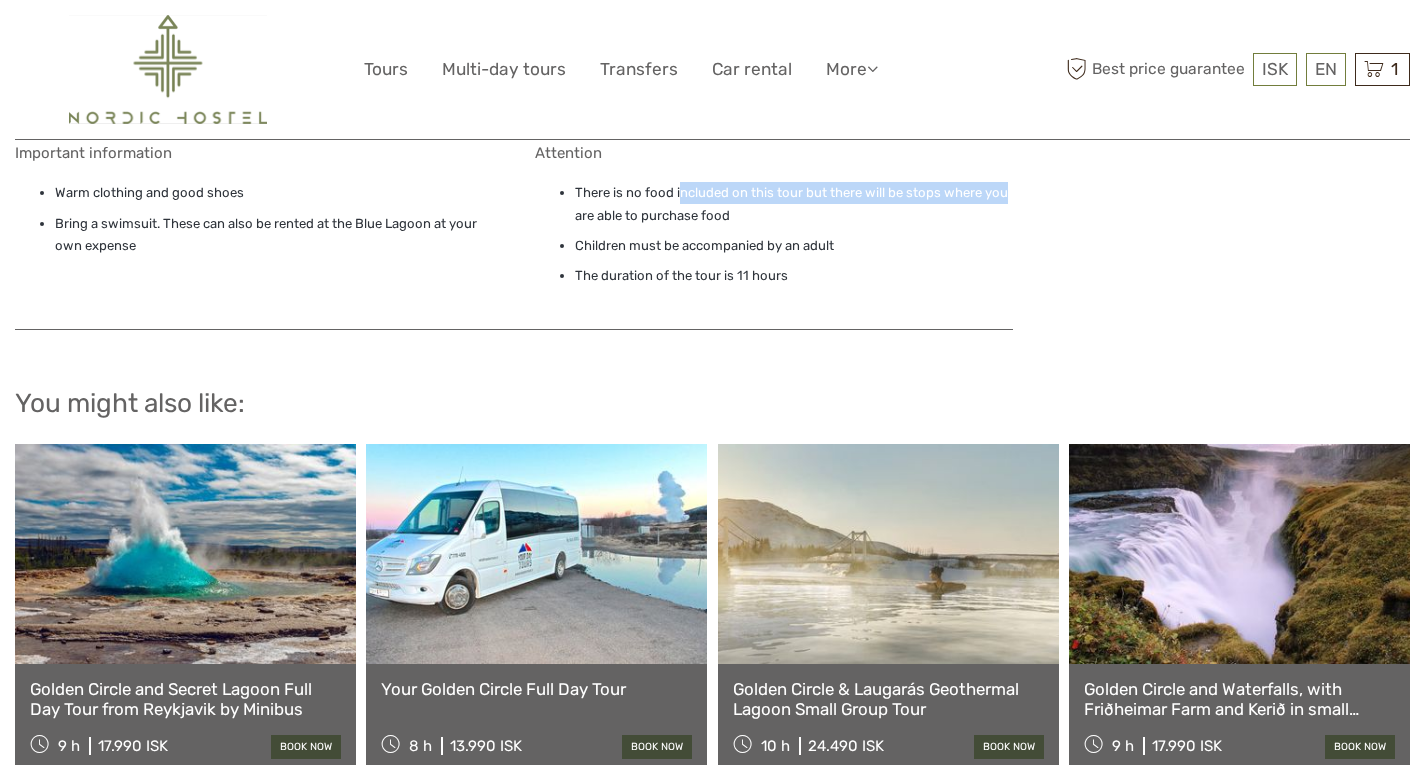 drag, startPoint x: 682, startPoint y: 189, endPoint x: 1042, endPoint y: 201, distance: 360.19995 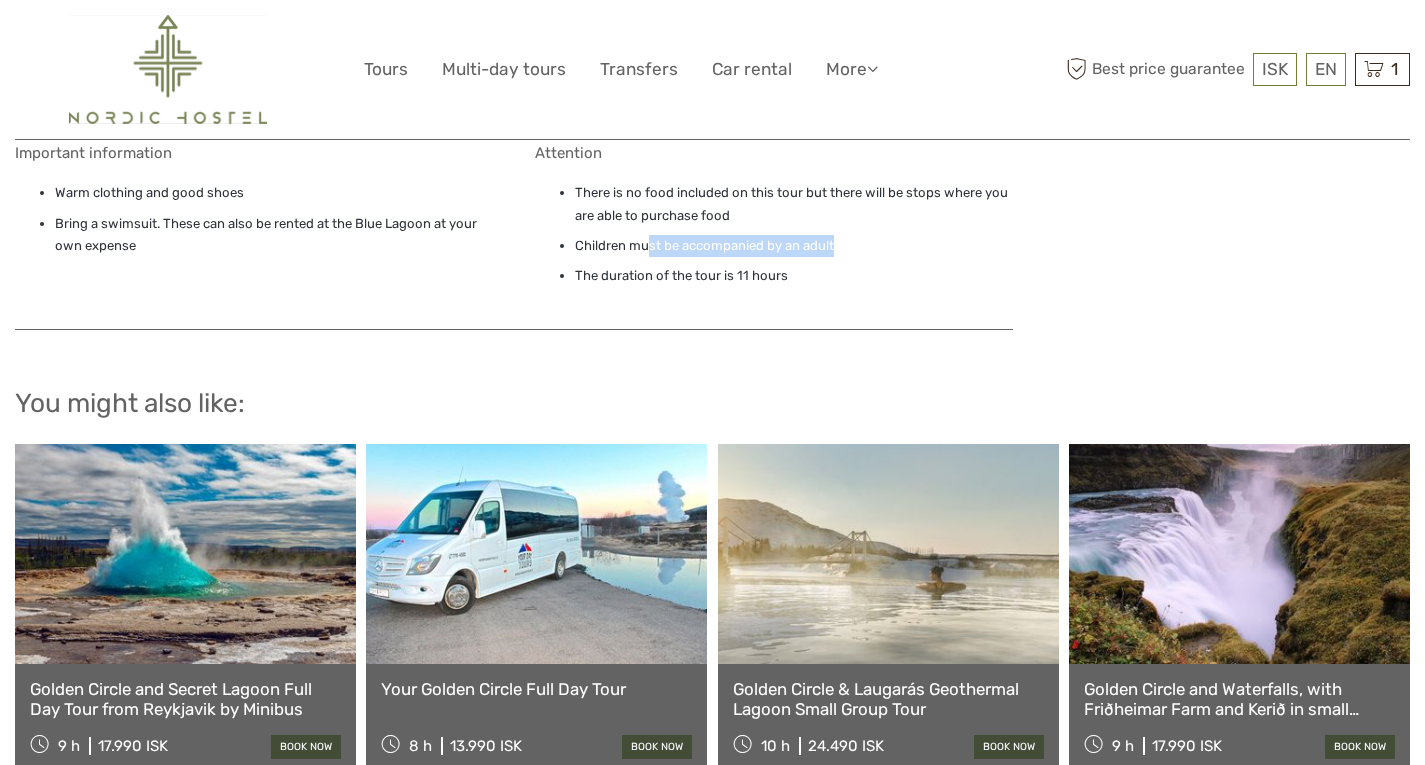 drag, startPoint x: 650, startPoint y: 243, endPoint x: 852, endPoint y: 238, distance: 202.06187 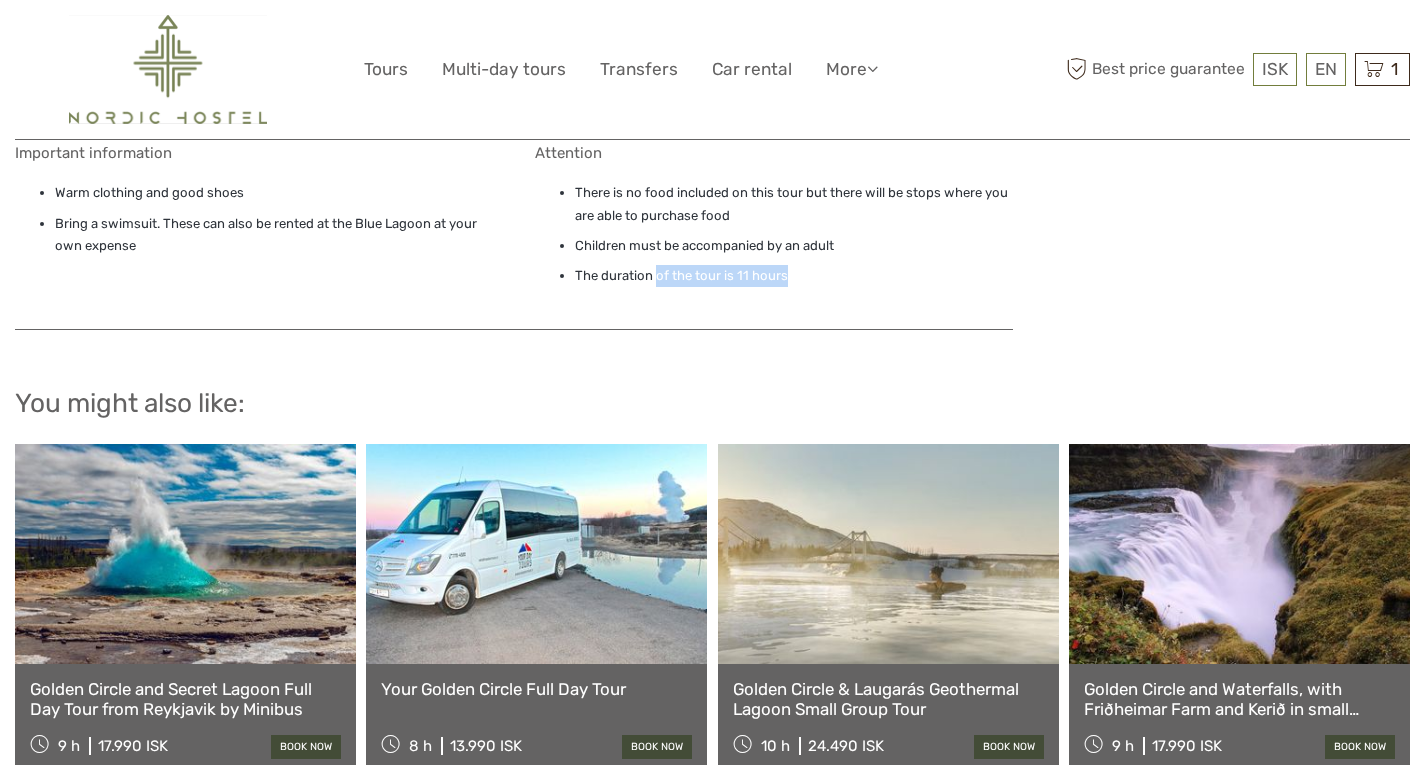 drag, startPoint x: 657, startPoint y: 274, endPoint x: 832, endPoint y: 273, distance: 175.00285 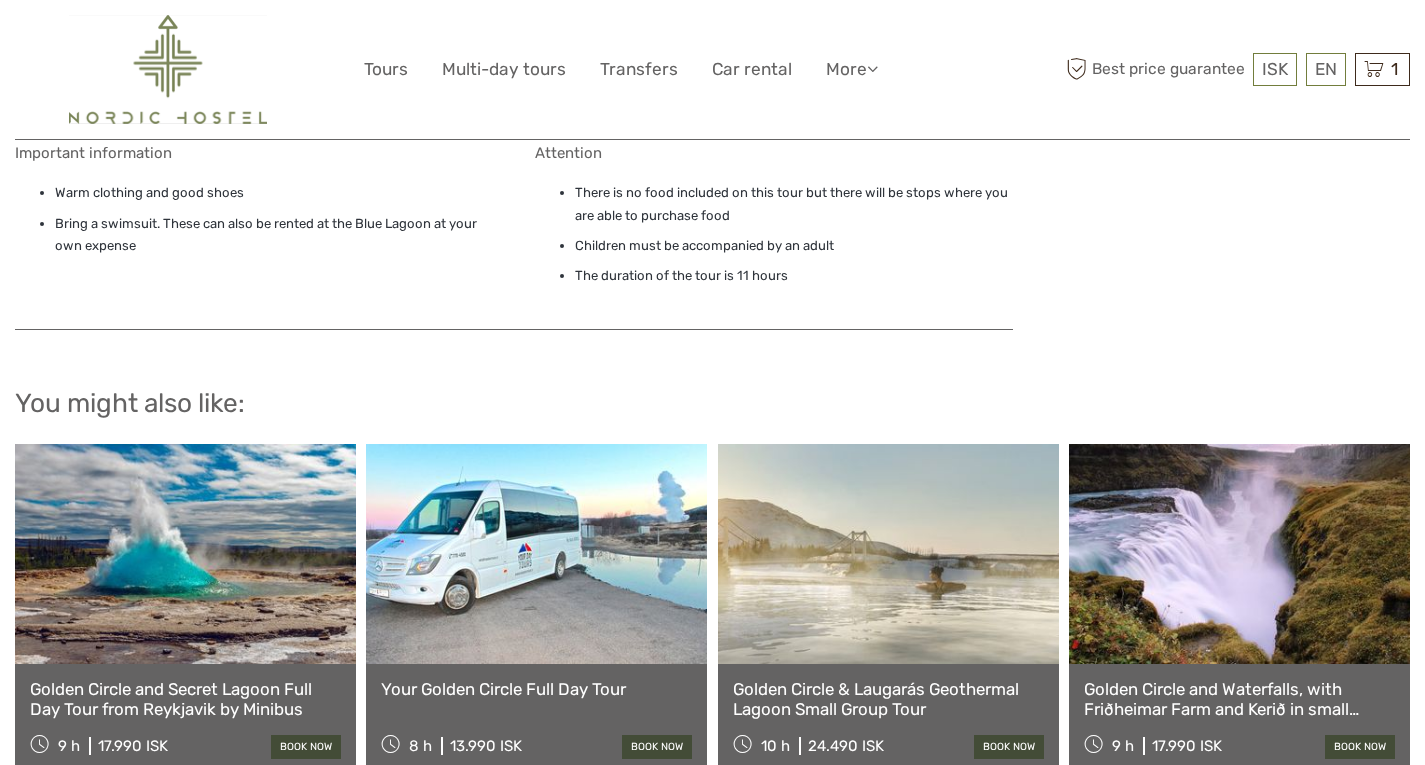 click on "Choose Date of Travel October 2025 Previous Month Next Month October 2025 Su Mo Tu We Th Fr Sa 28 29 30 1 2 3 4 5 6 7 8 9 10 11 12 13 14 15 16 17 18 19 20 21 22 23 24 25 26 27 28 29 30 31 1 2 3 4 5 6 7 8 Choose a start time 08:00 < > Select the number of participants (min. 1 participant) Adult 14+ years ISK 30,900 - 1 + I would like to be picked up (required) Free Pickup Premium Blue Lagoon ticket upgrade  (Adult) ISK 3,000 Choose < > Signature Blue Lagoon ticket upgrade  (Adult) ISK 6,500 Choose < > Total :  ISK 30,900 Best price guarantee ADD TO CART EXPRESS CHECKOUT" at bounding box center [1232, -532] 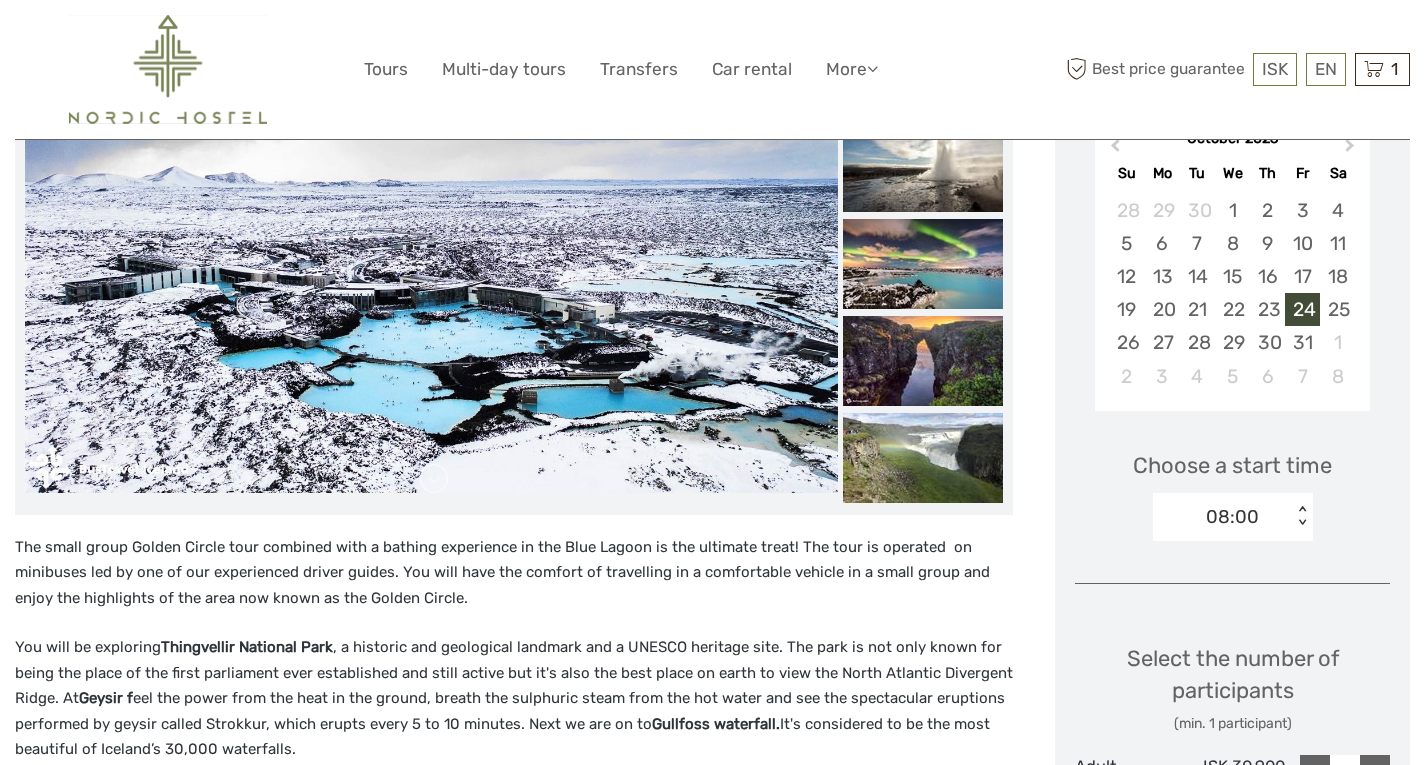 scroll, scrollTop: 373, scrollLeft: 0, axis: vertical 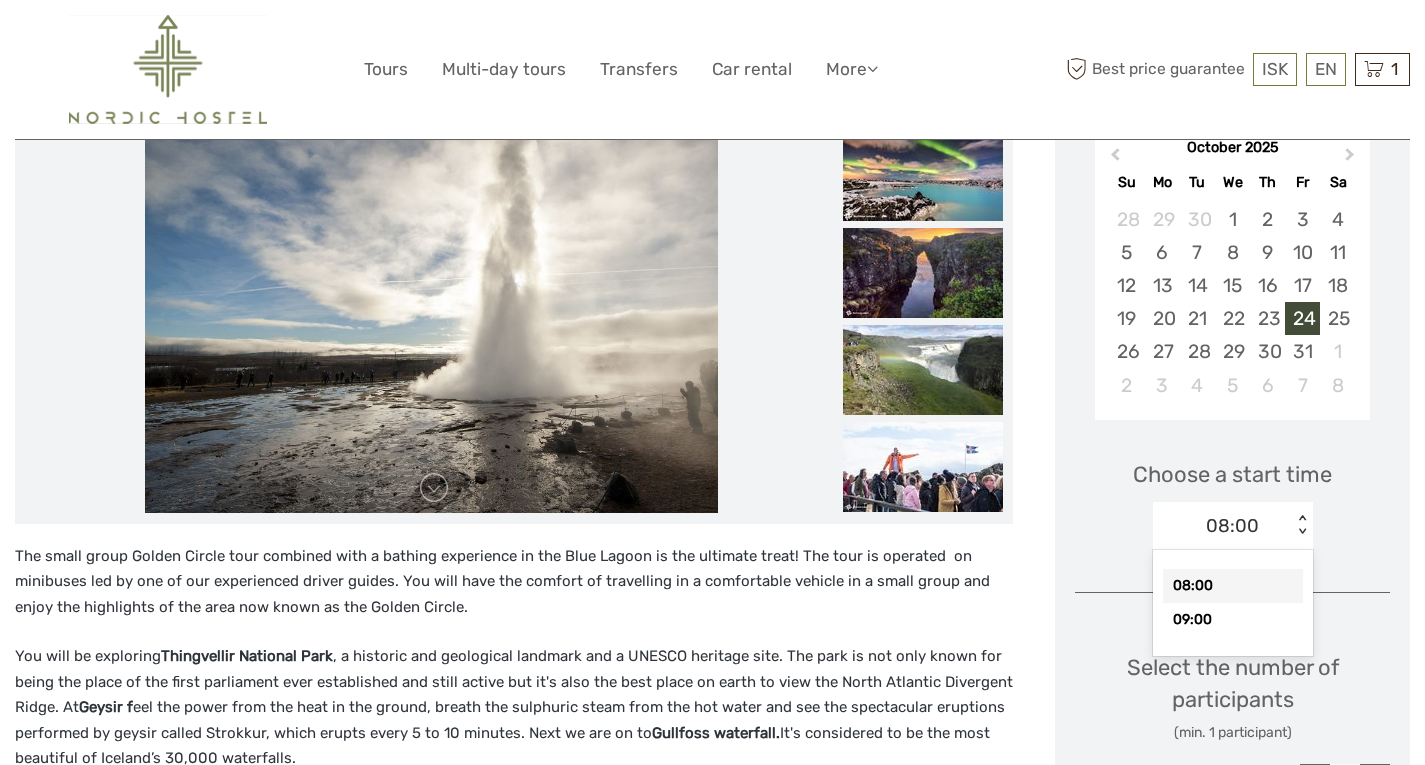 click on "< >" at bounding box center [1301, 525] 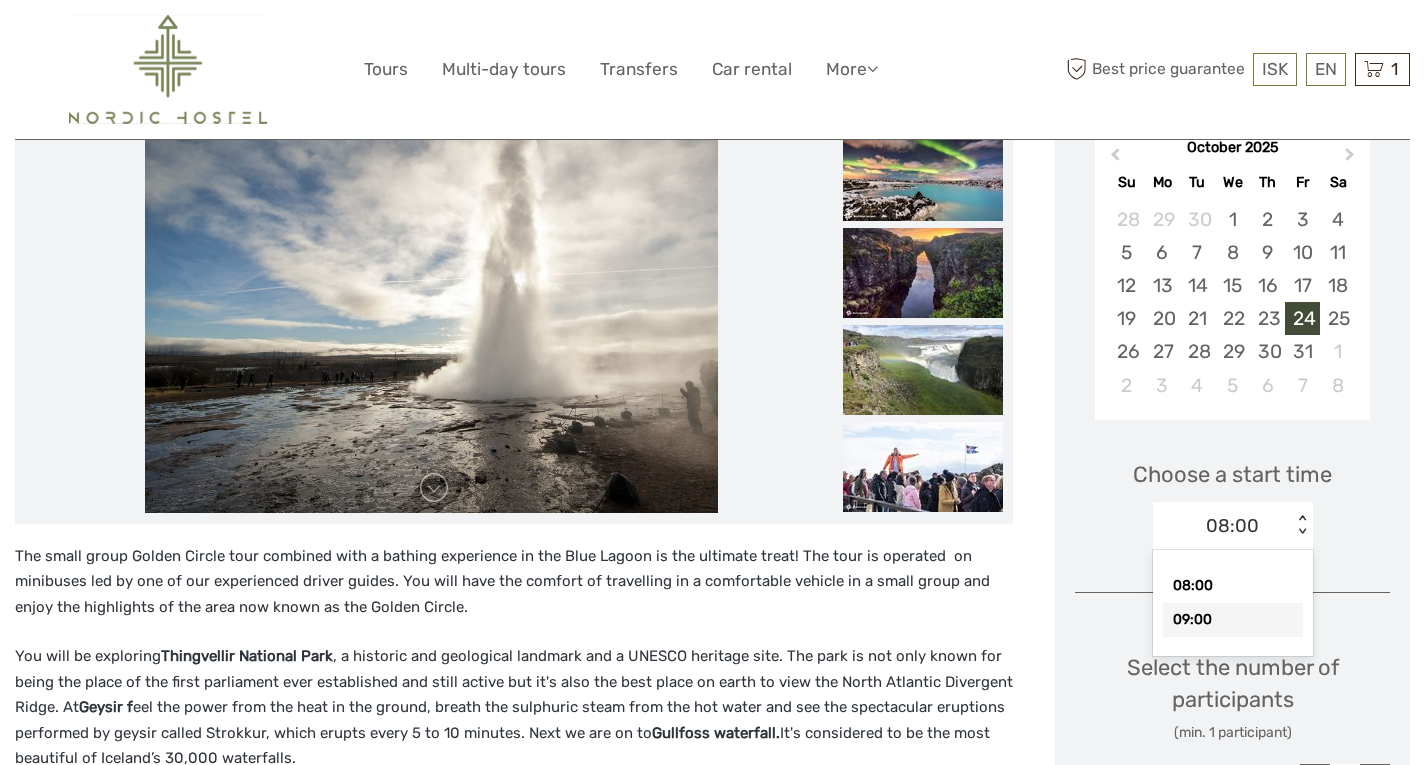 click on "09:00" at bounding box center (1233, 620) 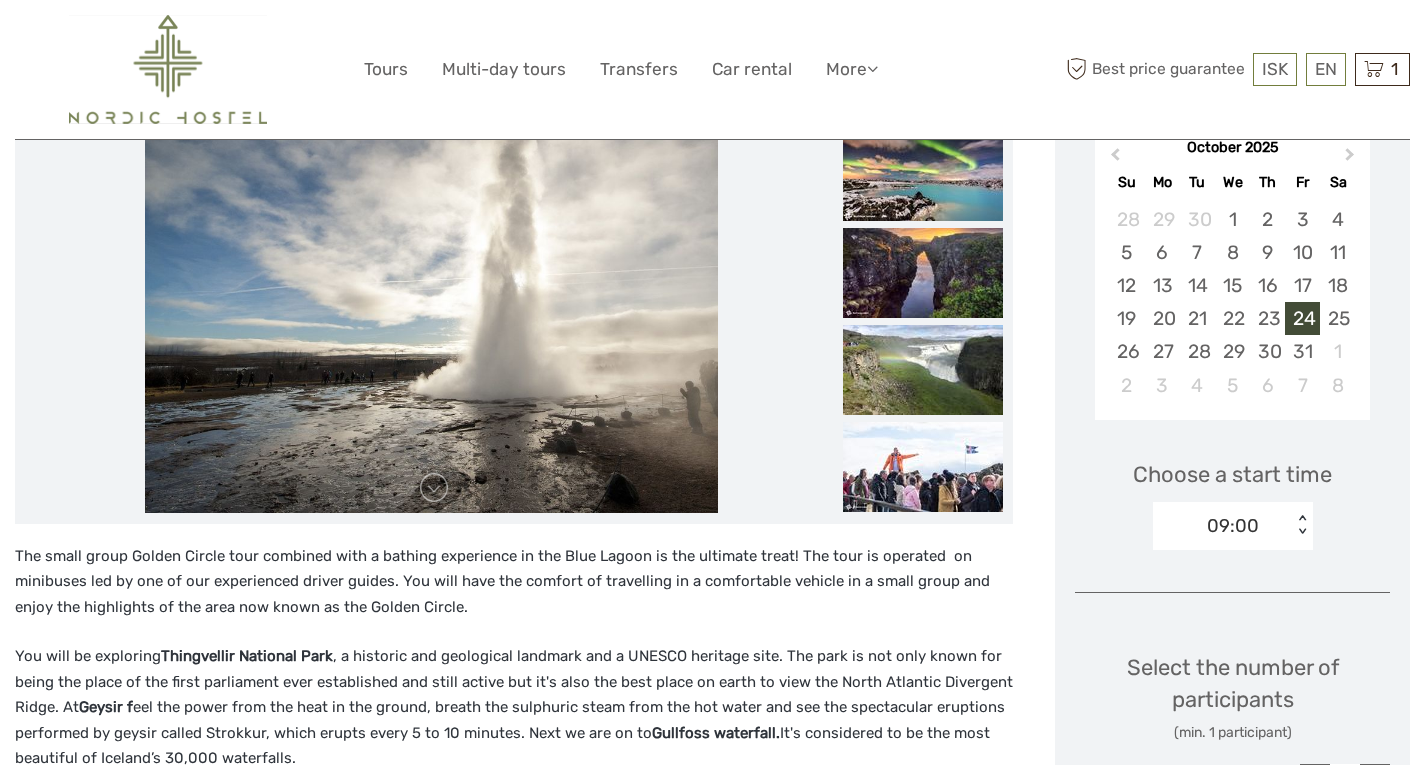 click on "< >" at bounding box center (1301, 525) 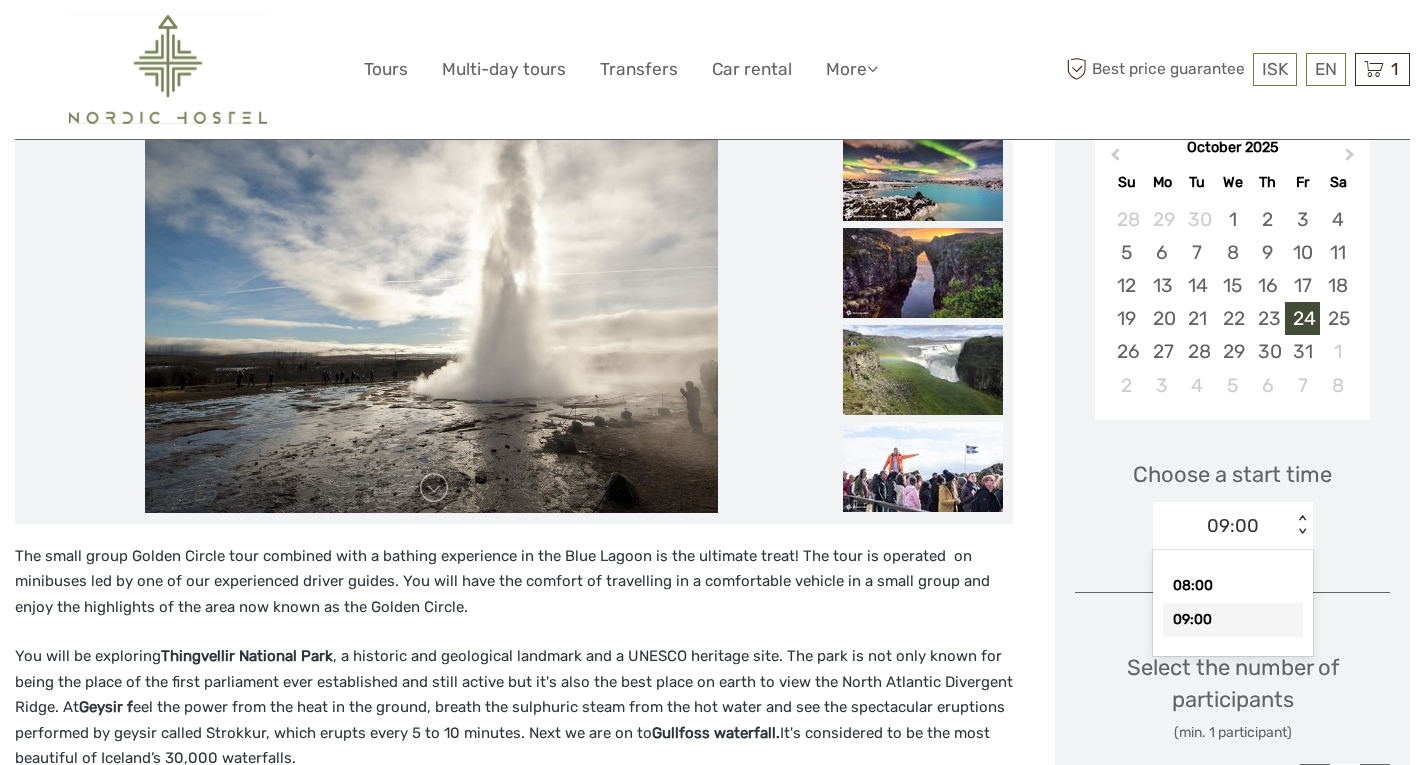 click on "09:00" at bounding box center (1233, 620) 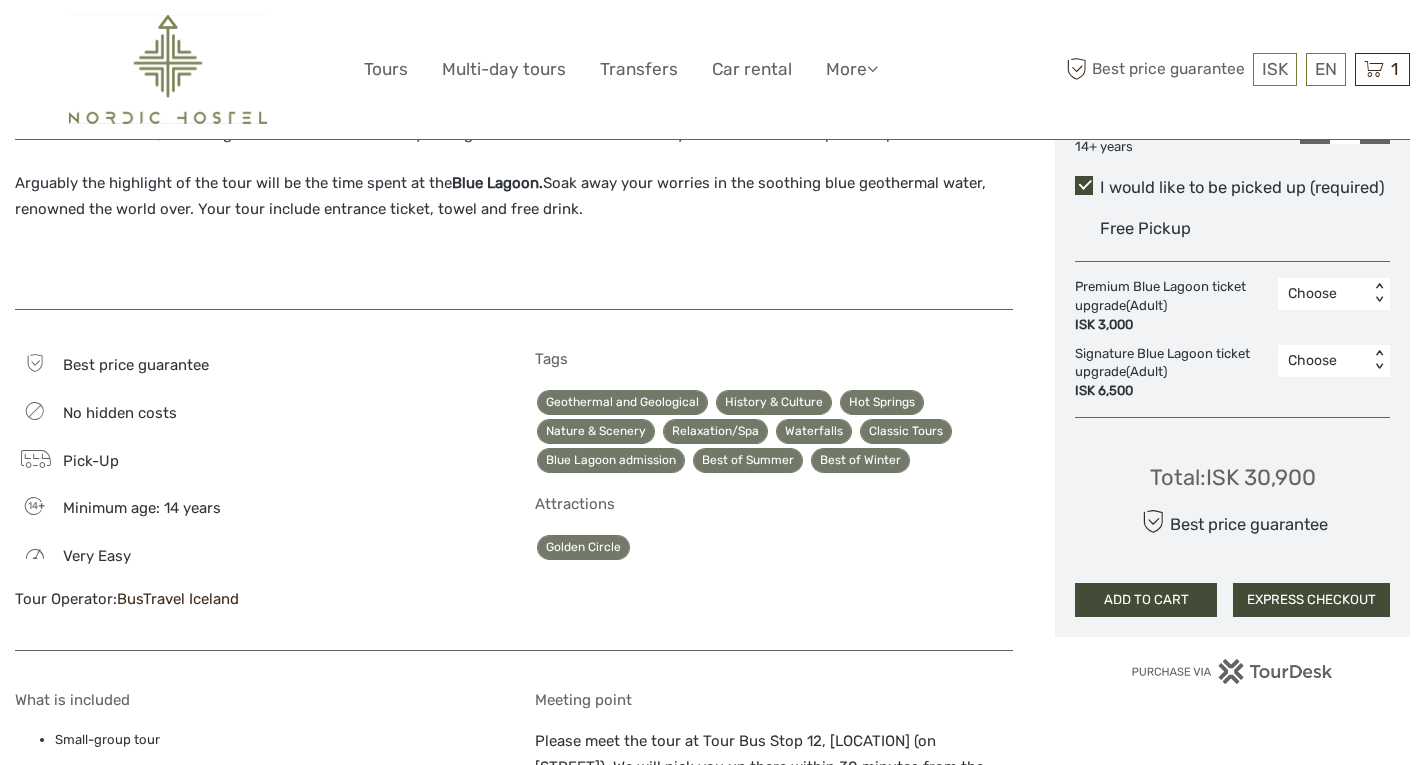 scroll, scrollTop: 1025, scrollLeft: 0, axis: vertical 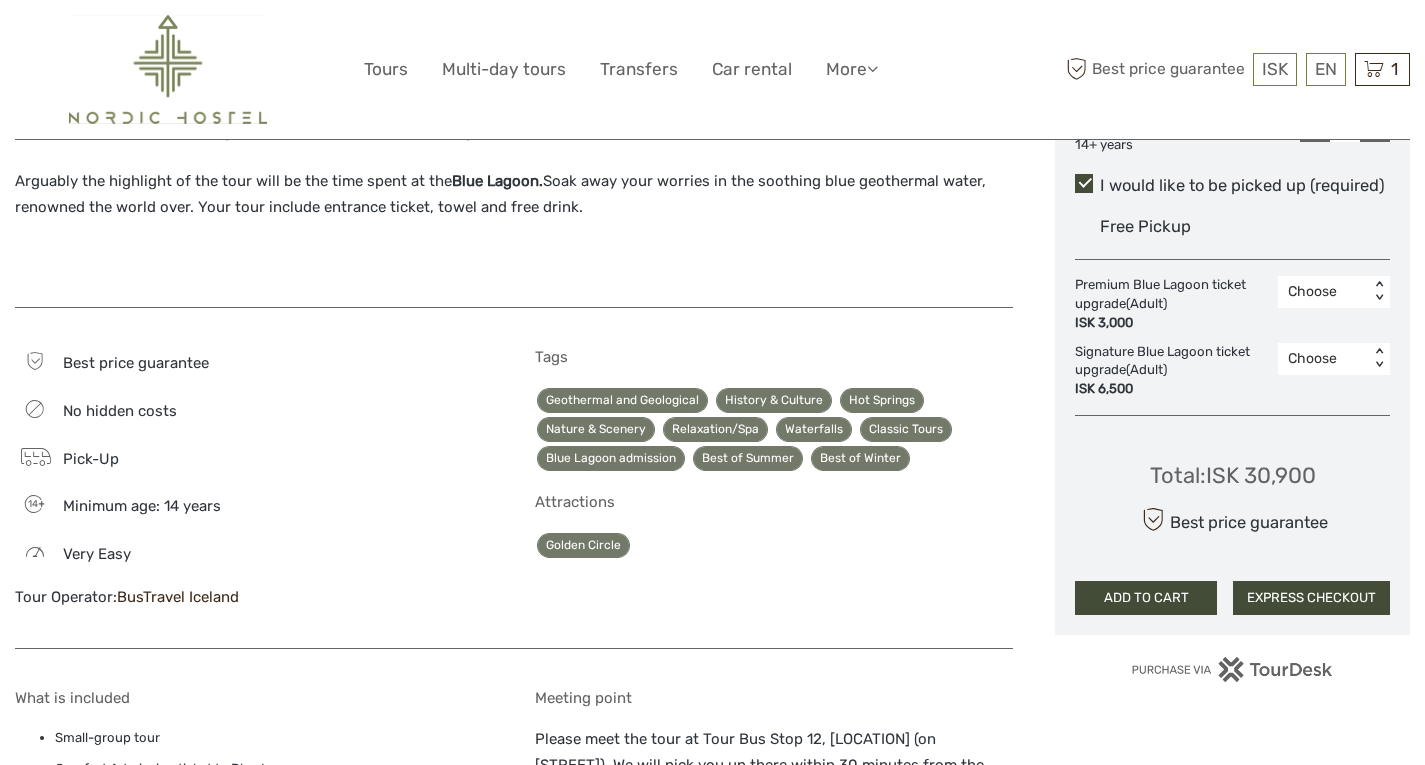click on "< >" at bounding box center [1379, 292] 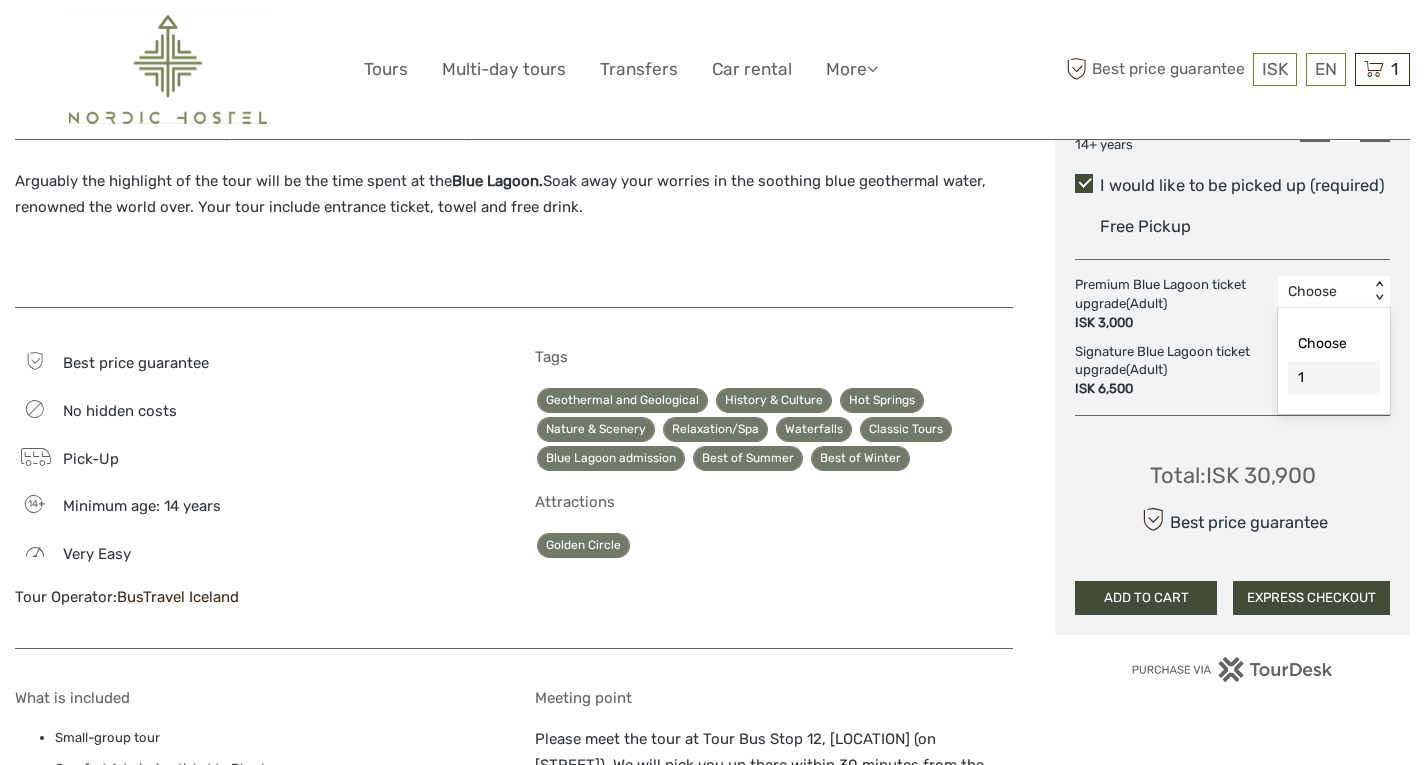 click on "1" at bounding box center (1334, 378) 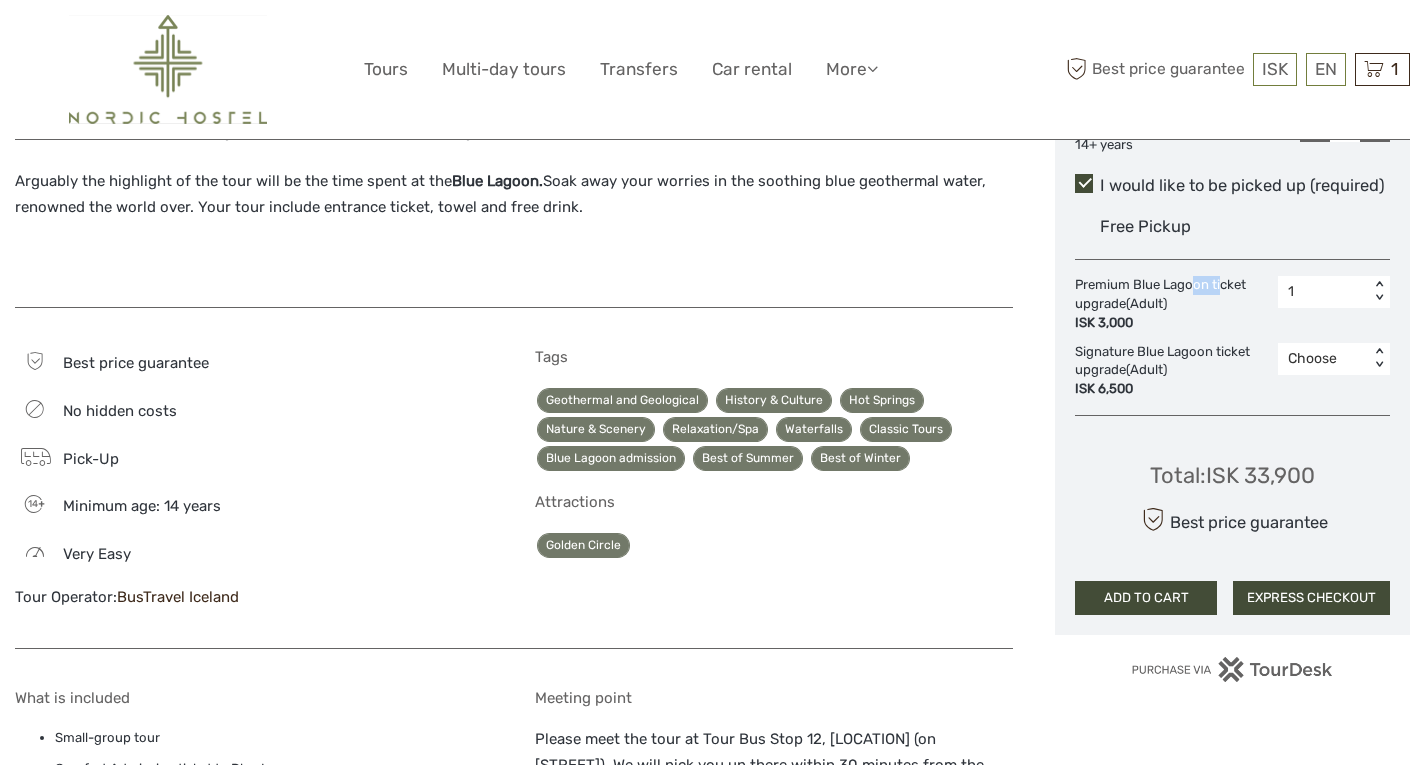 drag, startPoint x: 1192, startPoint y: 286, endPoint x: 1222, endPoint y: 286, distance: 30 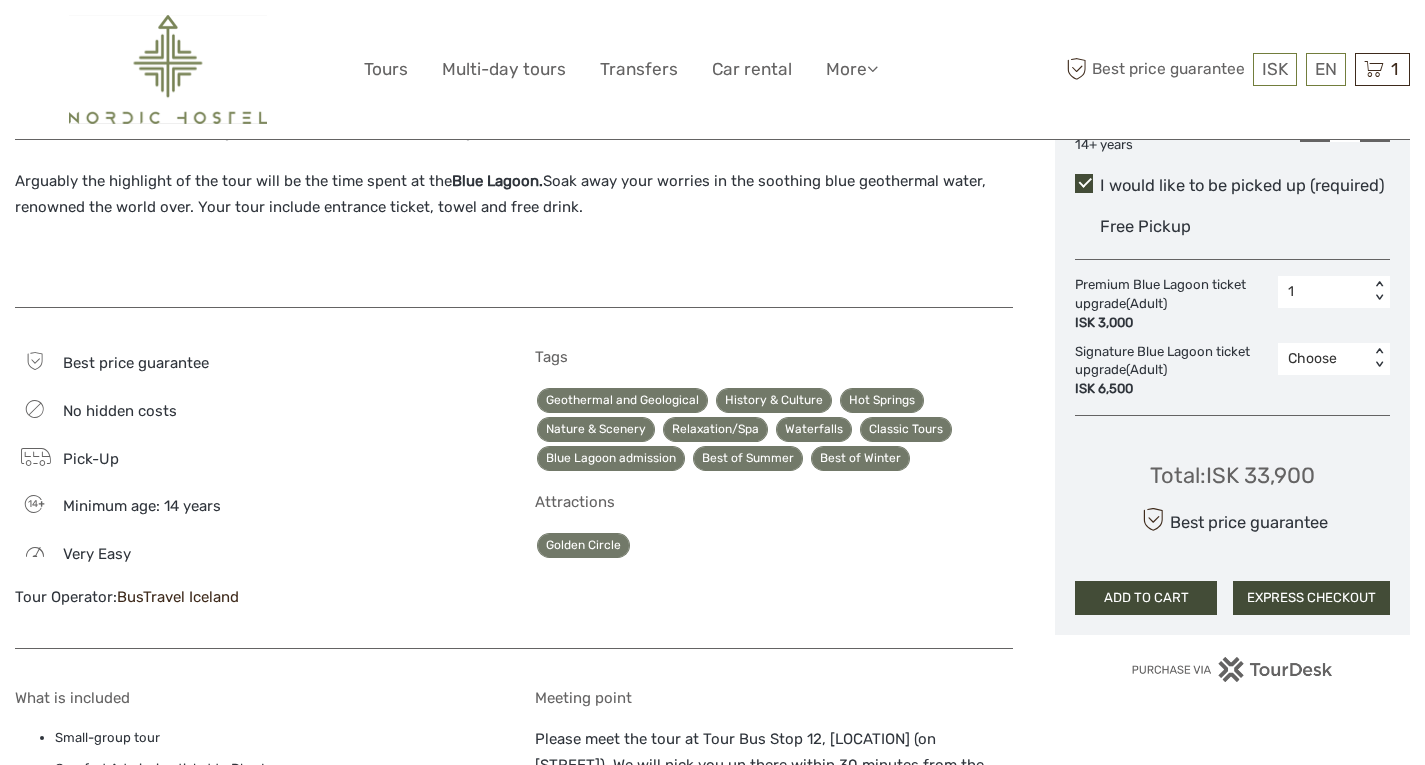 click on "1 < >" at bounding box center [1334, 292] 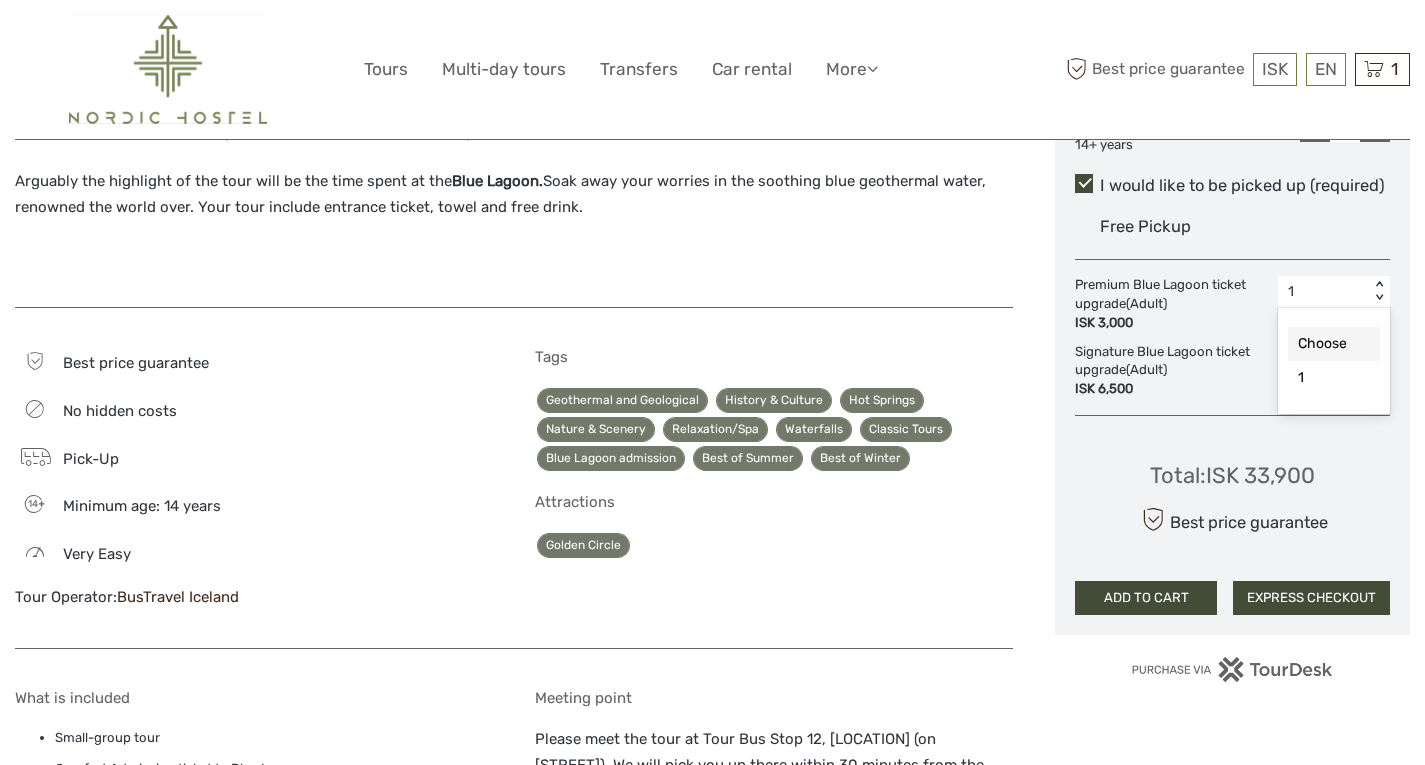 click on "Choose" at bounding box center (1334, 344) 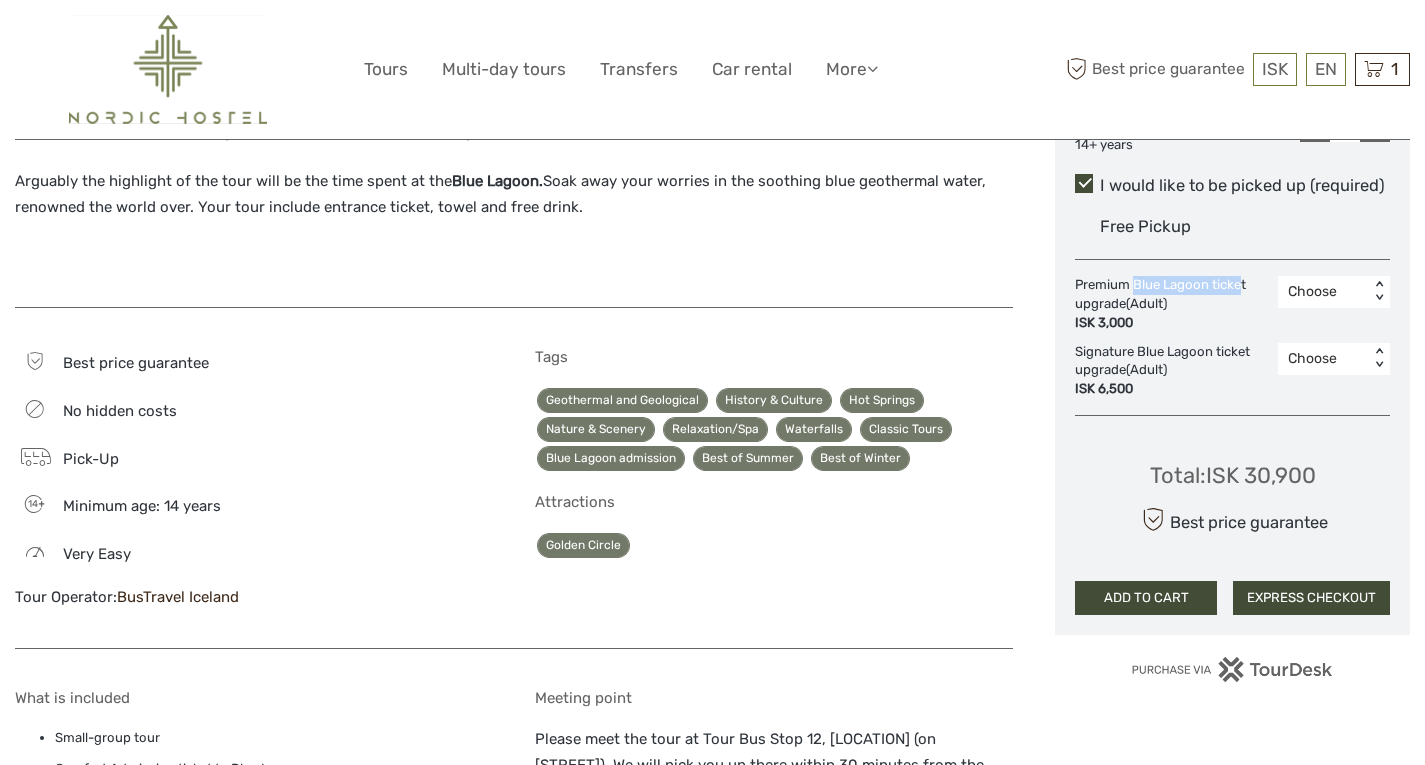 drag, startPoint x: 1137, startPoint y: 282, endPoint x: 1242, endPoint y: 280, distance: 105.01904 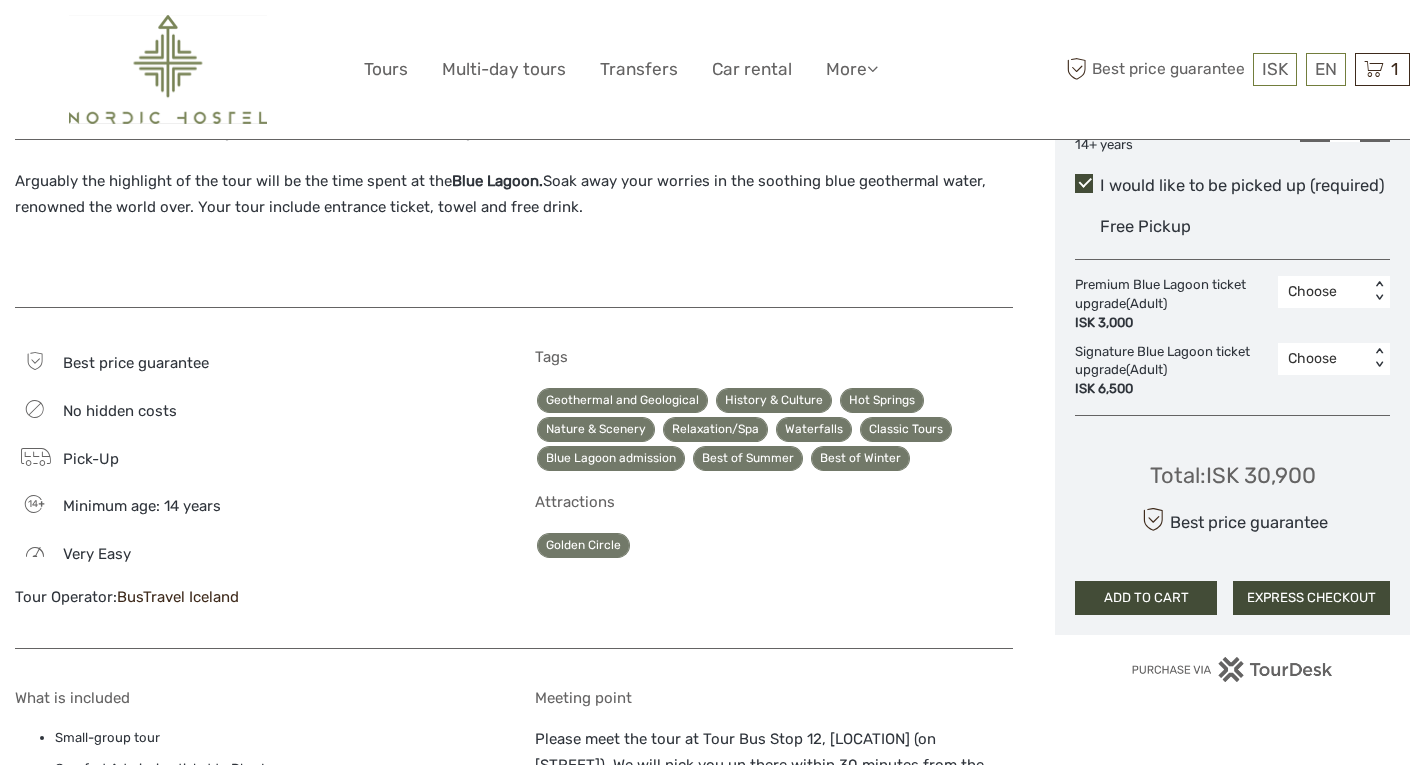 click on "ISK 3,000" at bounding box center (1171, 323) 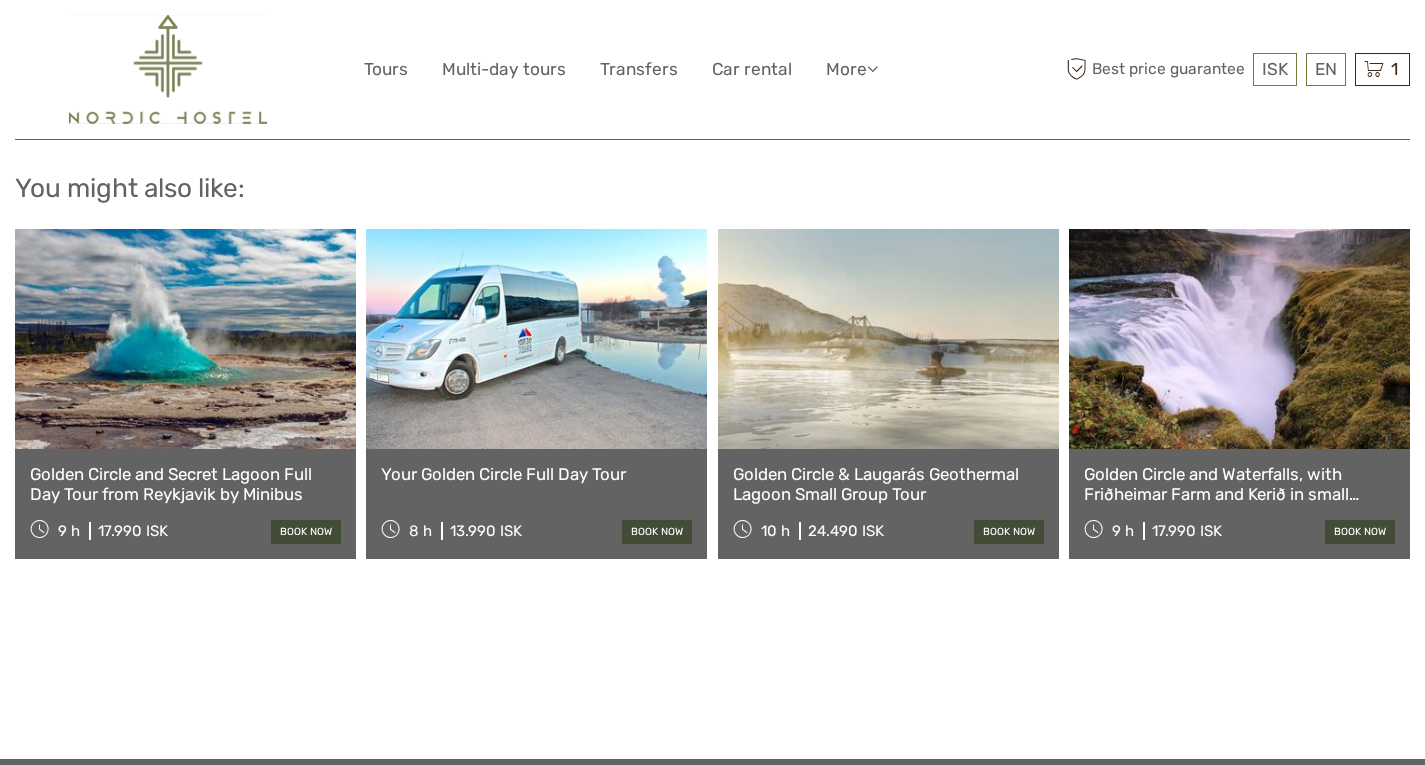 scroll, scrollTop: 2022, scrollLeft: 0, axis: vertical 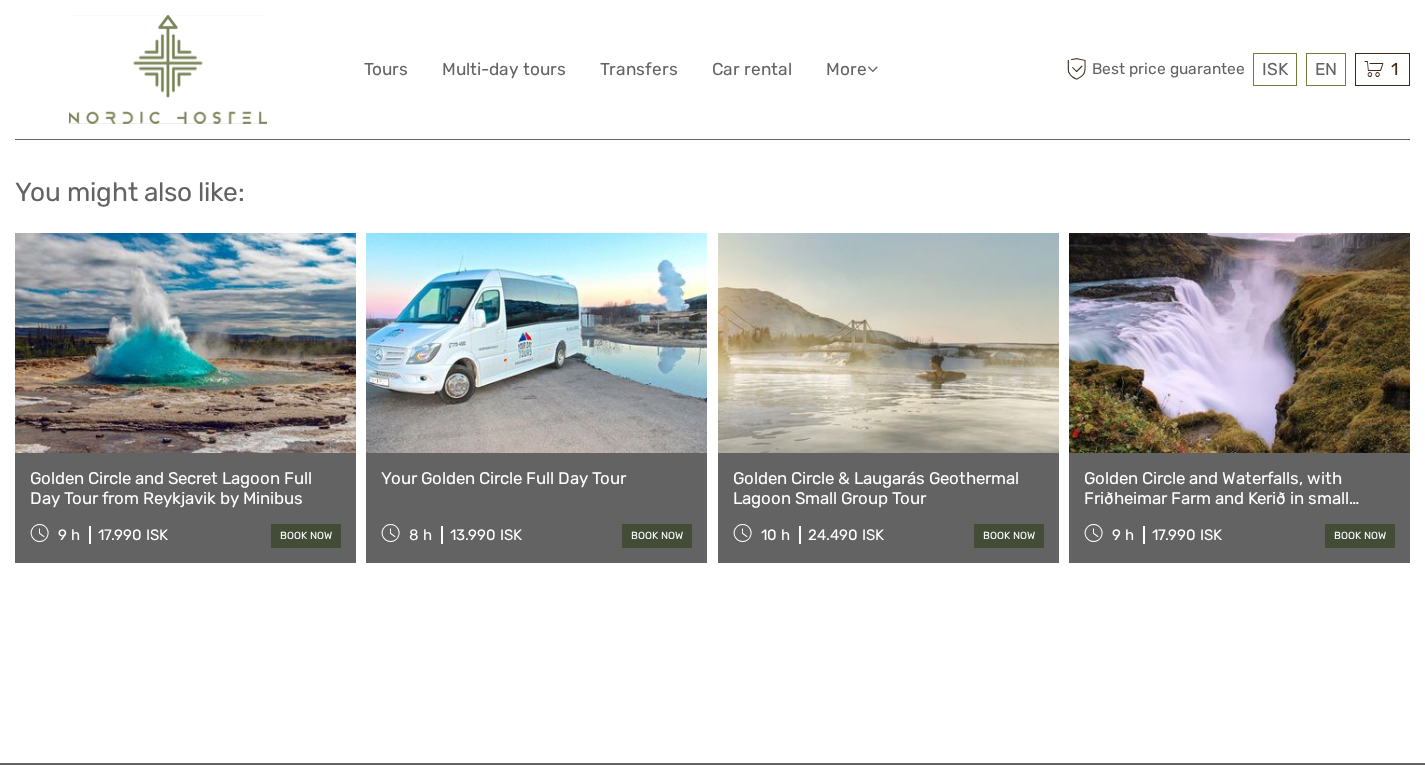 click on "Golden Circle and Secret Lagoon Full Day Tour from Reykjavik by Minibus" at bounding box center (185, 488) 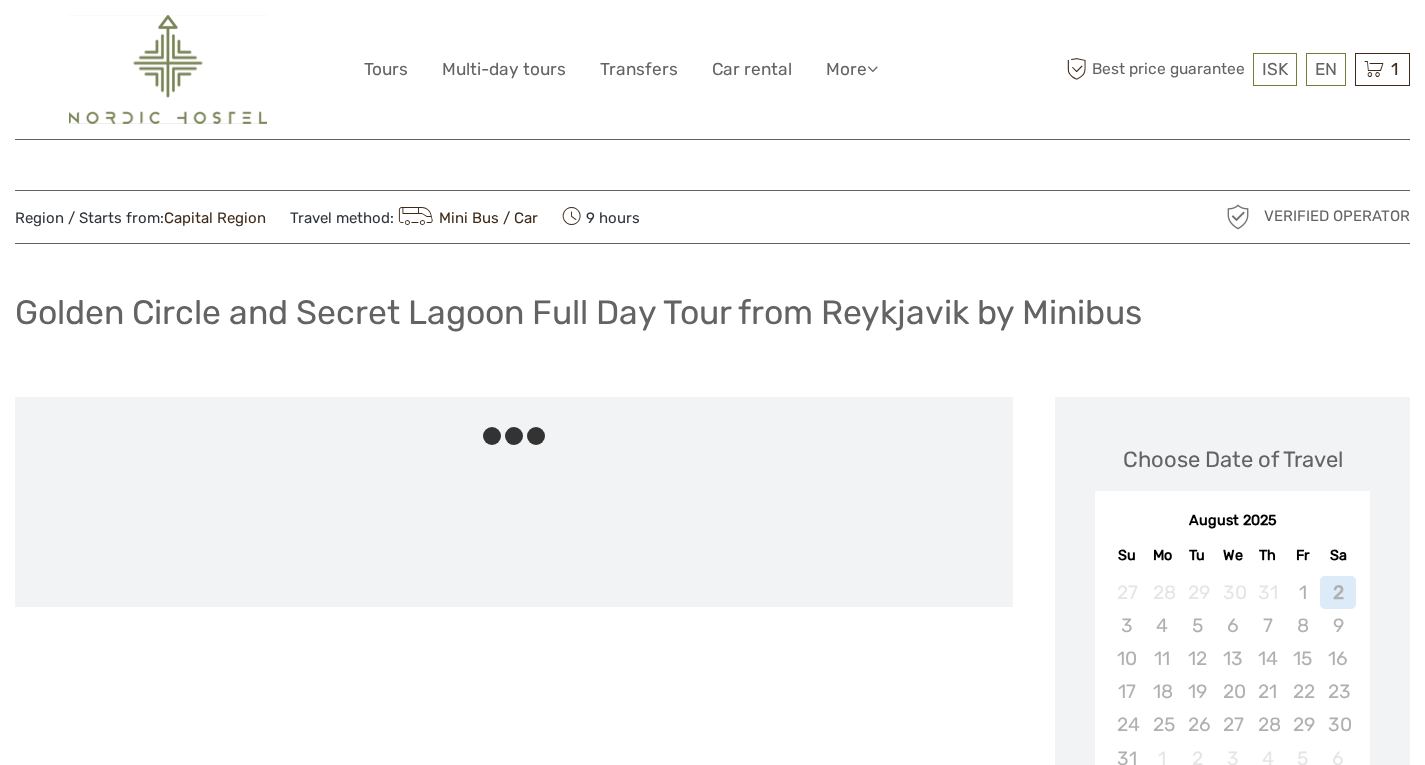 scroll, scrollTop: 0, scrollLeft: 0, axis: both 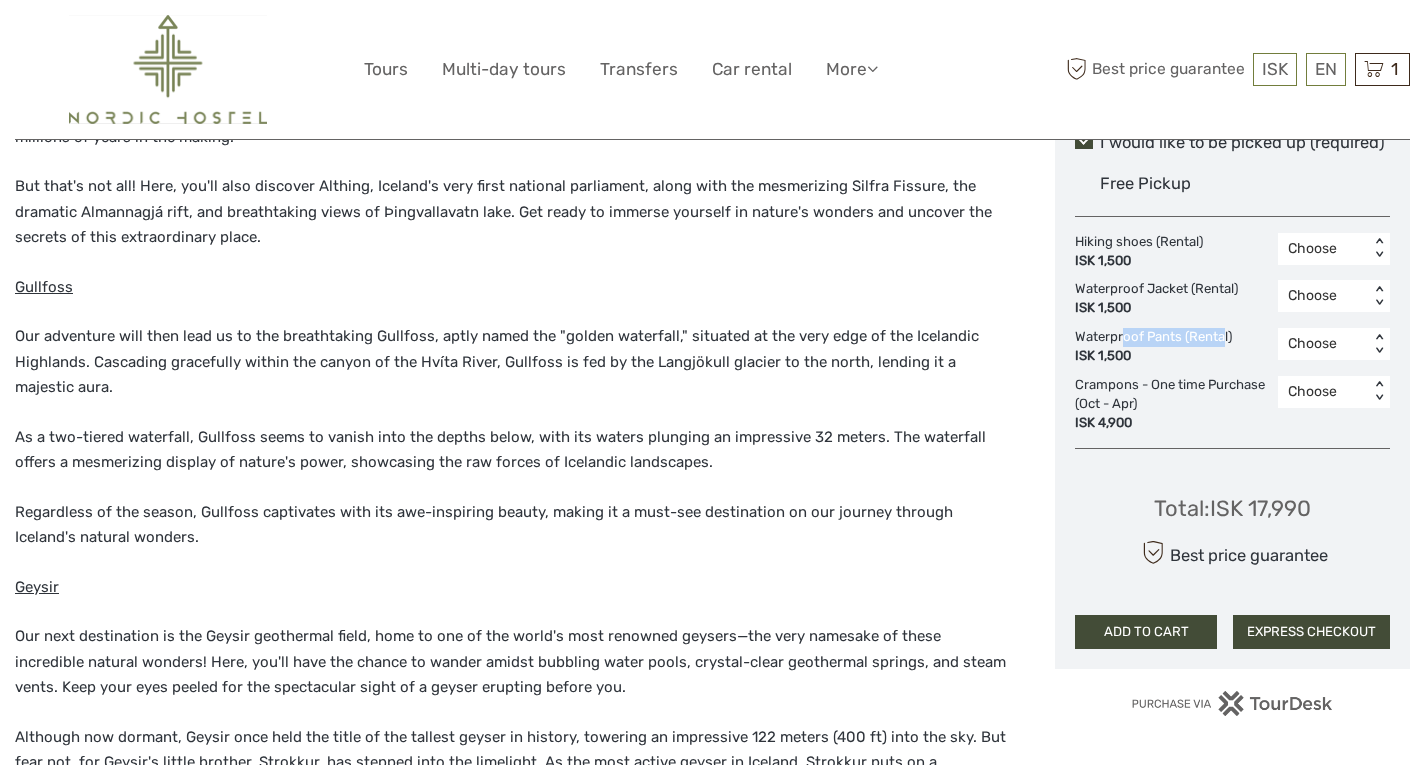 drag, startPoint x: 1125, startPoint y: 333, endPoint x: 1225, endPoint y: 328, distance: 100.12492 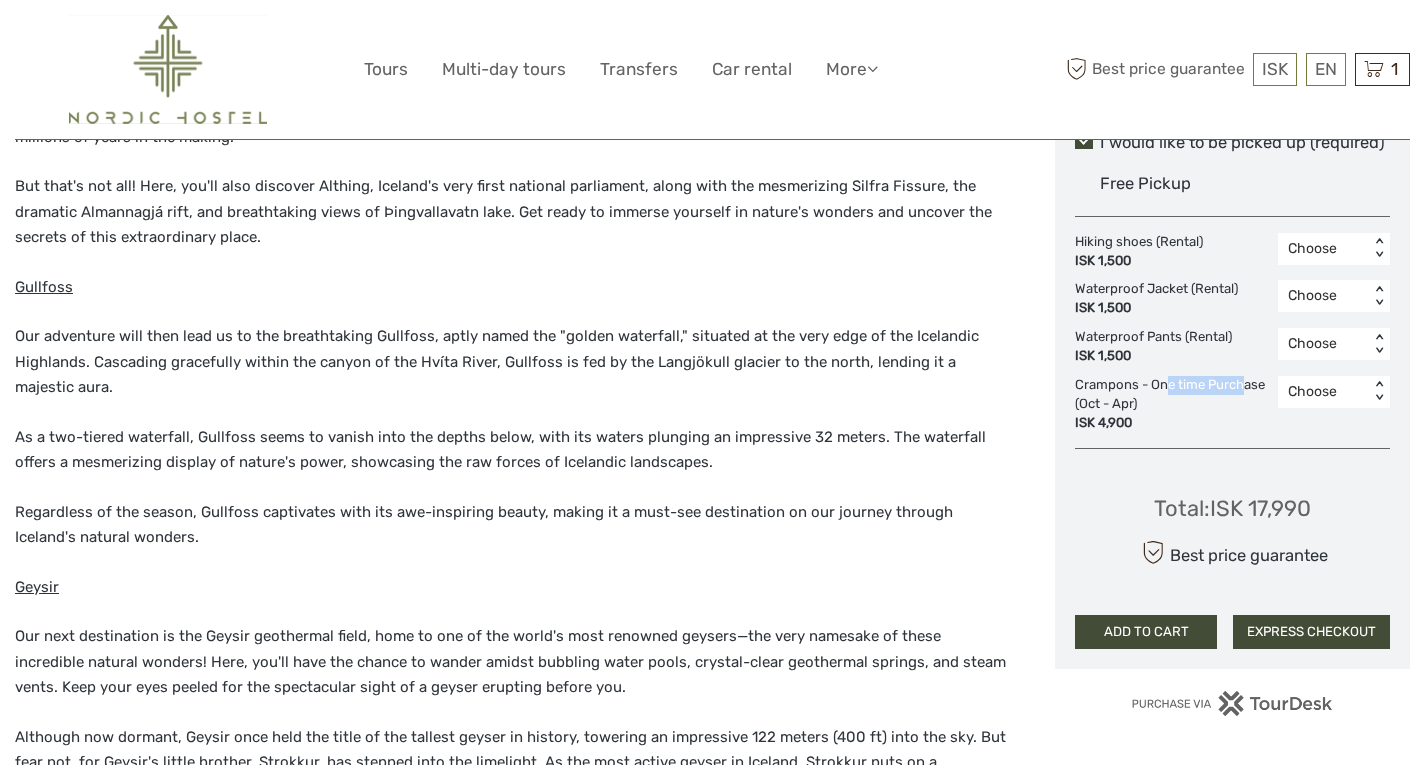drag, startPoint x: 1166, startPoint y: 379, endPoint x: 1243, endPoint y: 374, distance: 77.16217 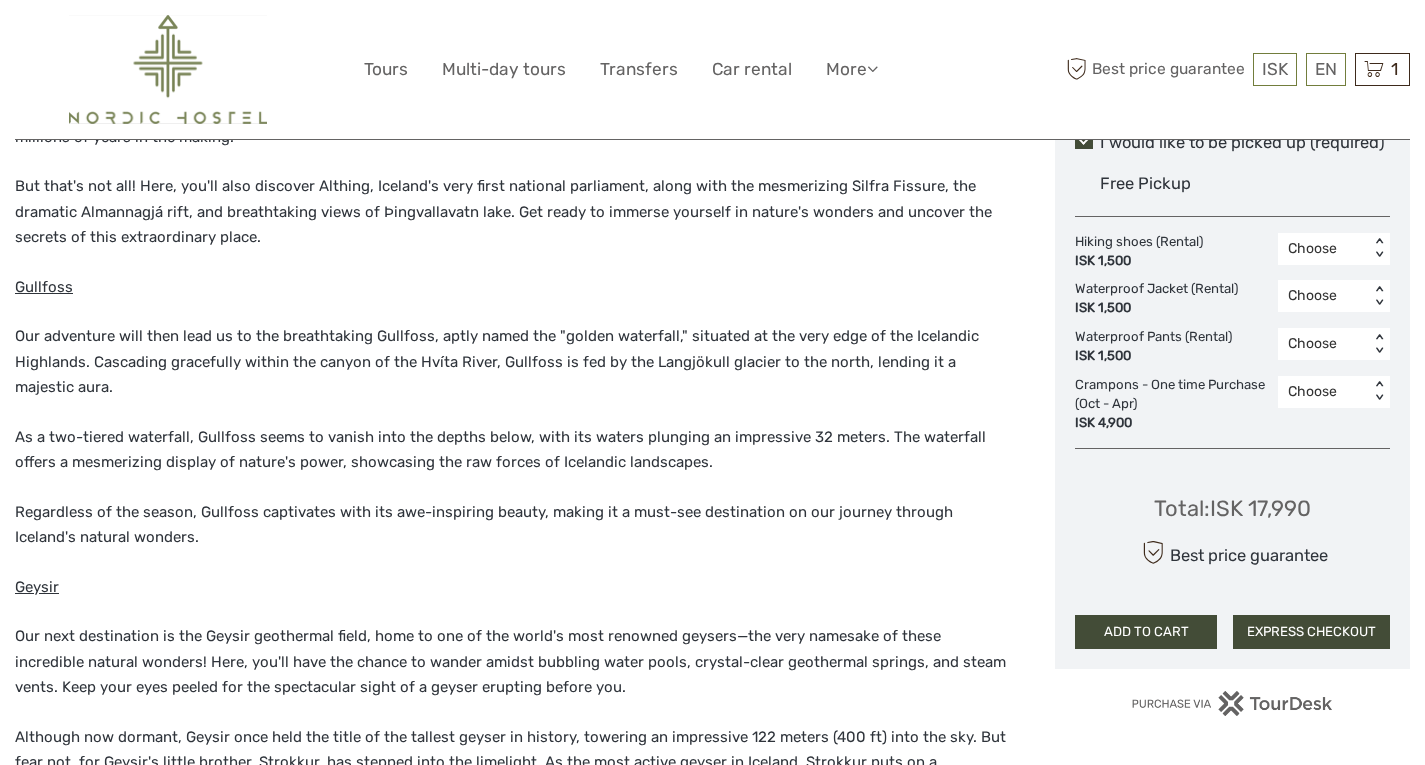 click on "ISK 4,900" at bounding box center [1171, 423] 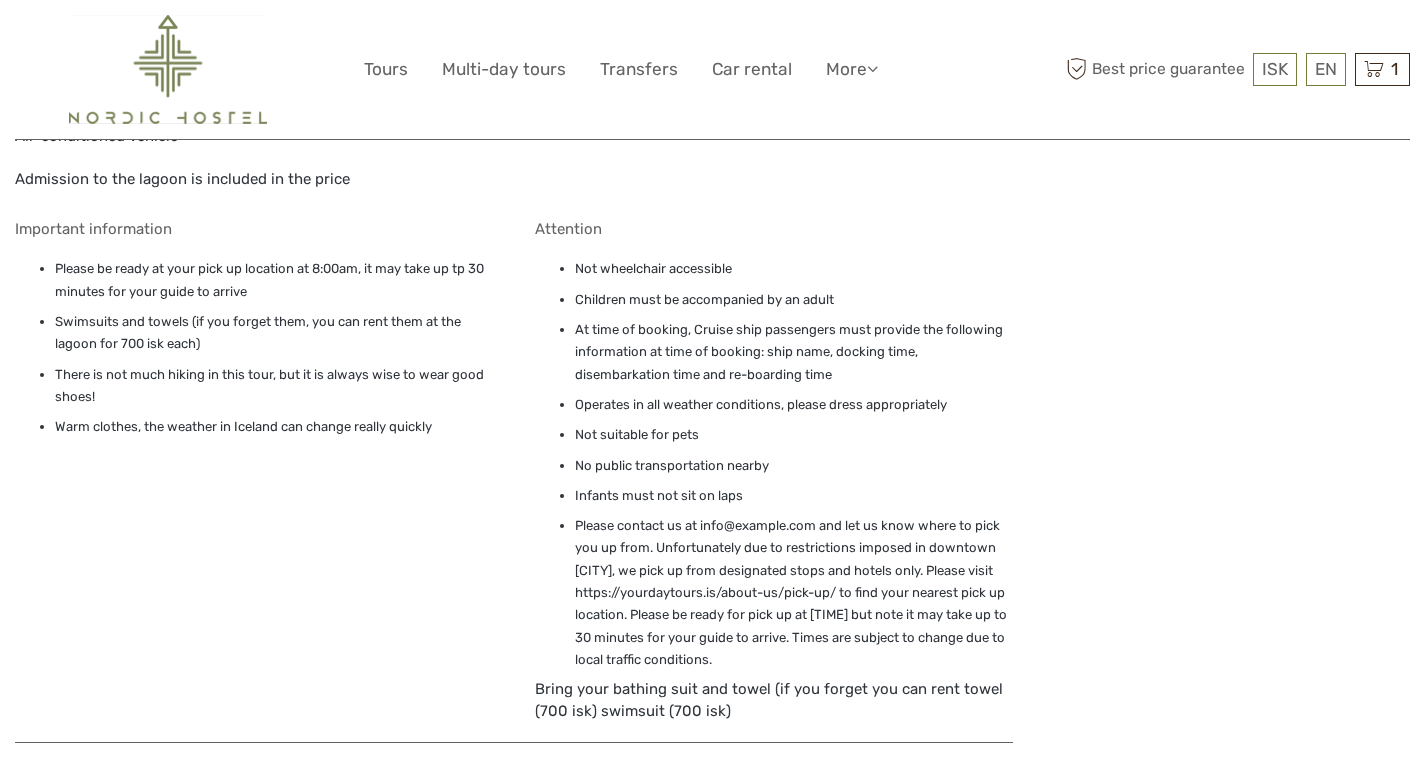 scroll, scrollTop: 2830, scrollLeft: 0, axis: vertical 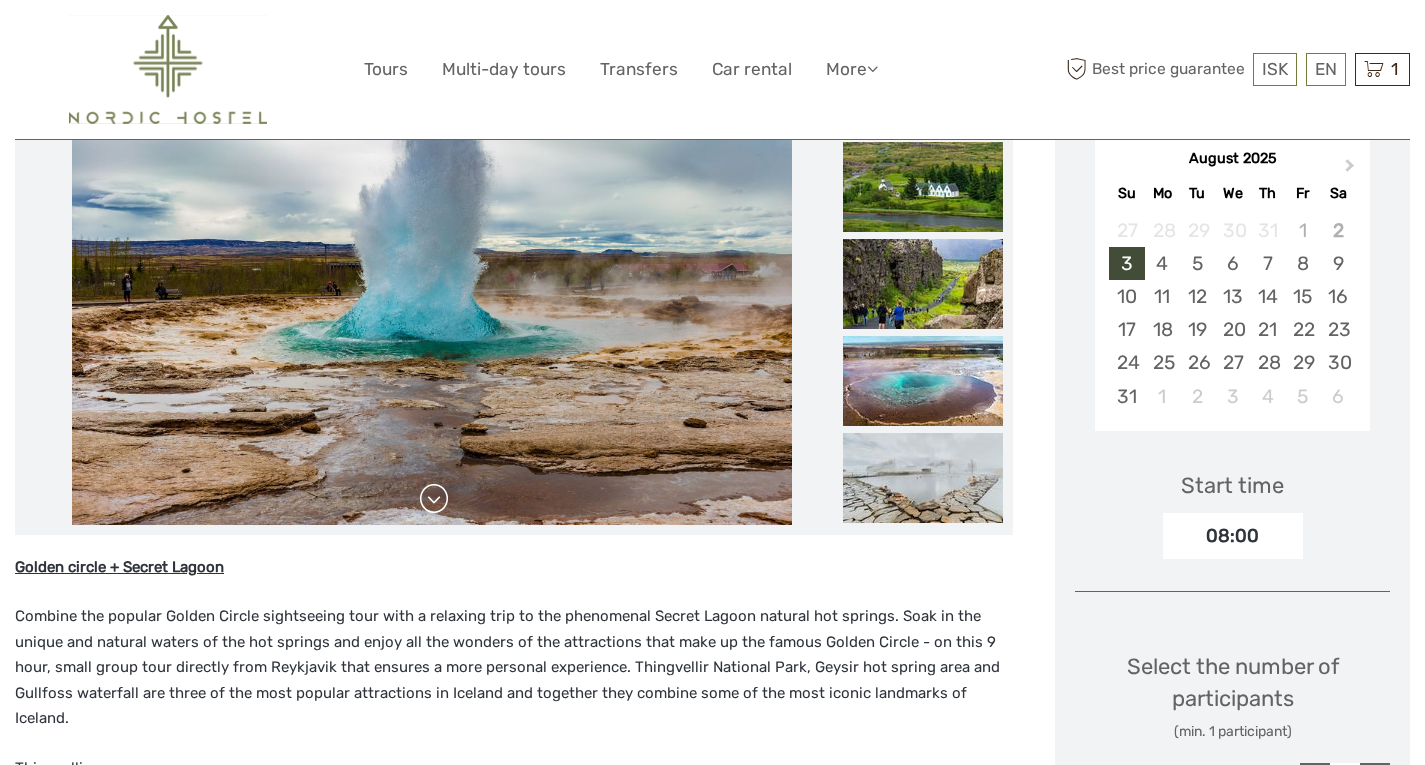 click at bounding box center (434, 499) 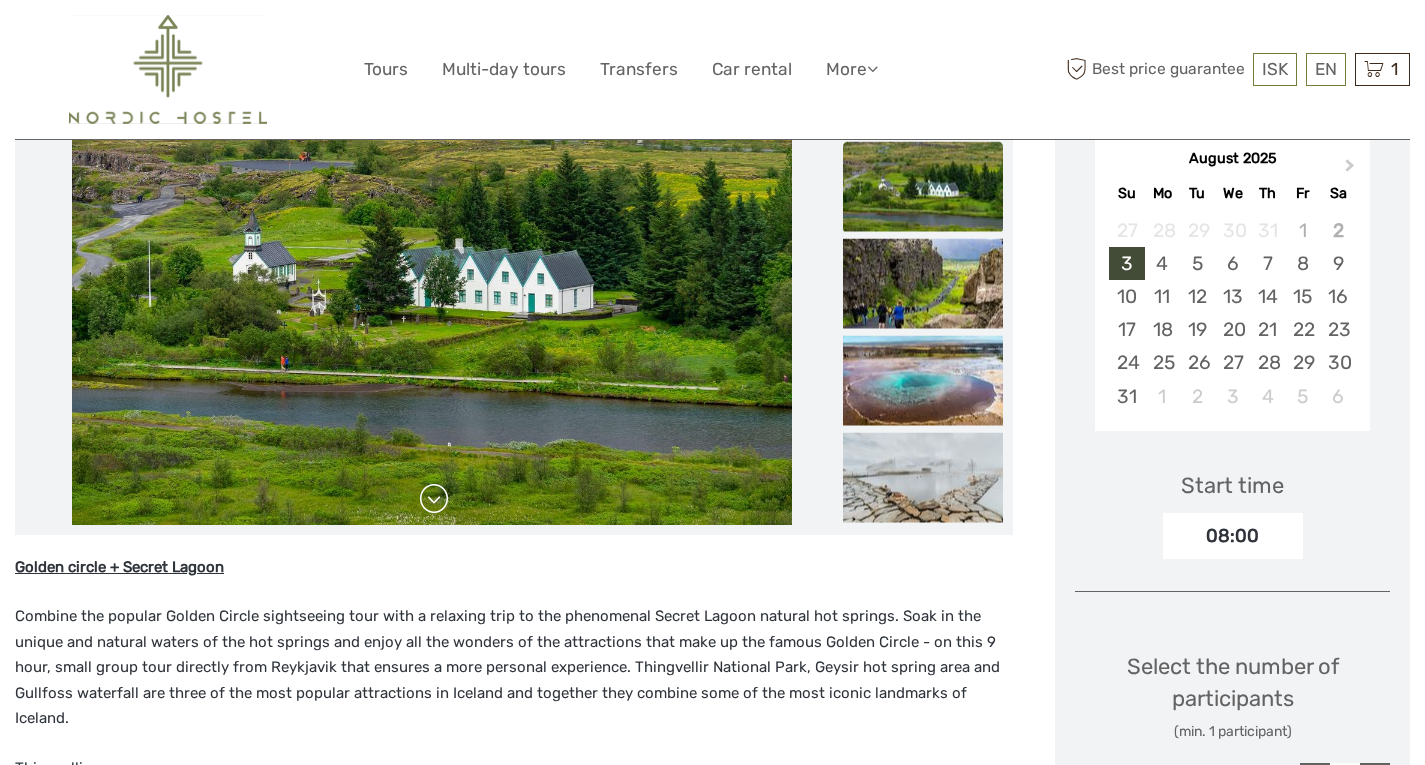click at bounding box center [434, 499] 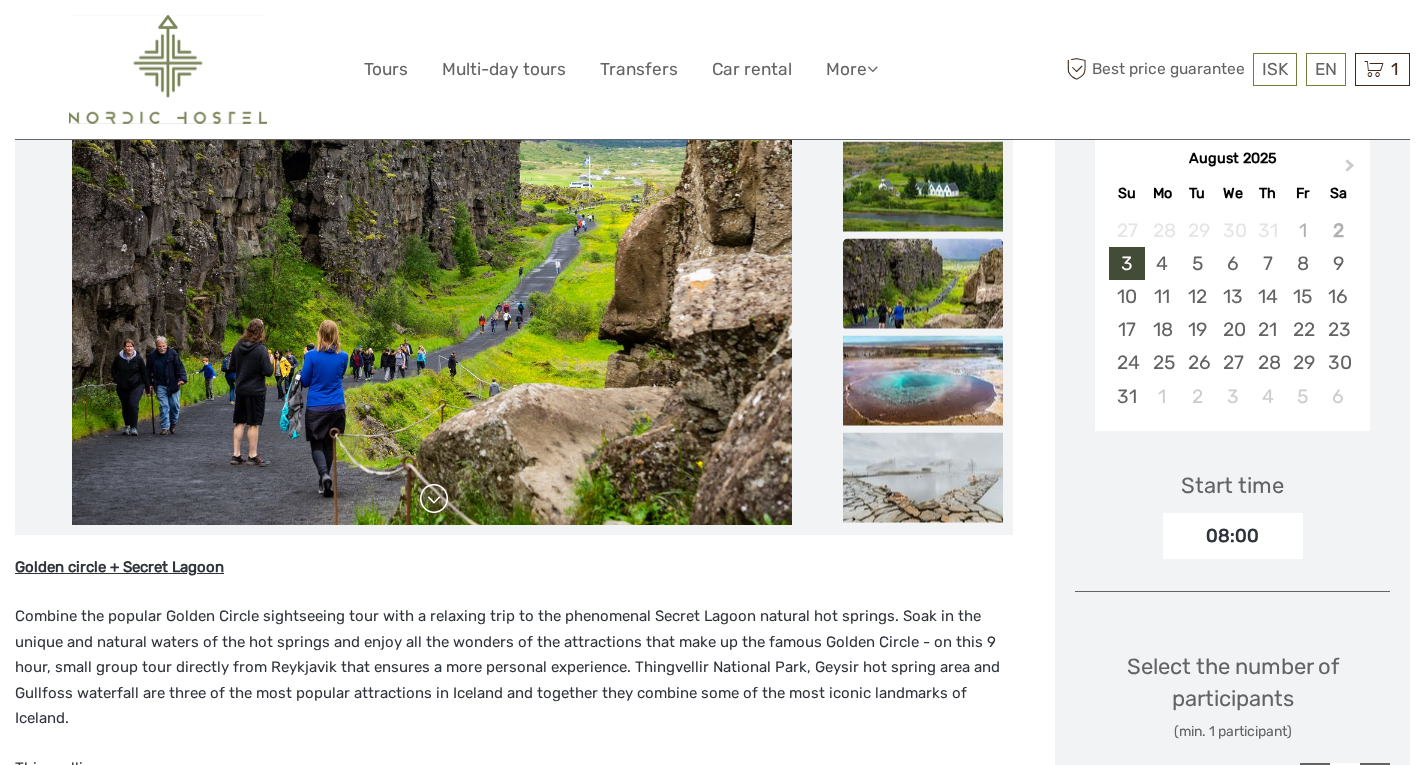 click at bounding box center (434, 499) 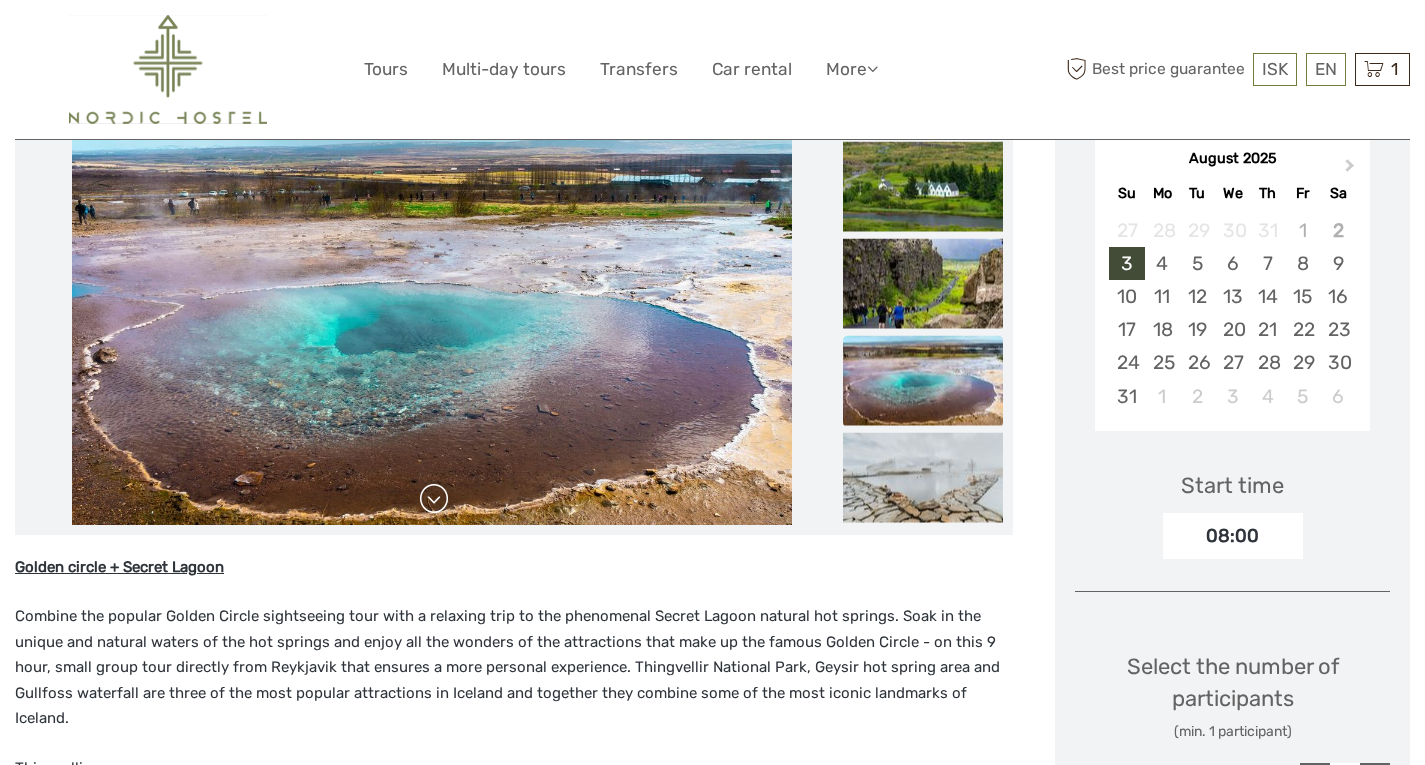 click at bounding box center (434, 499) 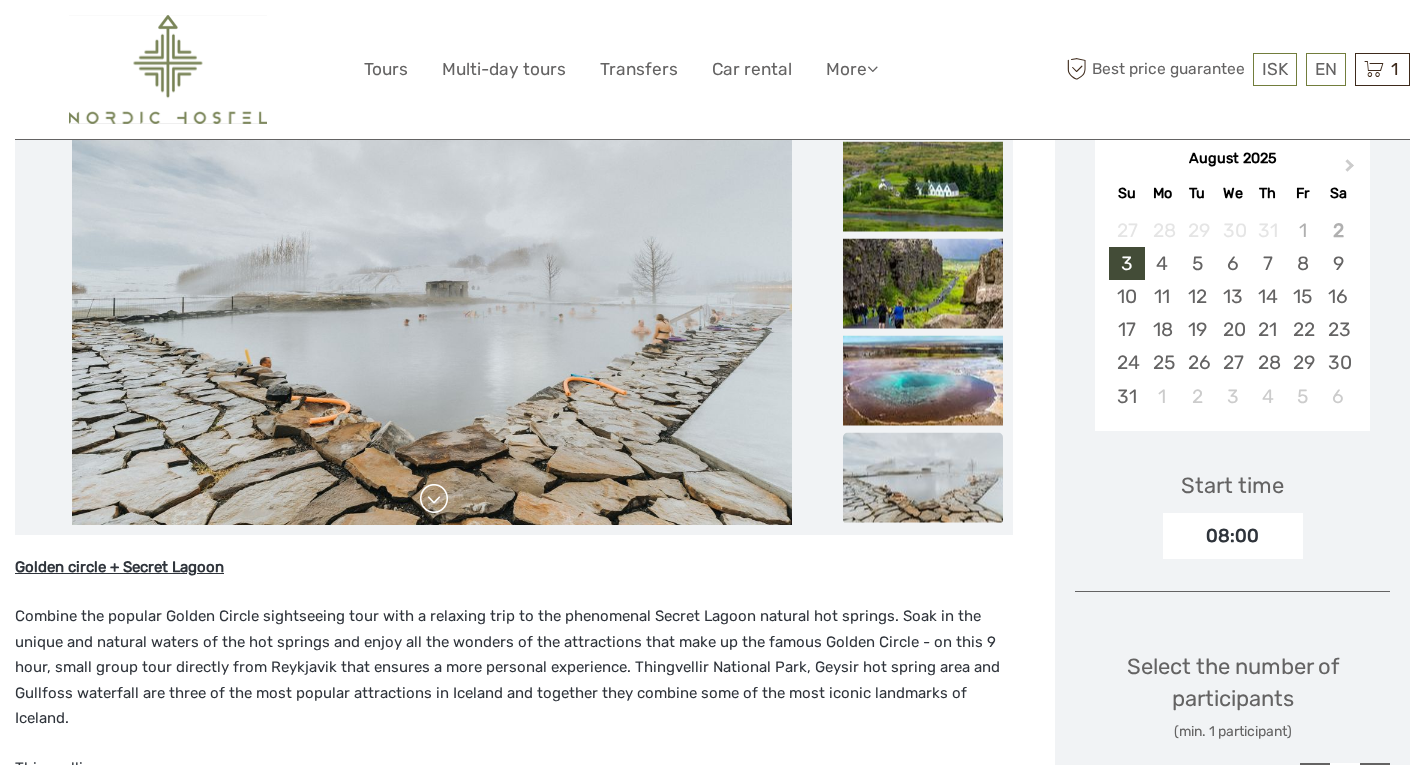 click at bounding box center (434, 499) 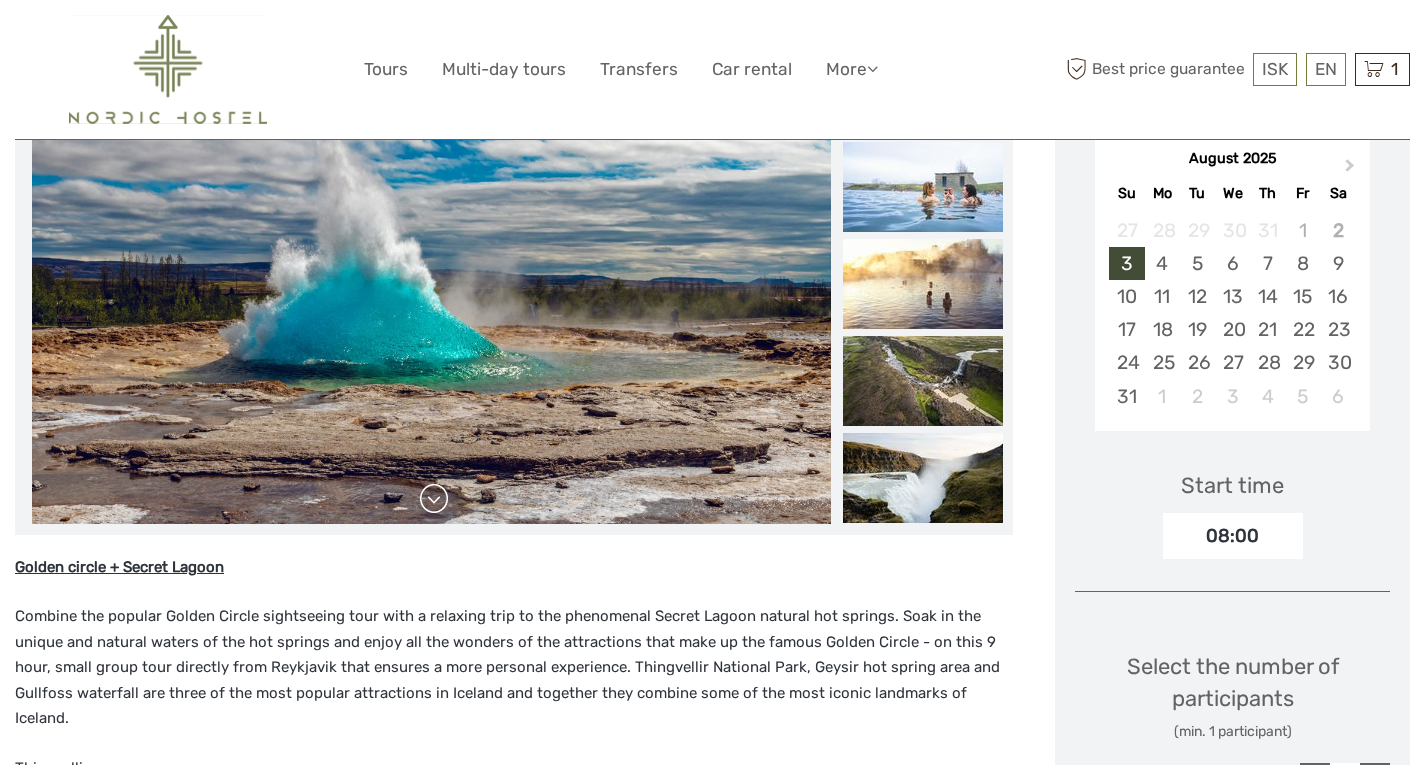 click at bounding box center [434, 499] 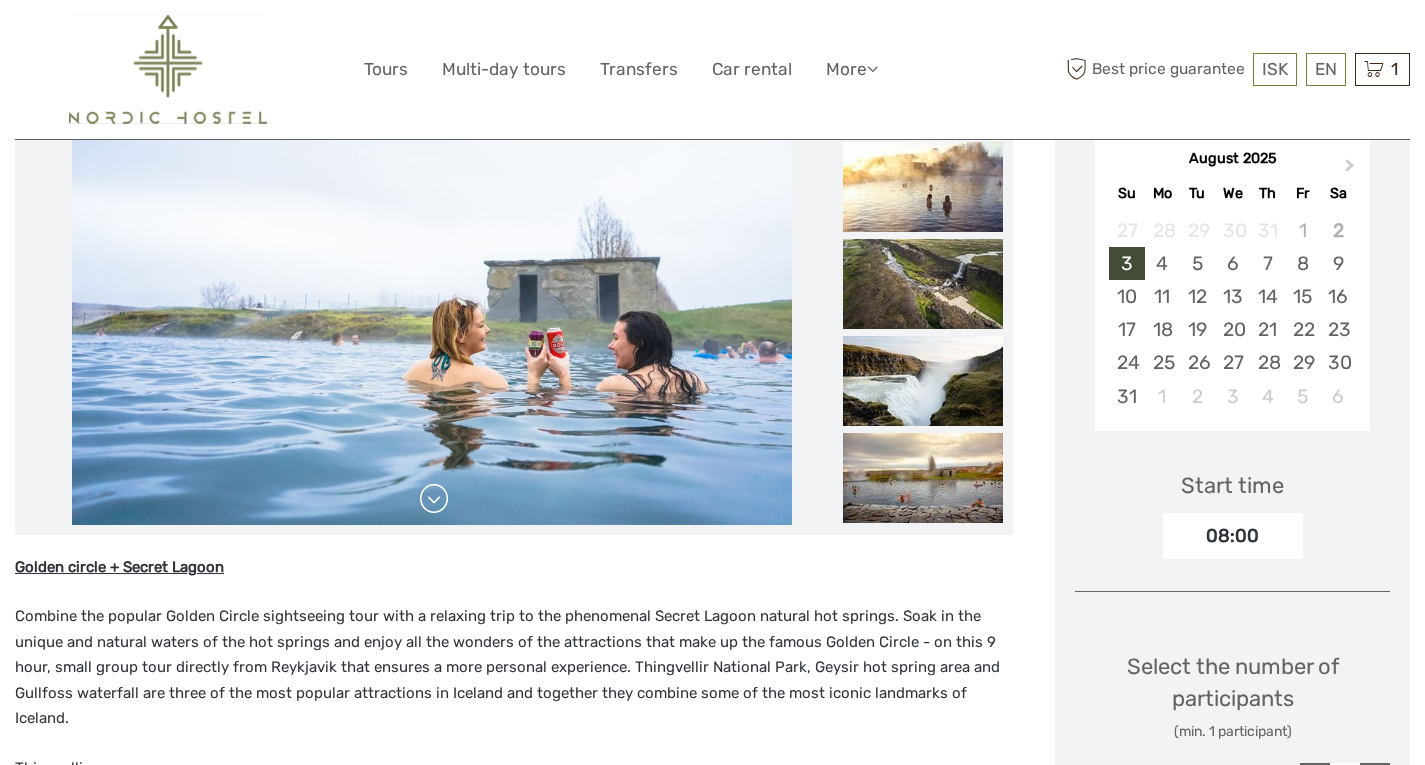 click at bounding box center [434, 499] 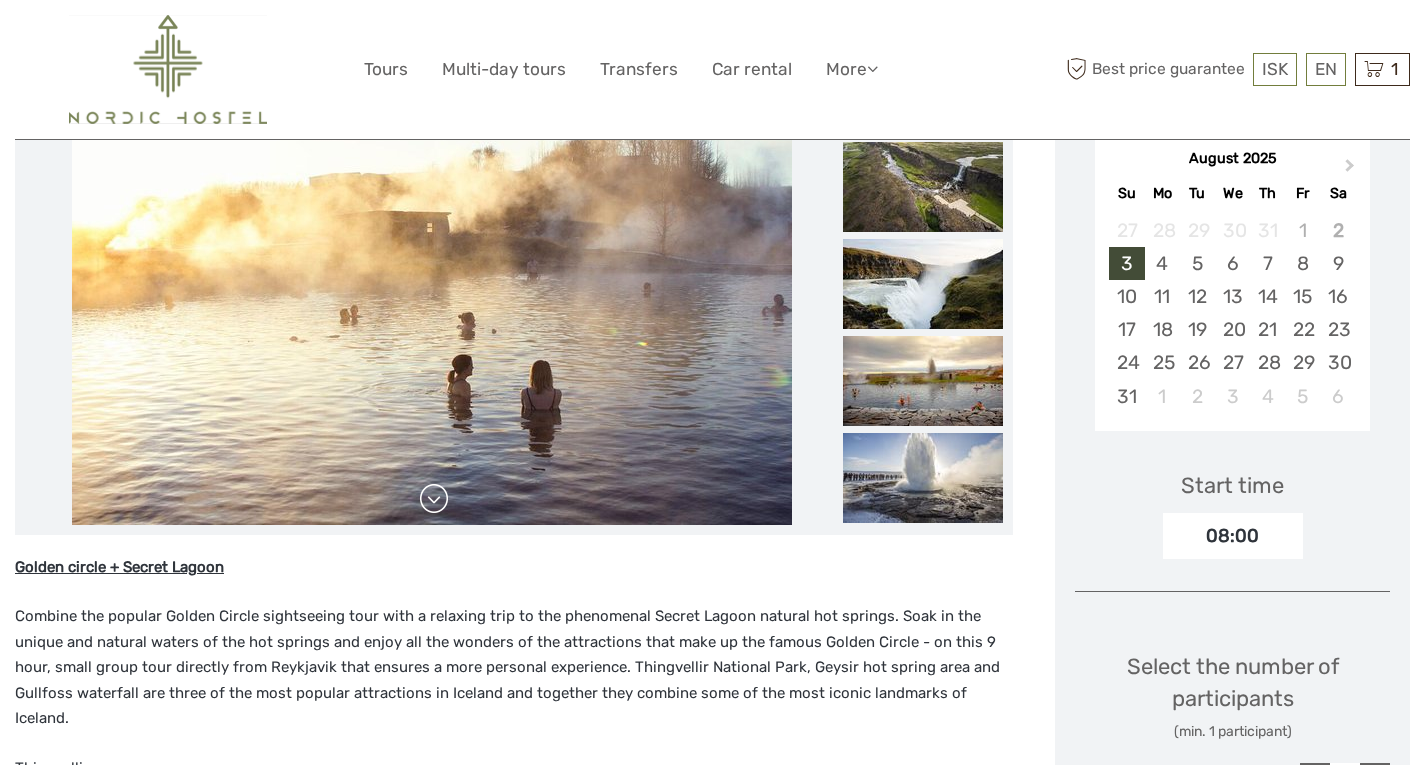 click at bounding box center (434, 499) 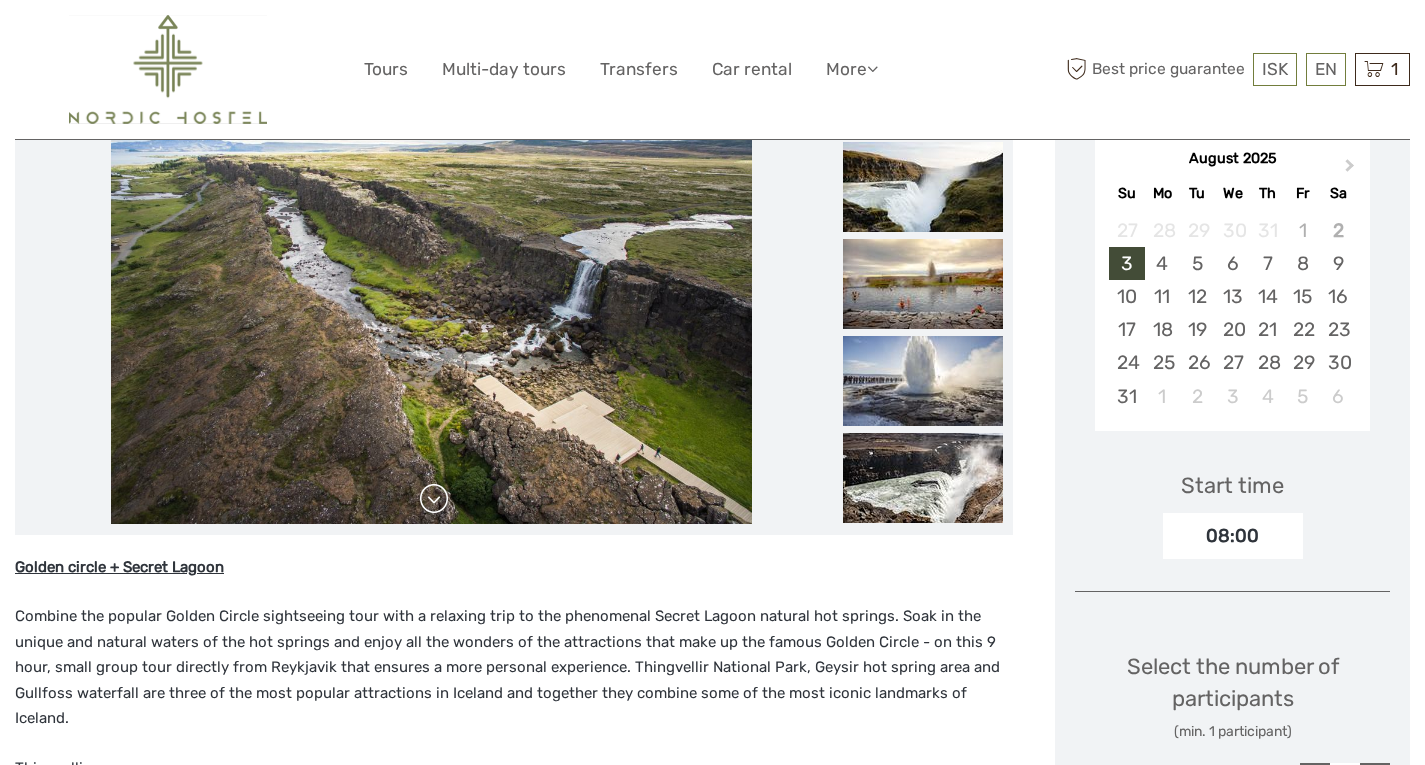 click at bounding box center [434, 499] 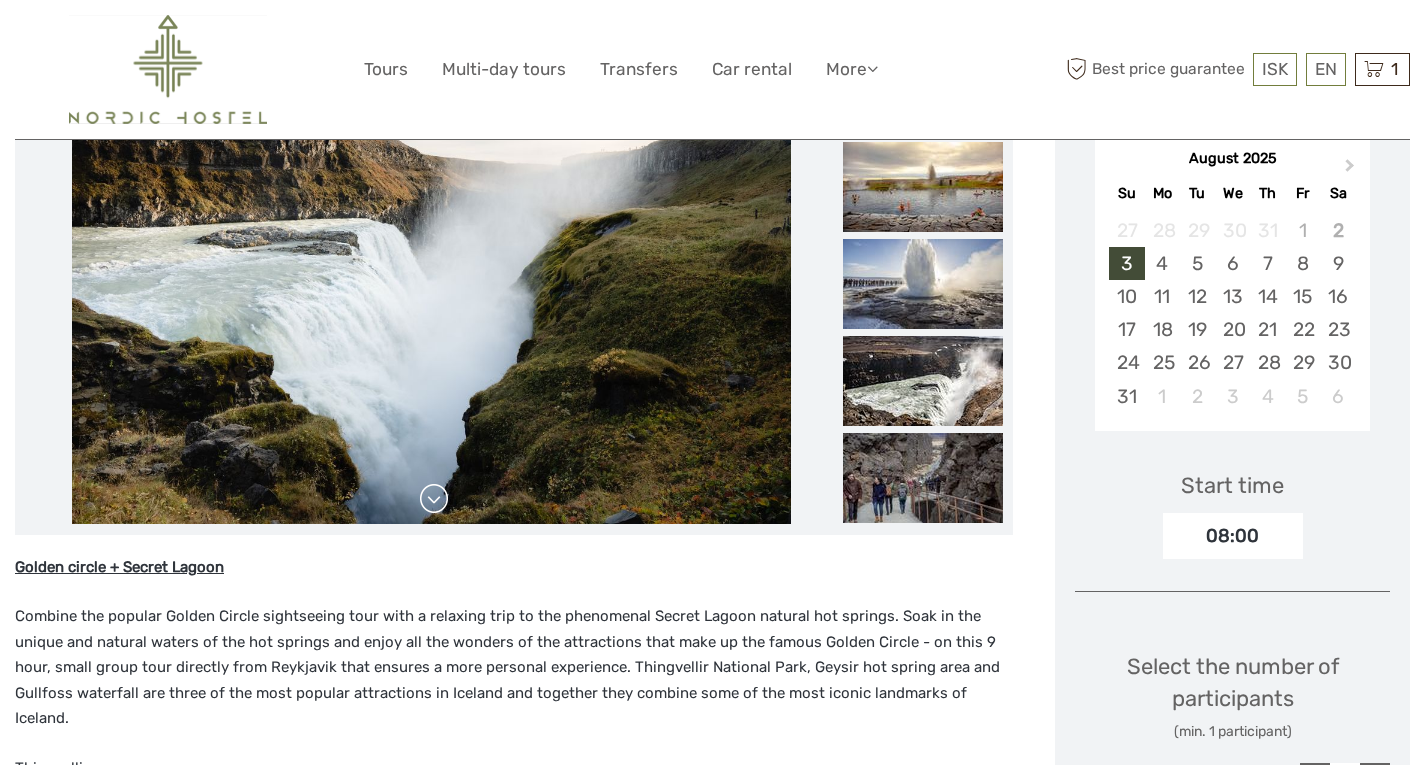 click at bounding box center [434, 499] 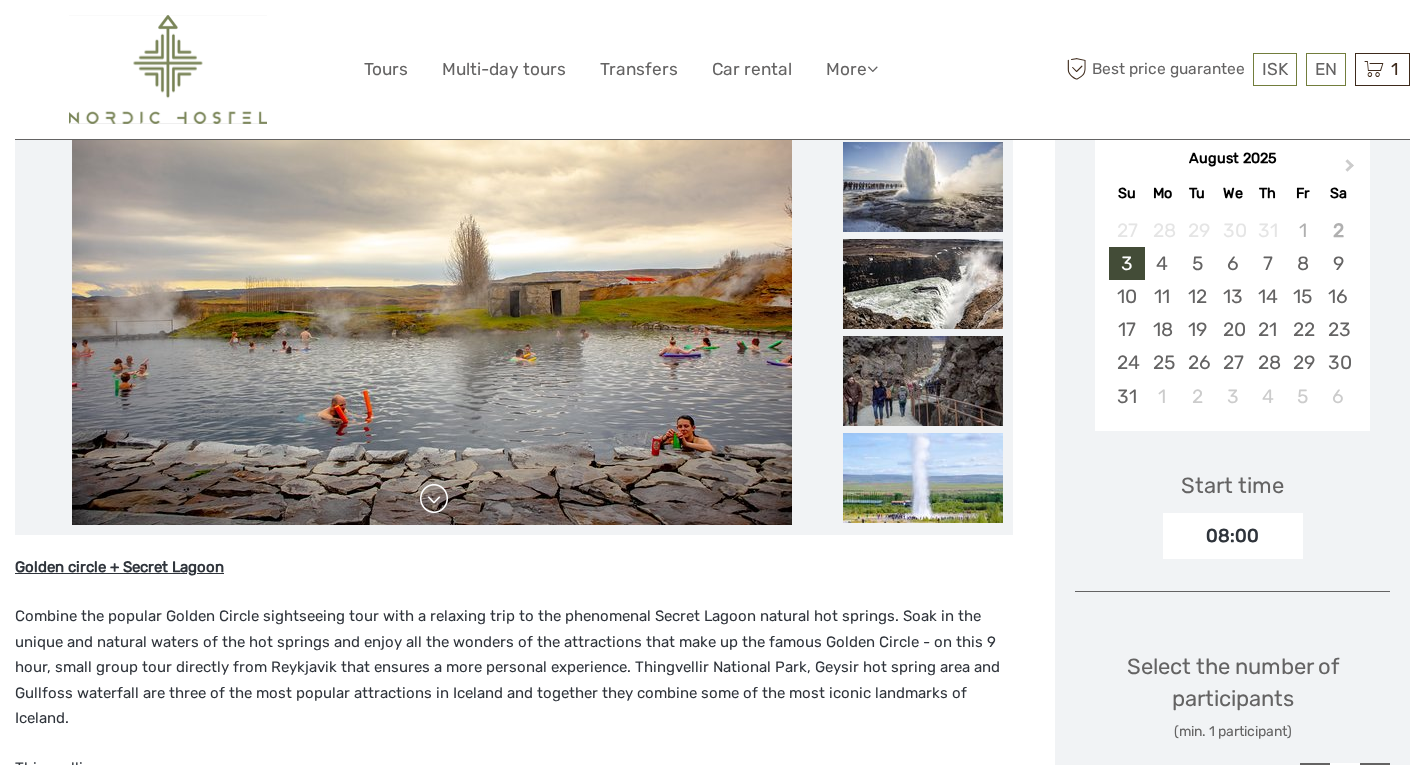 click at bounding box center [434, 499] 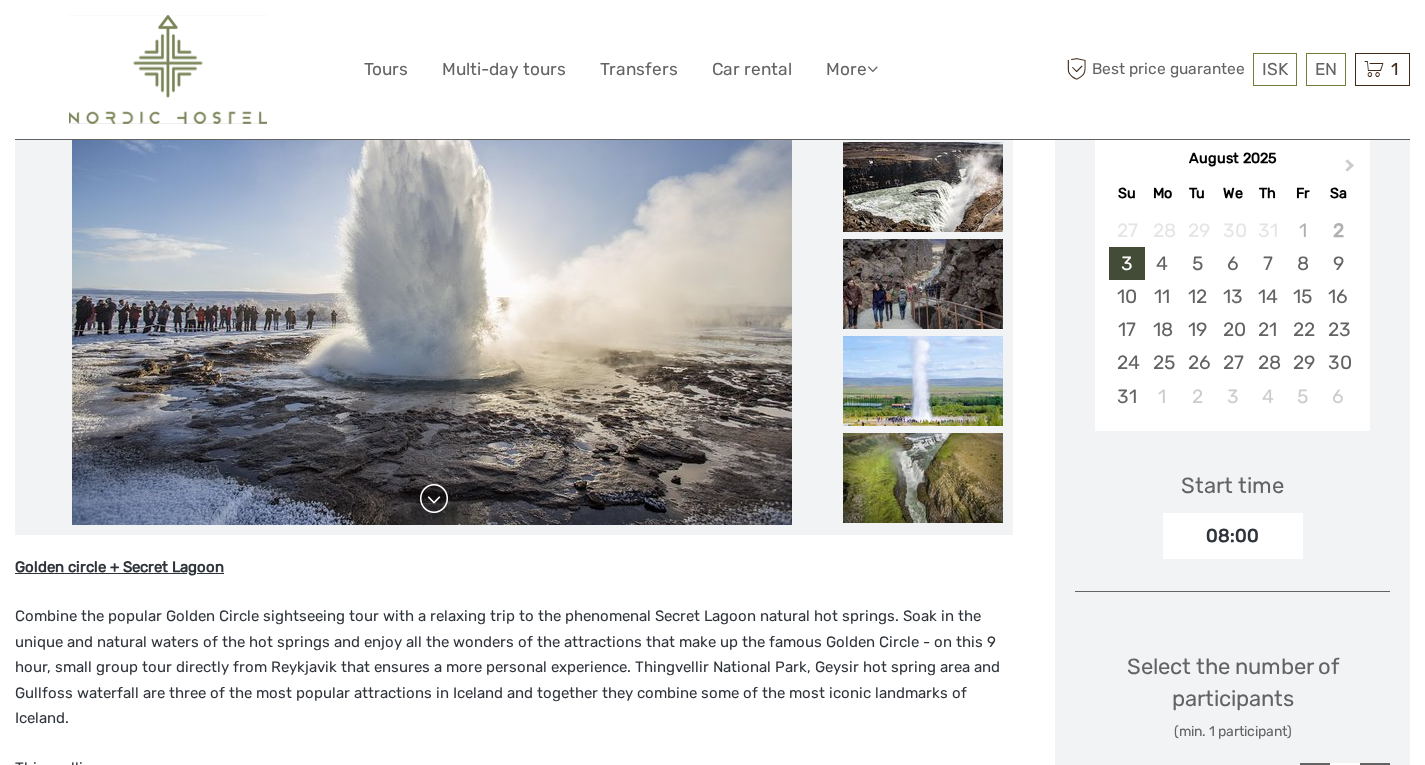 click at bounding box center [434, 499] 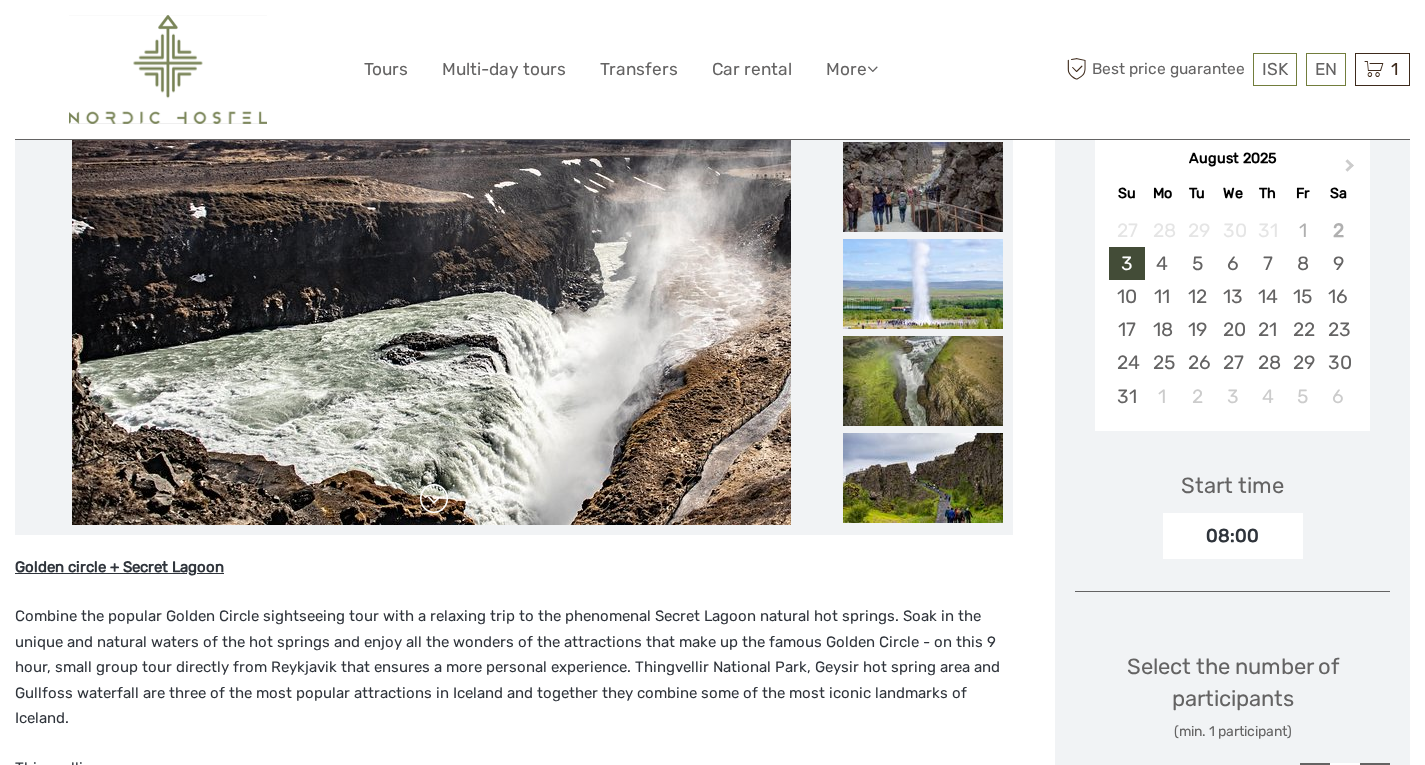 click at bounding box center (434, 499) 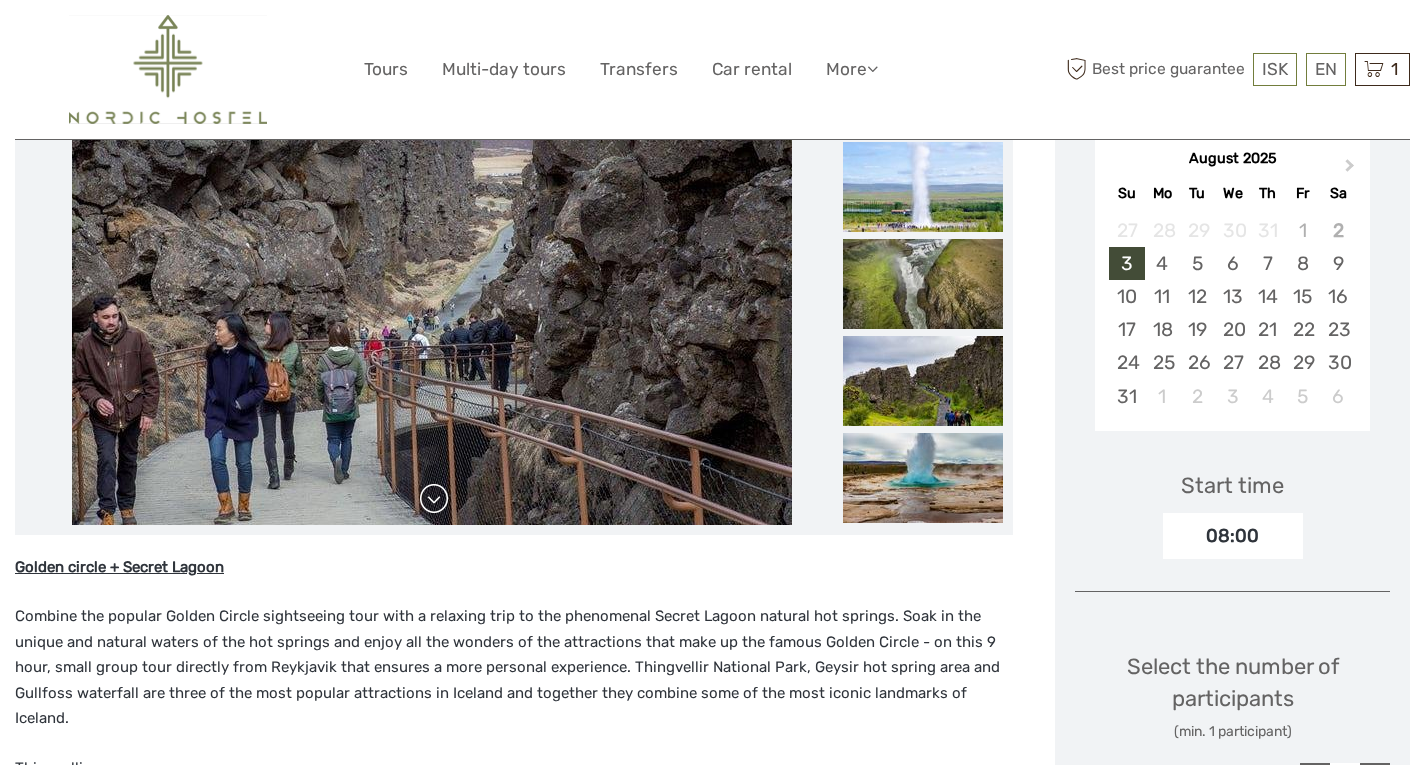 click at bounding box center [434, 499] 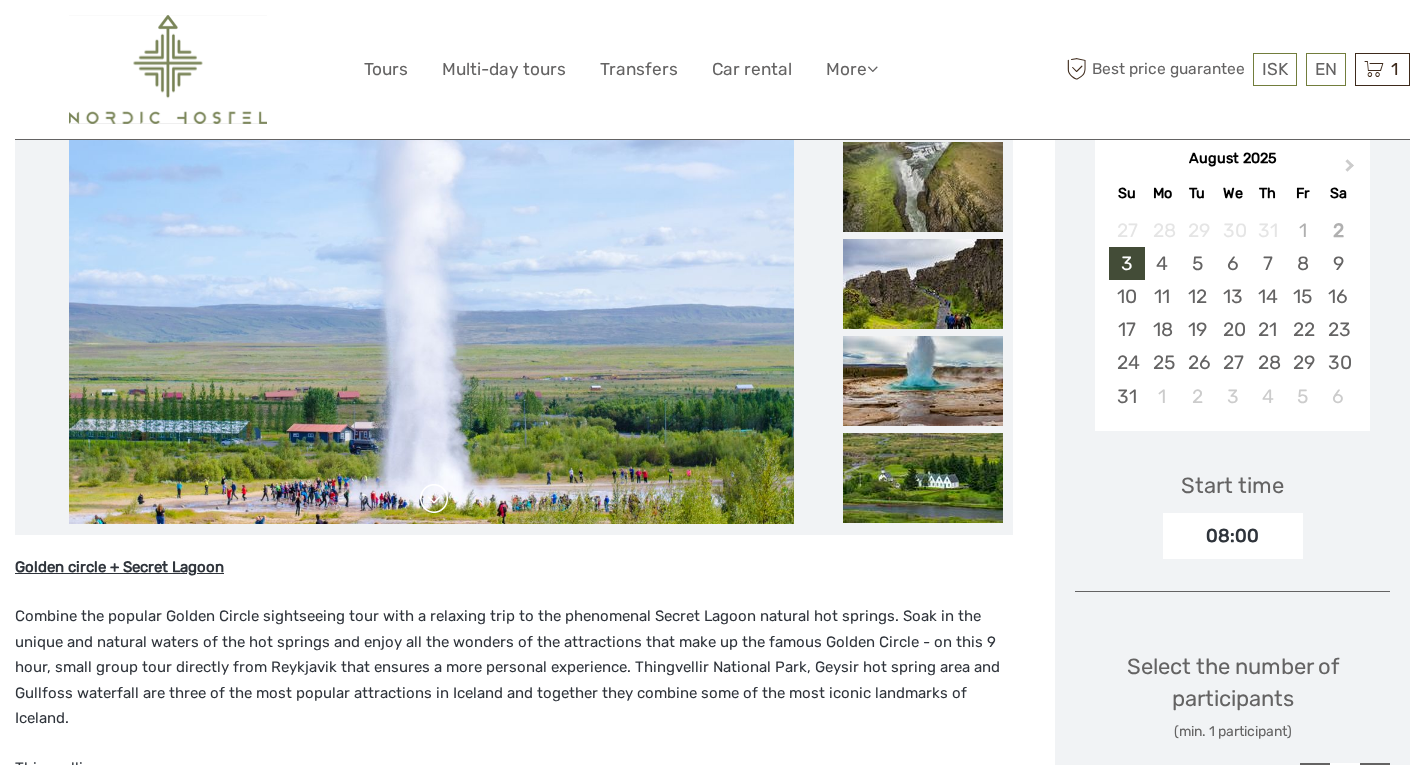 click at bounding box center [434, 499] 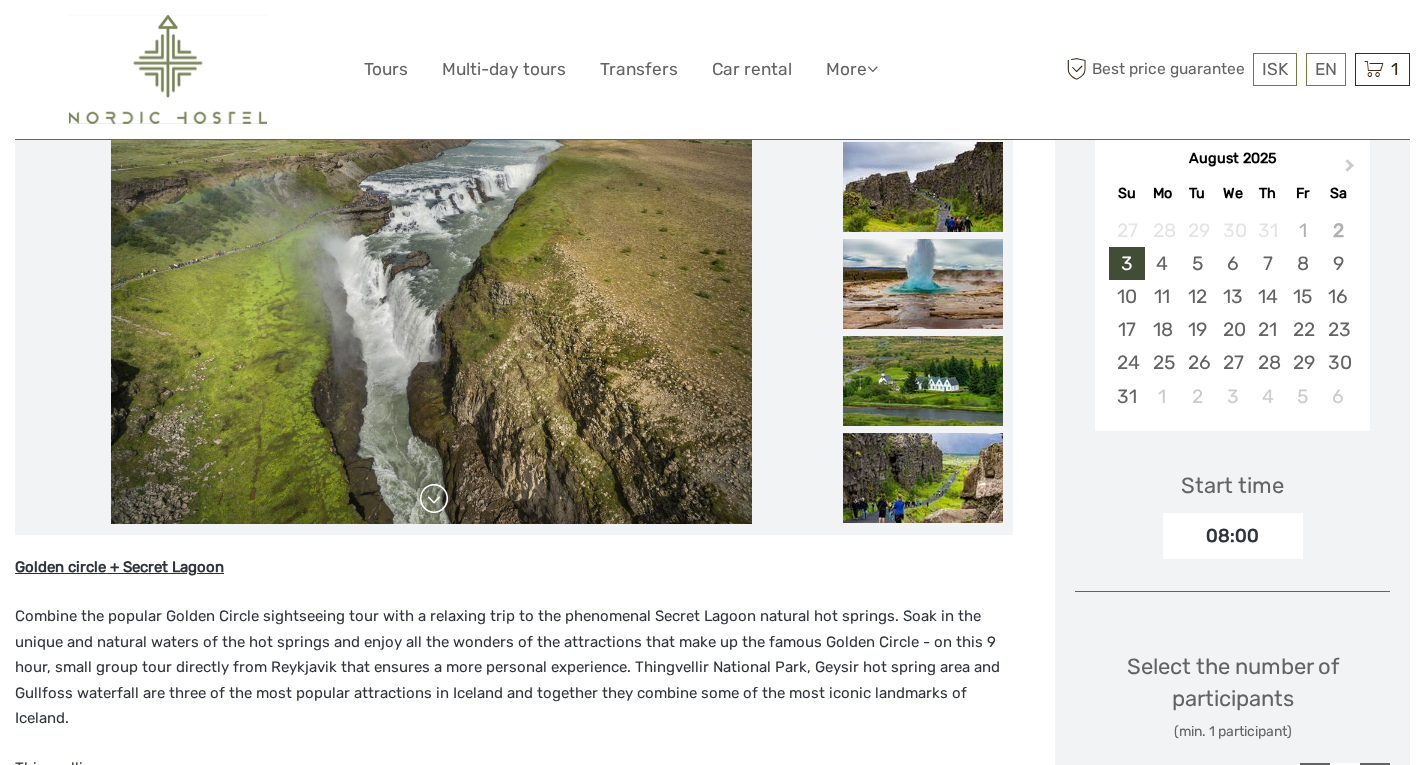 click at bounding box center [434, 499] 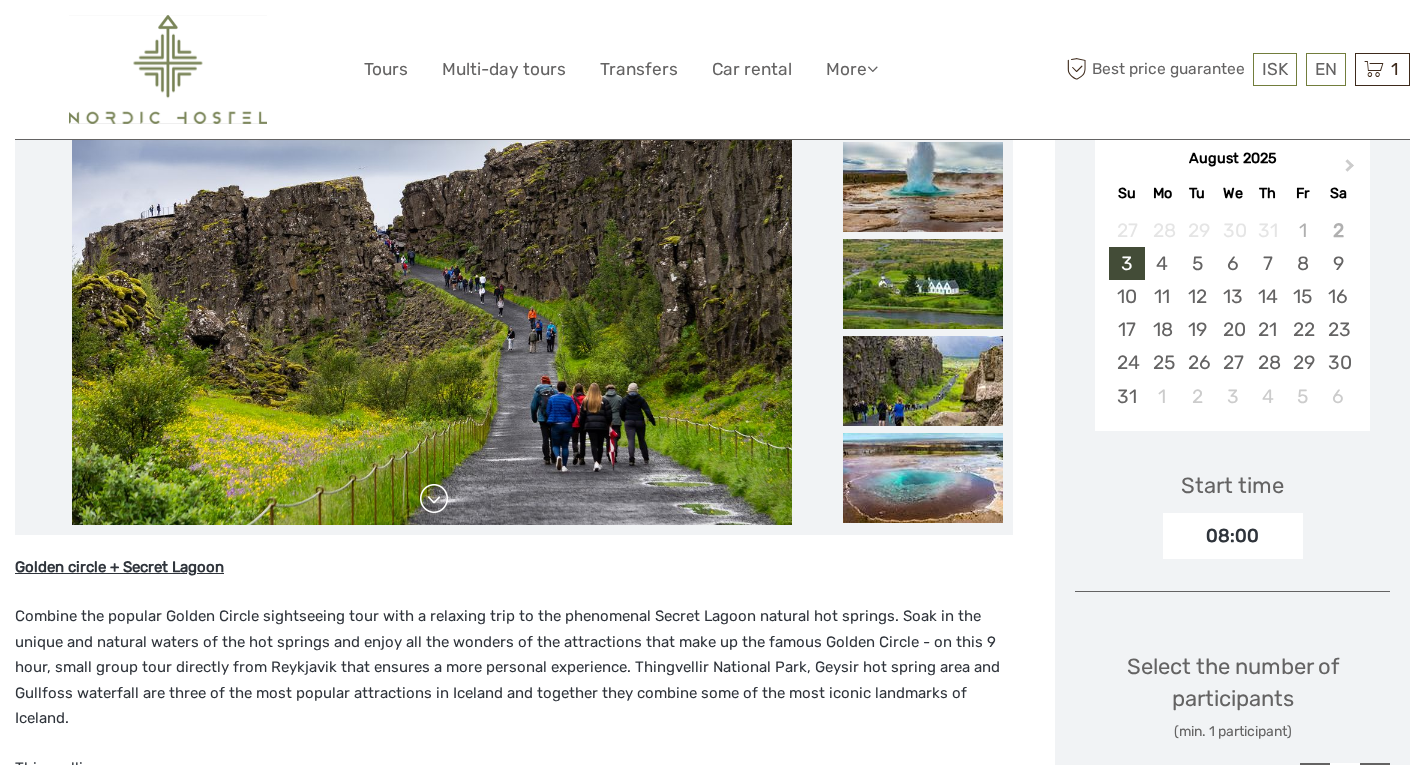 click at bounding box center [434, 499] 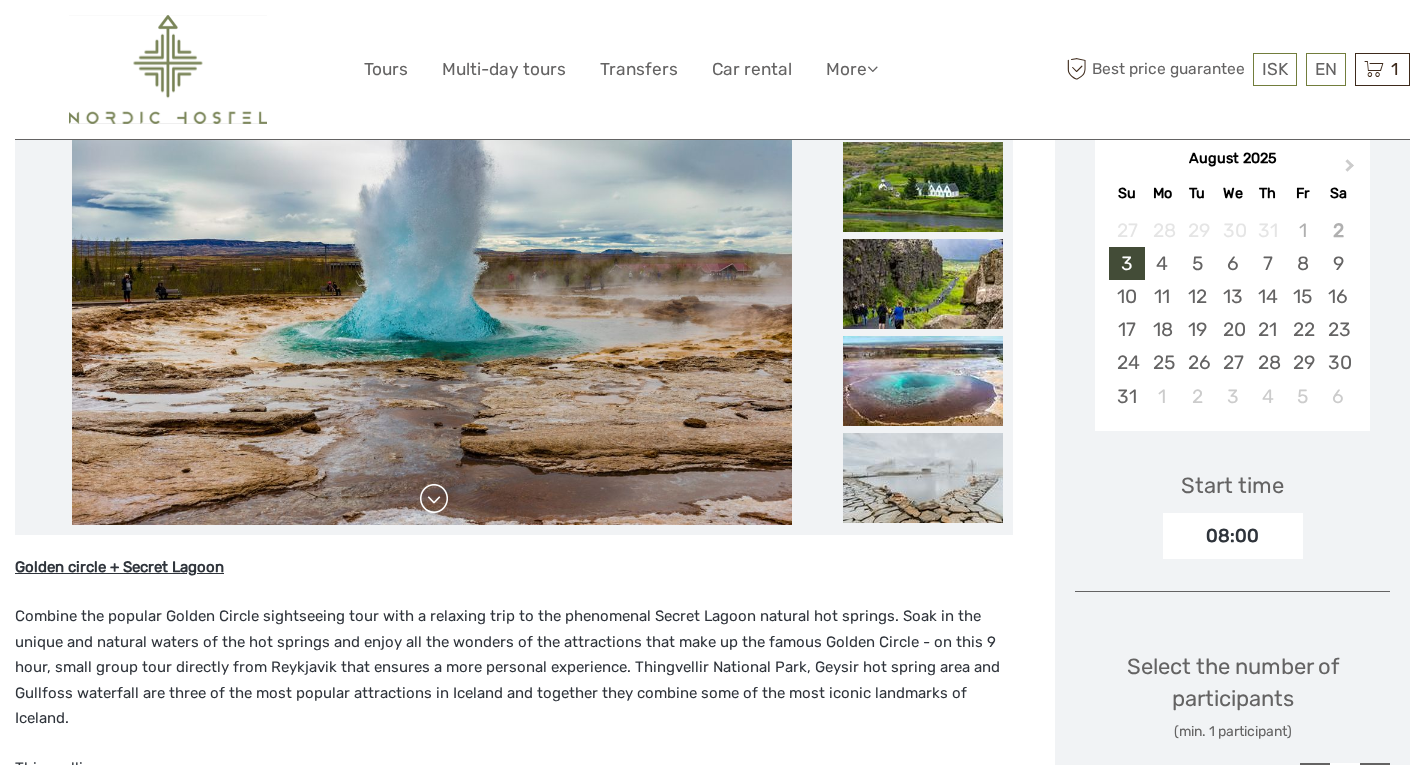 click at bounding box center (434, 499) 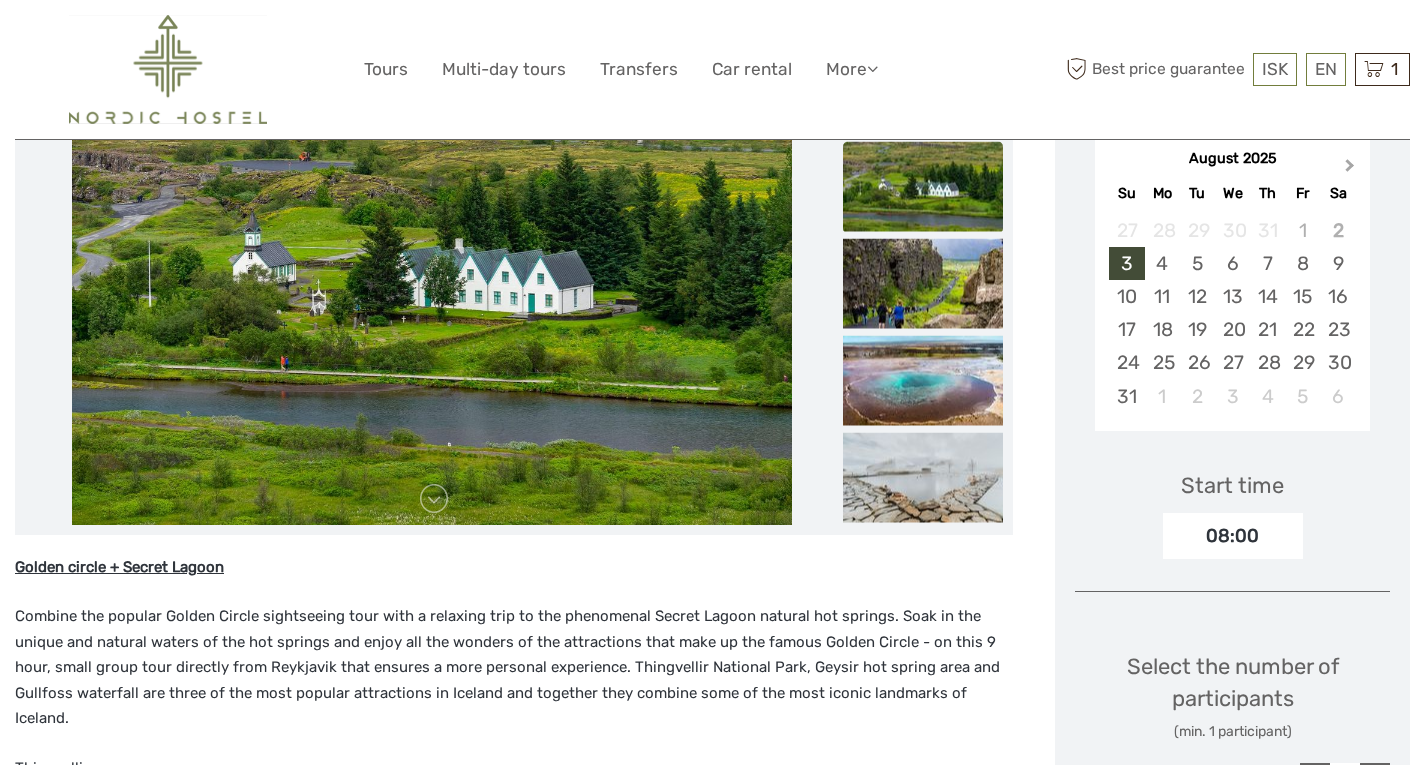 click on "Next Month" at bounding box center (1350, 169) 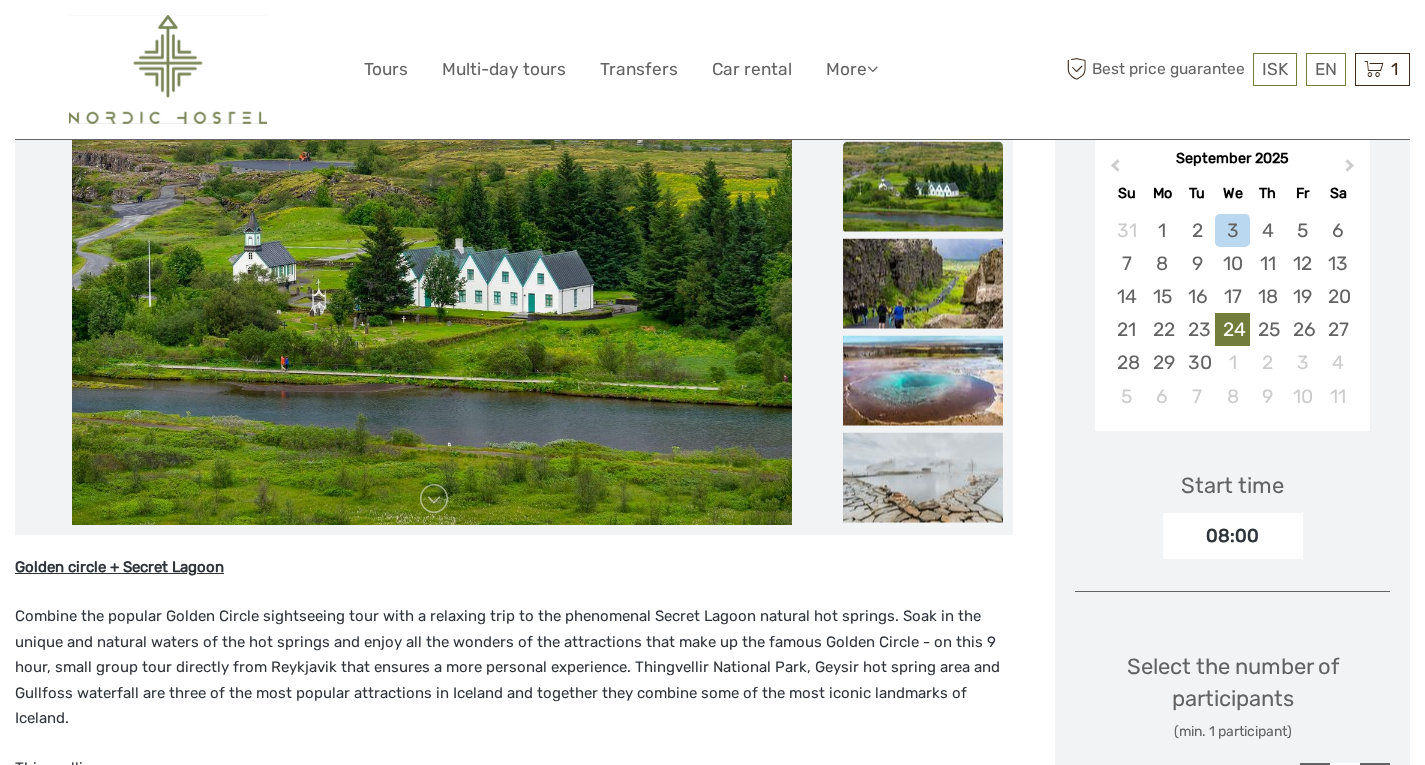 click on "24" at bounding box center (1232, 329) 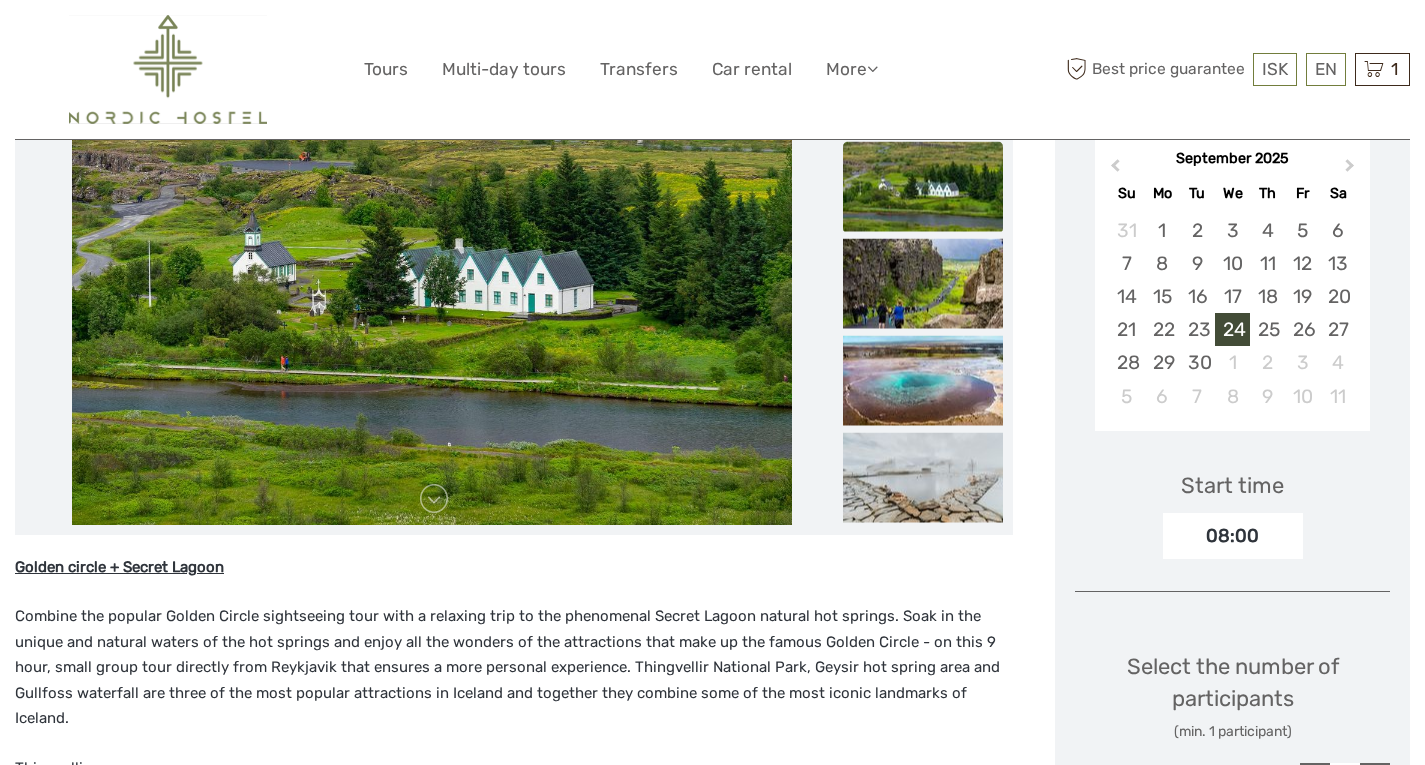 click on "08:00" at bounding box center (1233, 536) 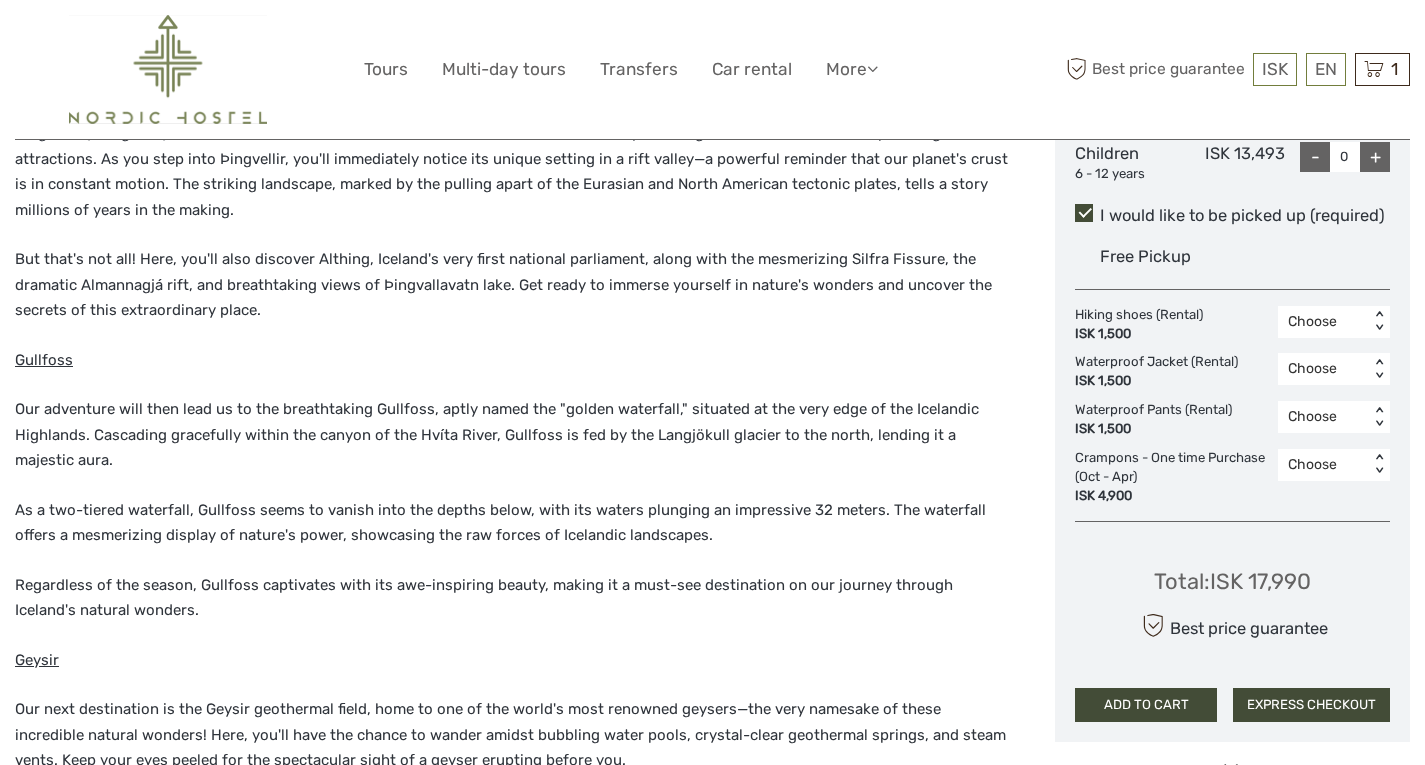 scroll, scrollTop: 1052, scrollLeft: 0, axis: vertical 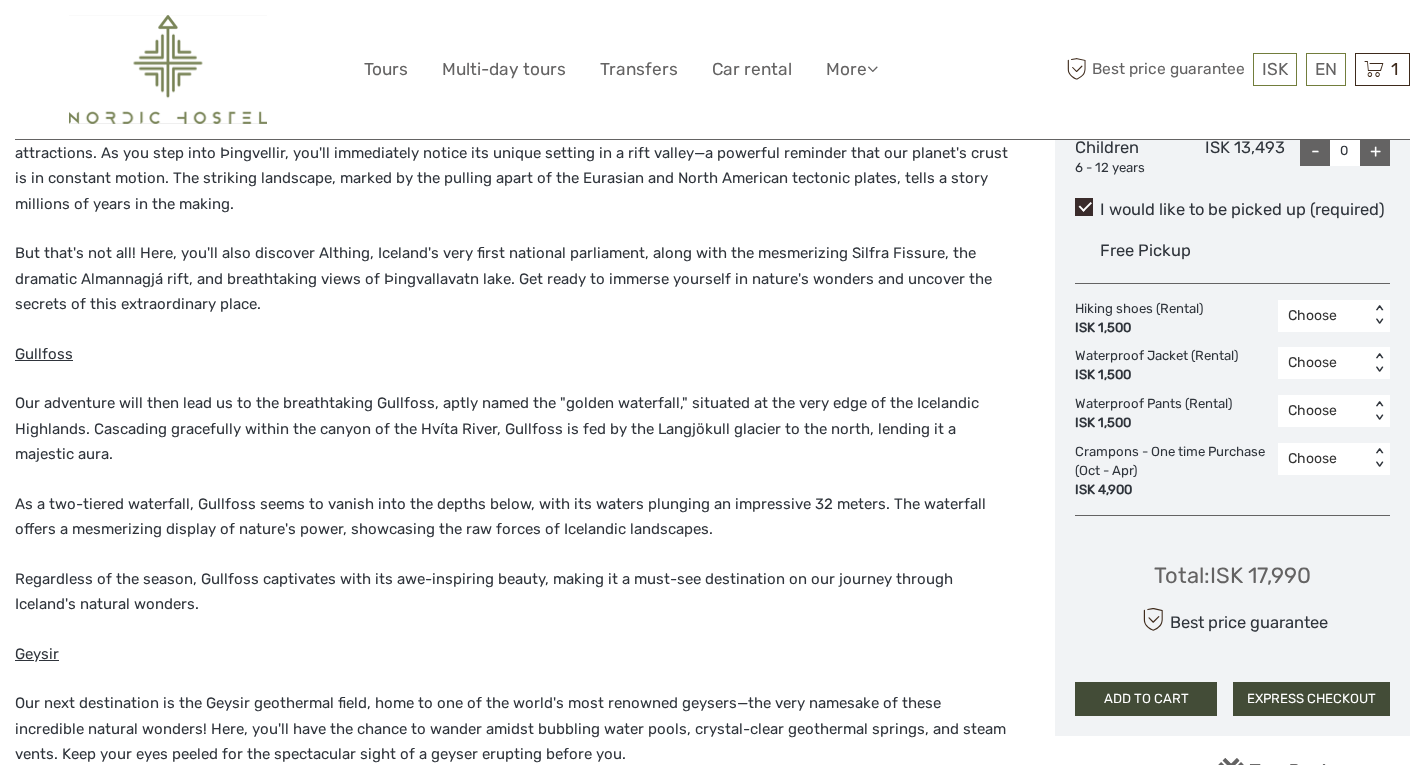 click at bounding box center [1084, 207] 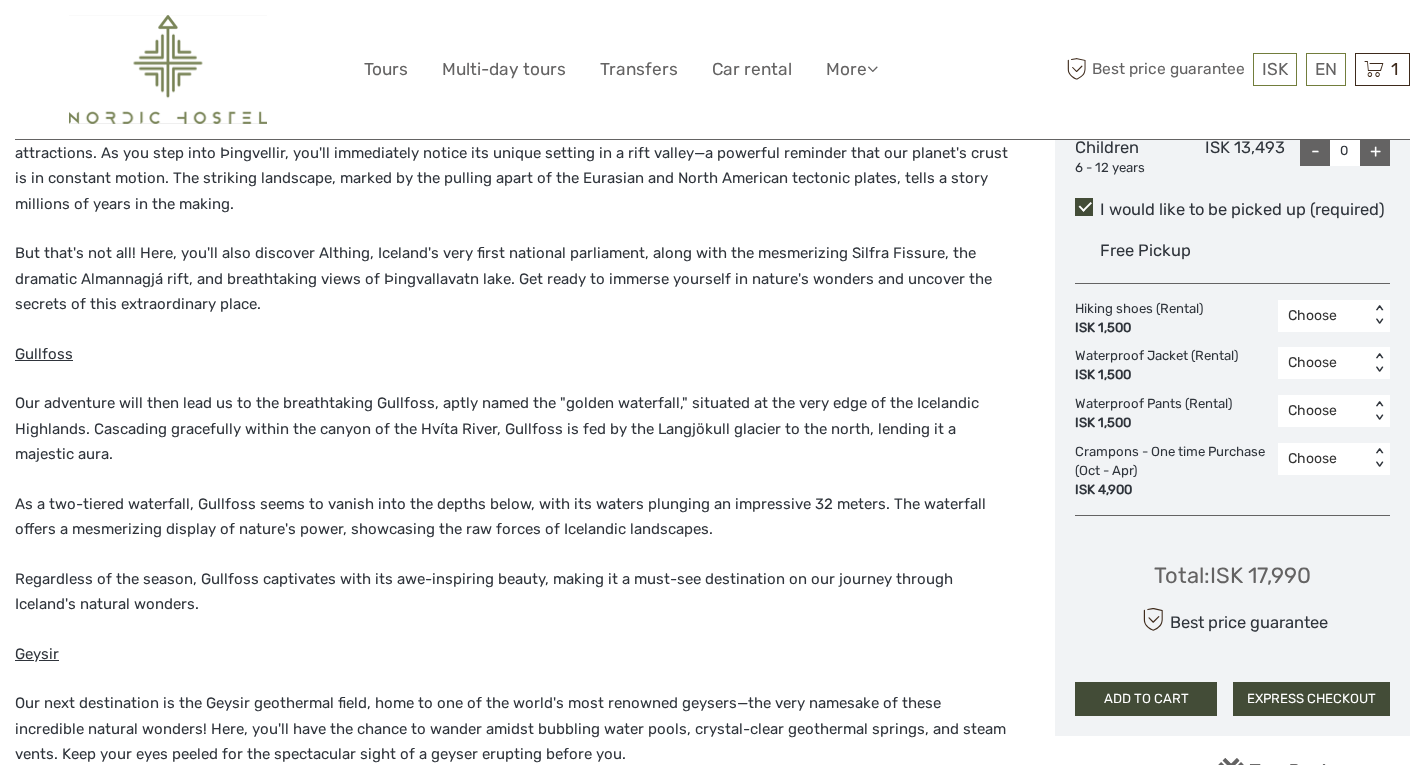 click on "Free Pickup" at bounding box center (1145, 250) 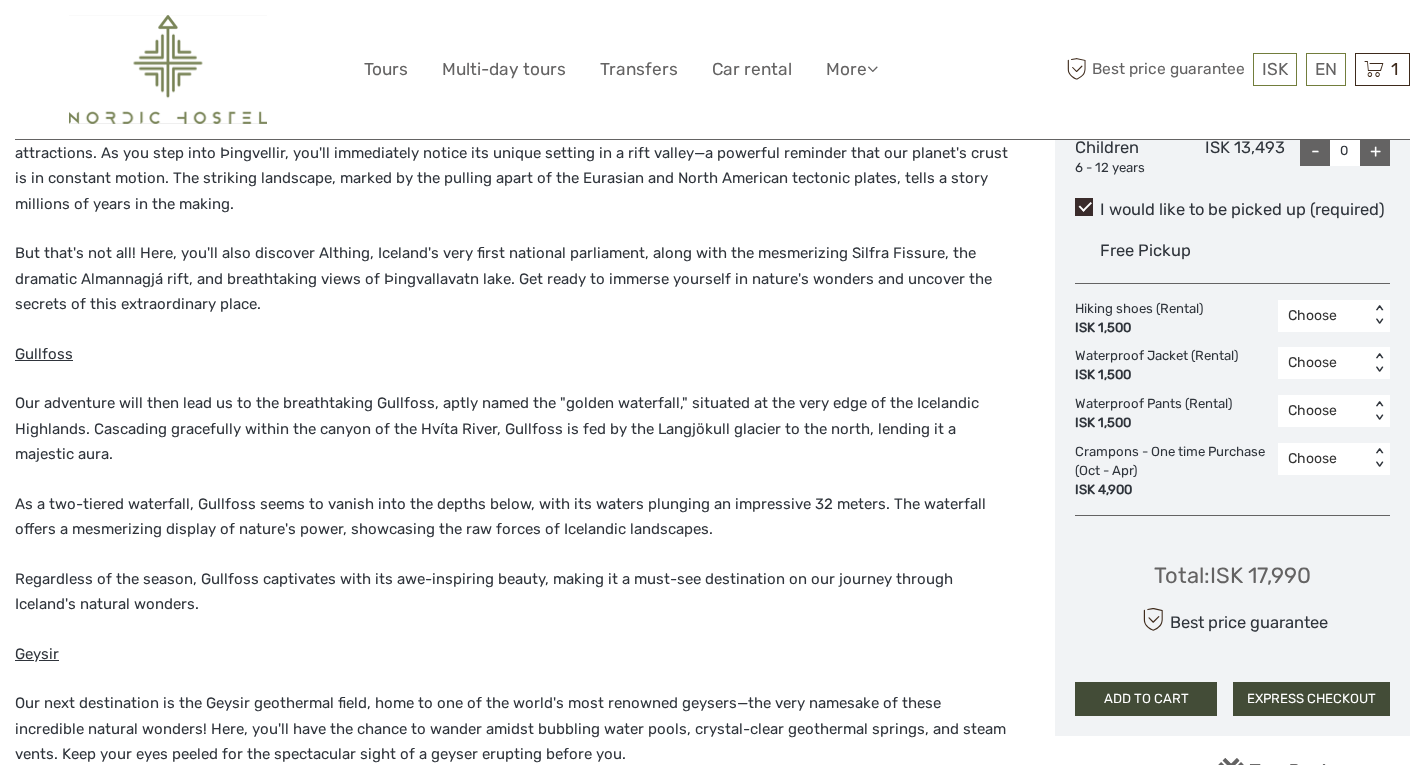 click at bounding box center (1084, 207) 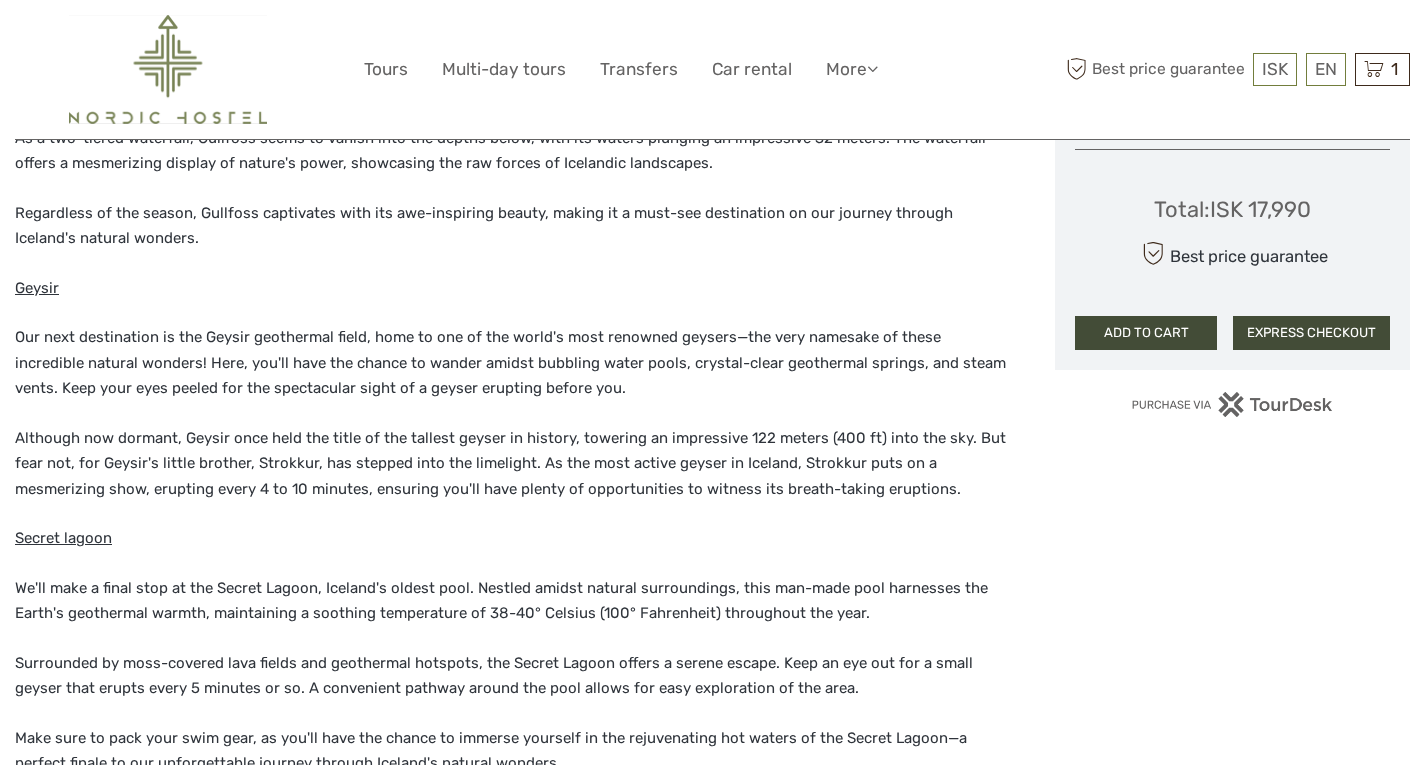 scroll, scrollTop: 1415, scrollLeft: 0, axis: vertical 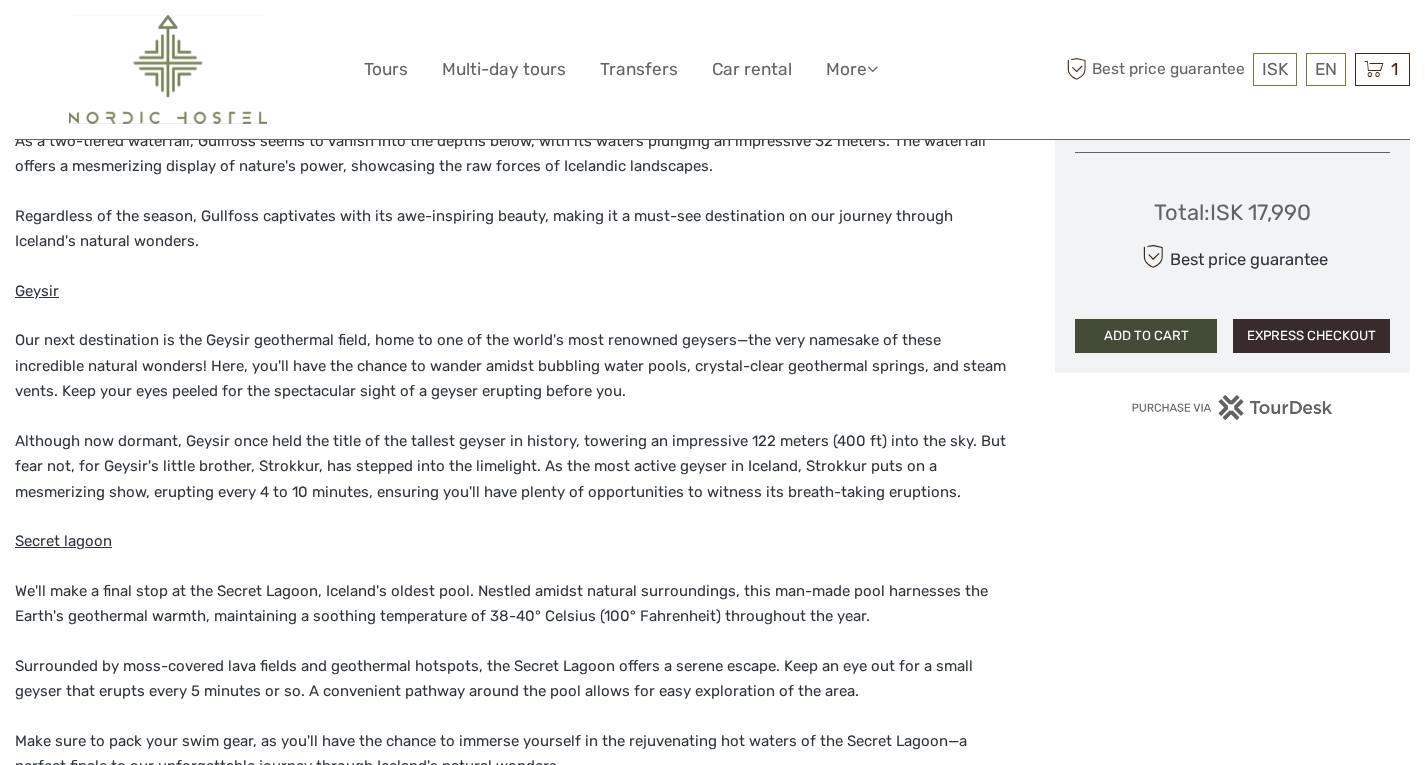 click on "EXPRESS CHECKOUT" at bounding box center [1311, 336] 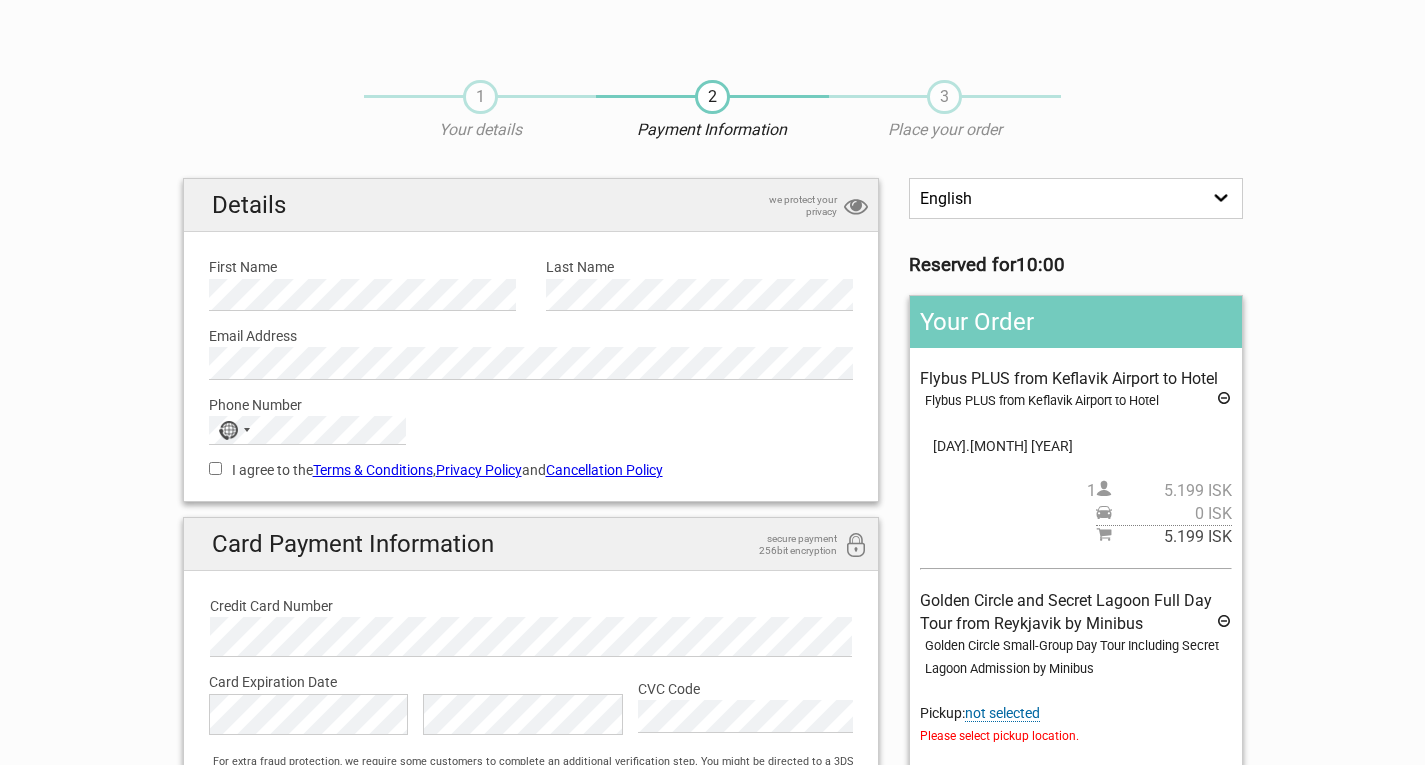 scroll, scrollTop: 0, scrollLeft: 0, axis: both 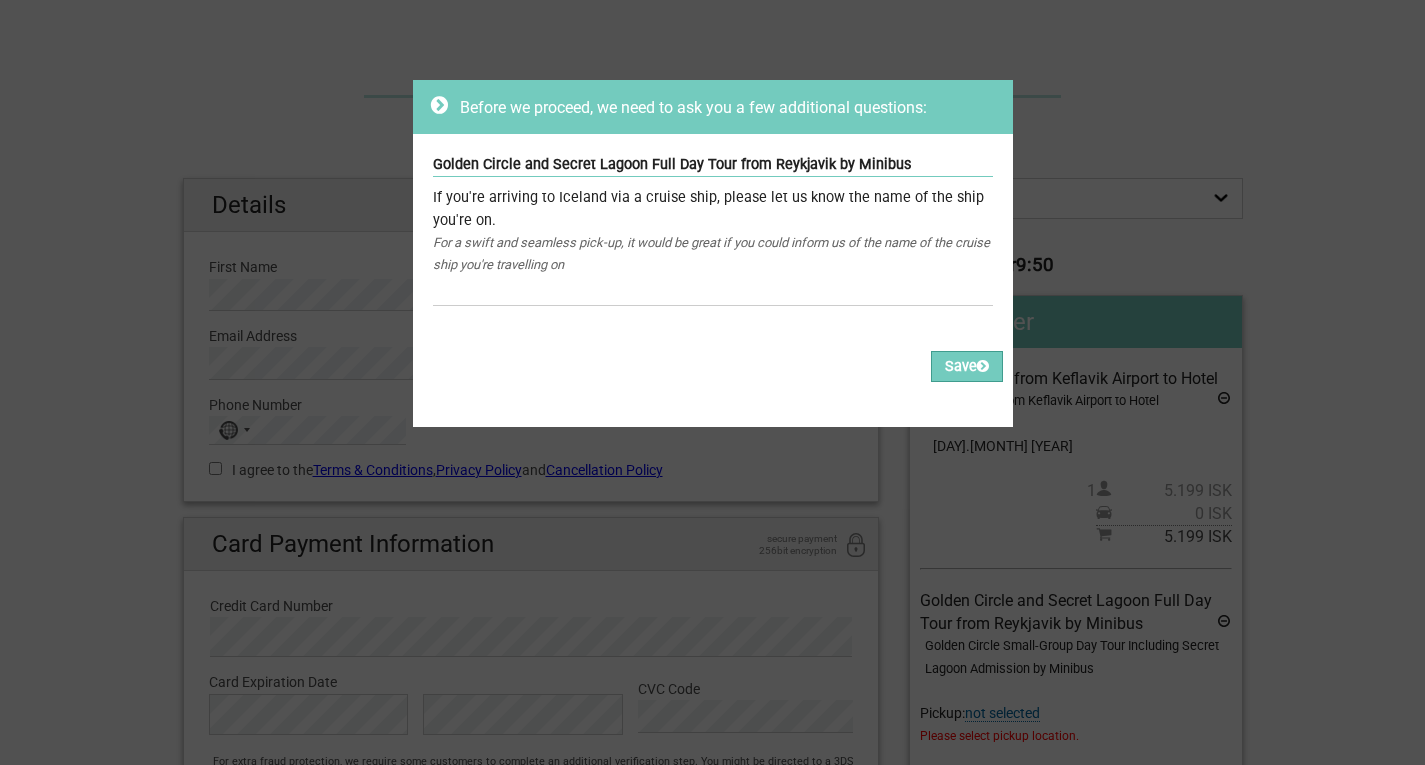 click on "Before we proceed, we need to ask you a few additional questions:
Golden Circle and Secret Lagoon Full Day Tour from Reykjavik by Minibus
If you're arriving to Iceland via a cruise ship, please let us know the name of the ship you're on.
For a swift and seamless pick-up, it would be great if you could inform us of the name of the cruise ship you're travelling on
Please fill out all the Required fields, for all items.
Please correct the values of some of the fields, for all items.
Save" at bounding box center [712, 382] 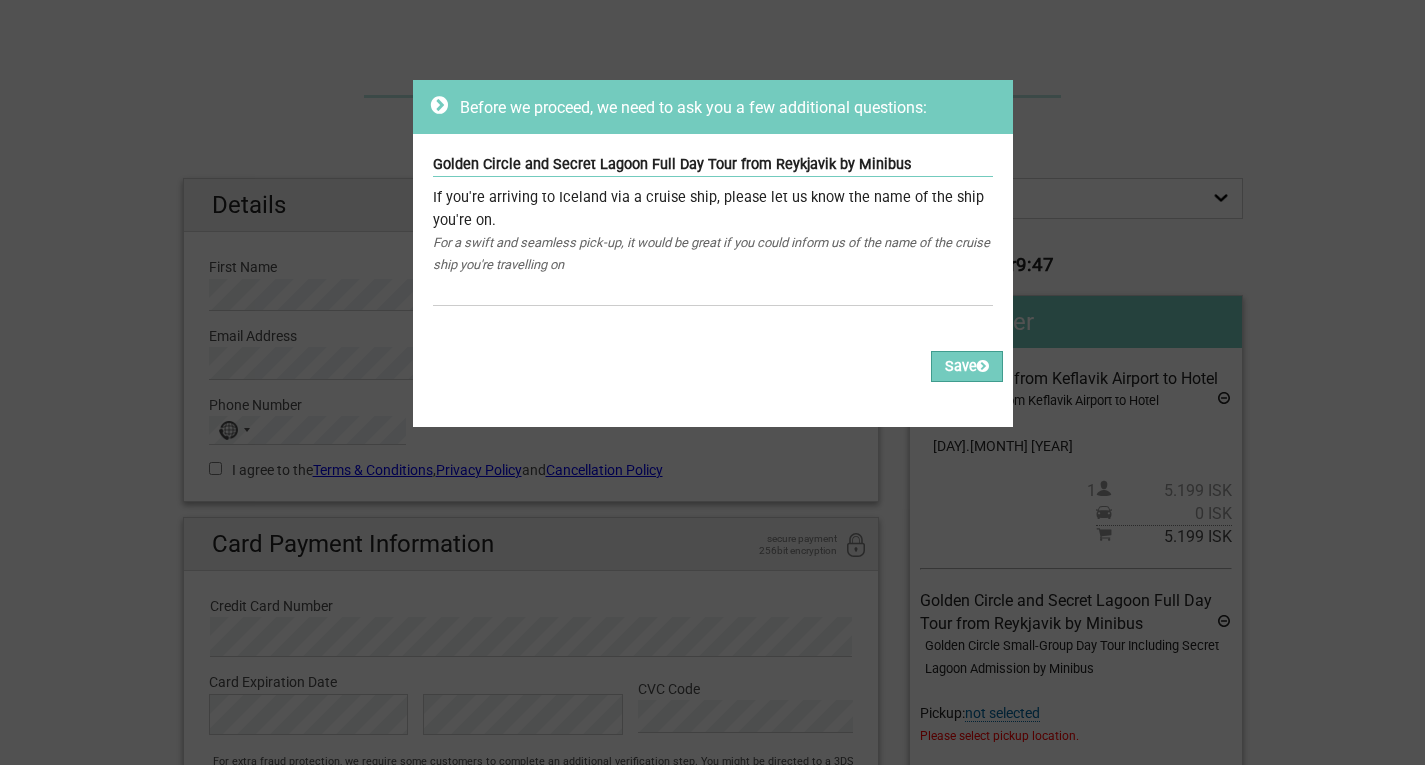 click on "Before we proceed, we need to ask you a few additional questions:" at bounding box center (713, 107) 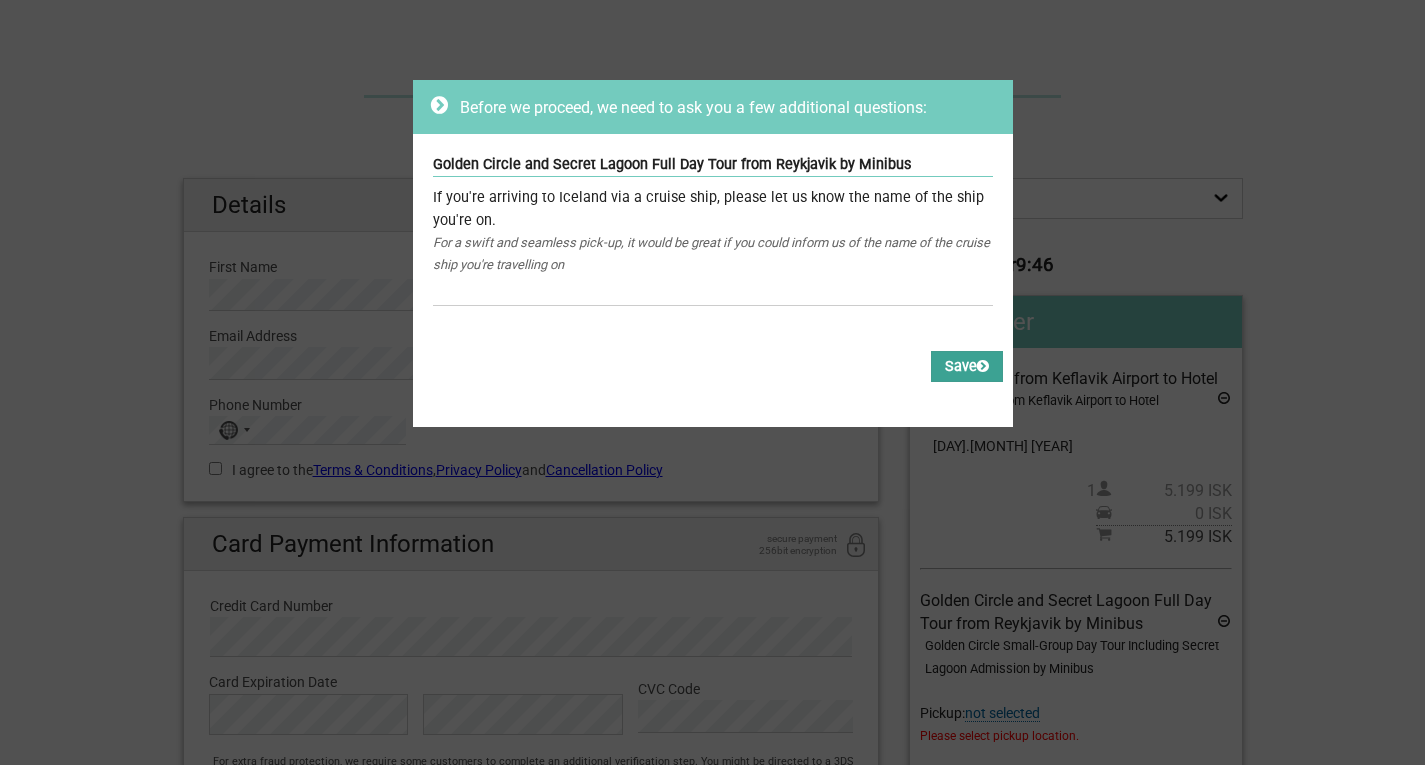 click on "Save" at bounding box center [967, 366] 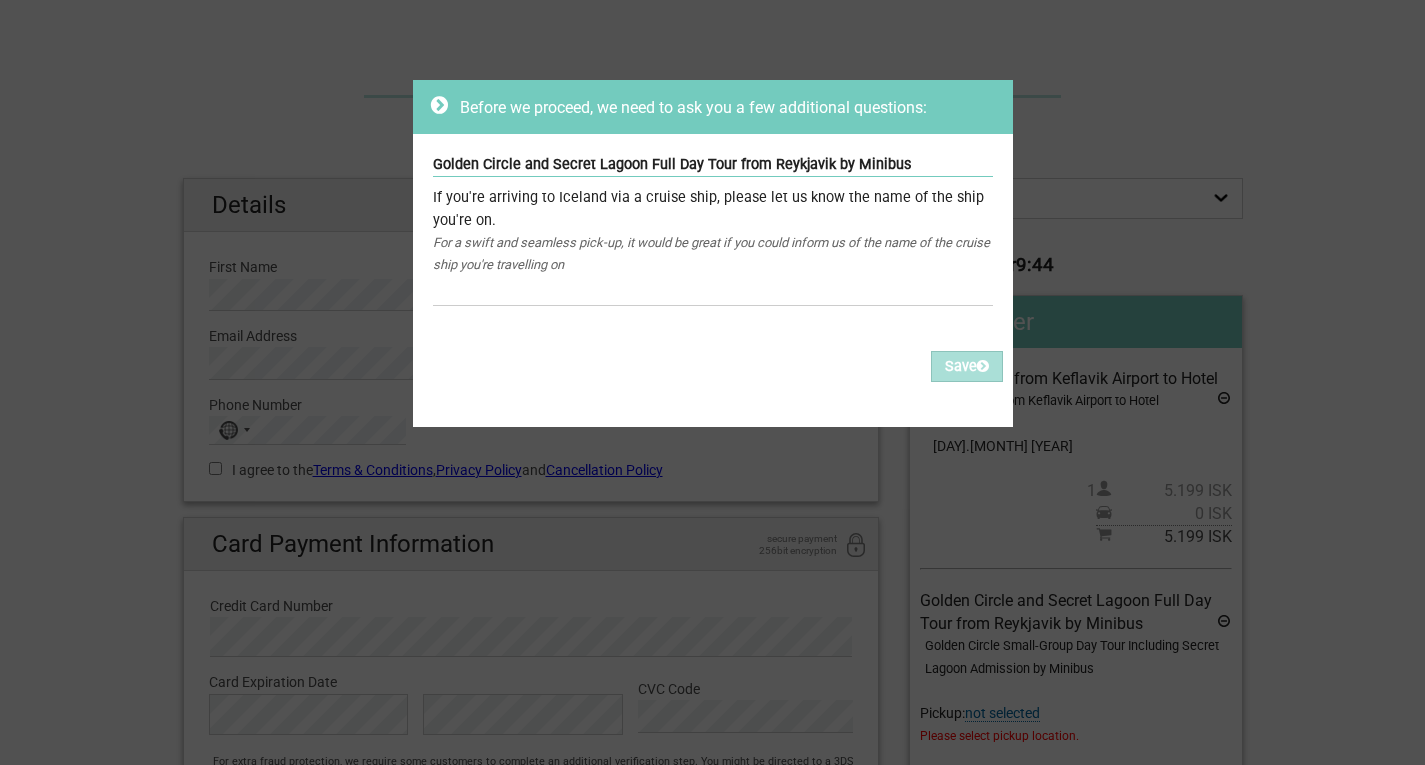 click on "Before we proceed, we need to ask you a few additional questions:
Golden Circle and Secret Lagoon Full Day Tour from Reykjavik by Minibus
If you're arriving to Iceland via a cruise ship, please let us know the name of the ship you're on.
For a swift and seamless pick-up, it would be great if you could inform us of the name of the cruise ship you're travelling on
Please fill out all the Required fields, for all items.
Please correct the values of some of the fields, for all items.
Save" at bounding box center (712, 382) 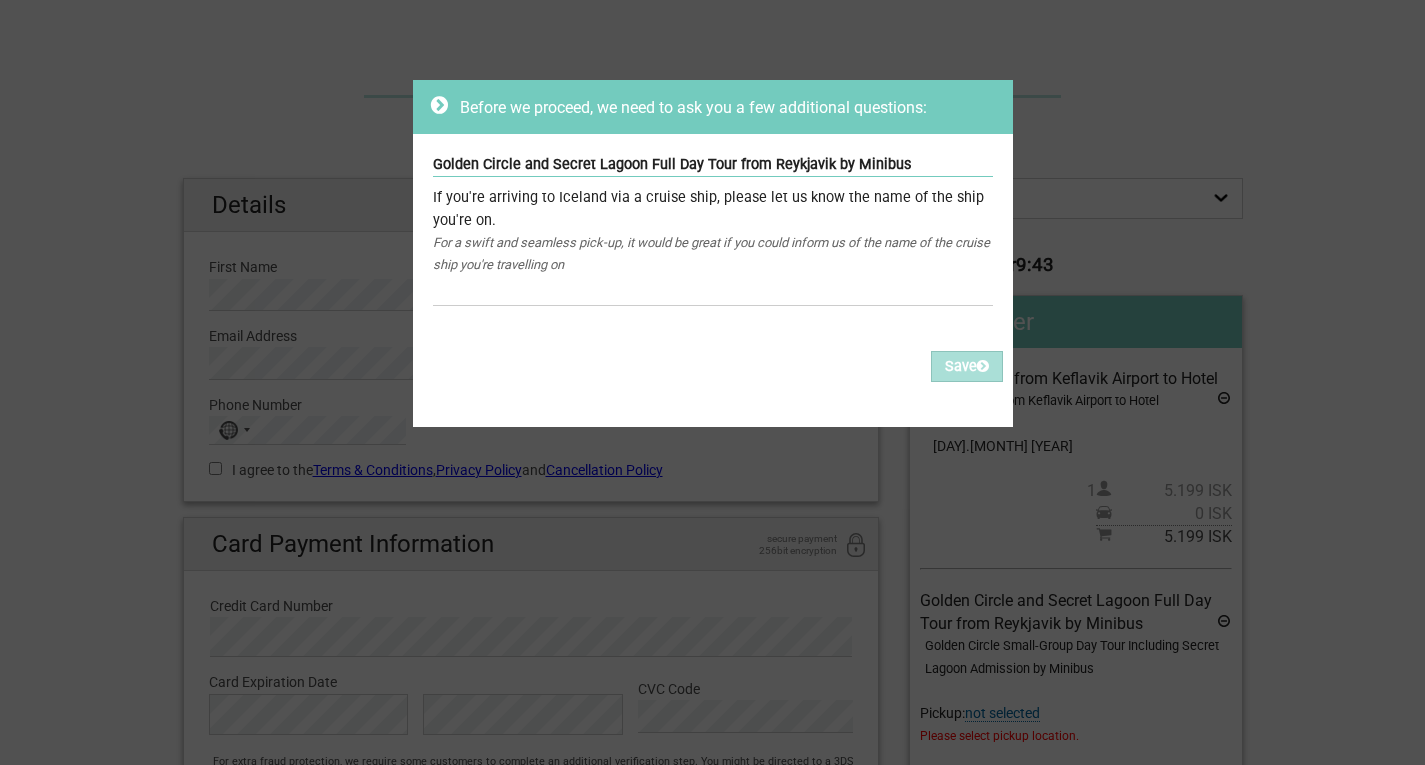 click on "Before we proceed, we need to ask you a few additional questions:
Golden Circle and Secret Lagoon Full Day Tour from Reykjavik by Minibus
If you're arriving to Iceland via a cruise ship, please let us know the name of the ship you're on.
For a swift and seamless pick-up, it would be great if you could inform us of the name of the cruise ship you're travelling on
Please fill out all the Required fields, for all items.
Please correct the values of some of the fields, for all items.
Save" at bounding box center (712, 382) 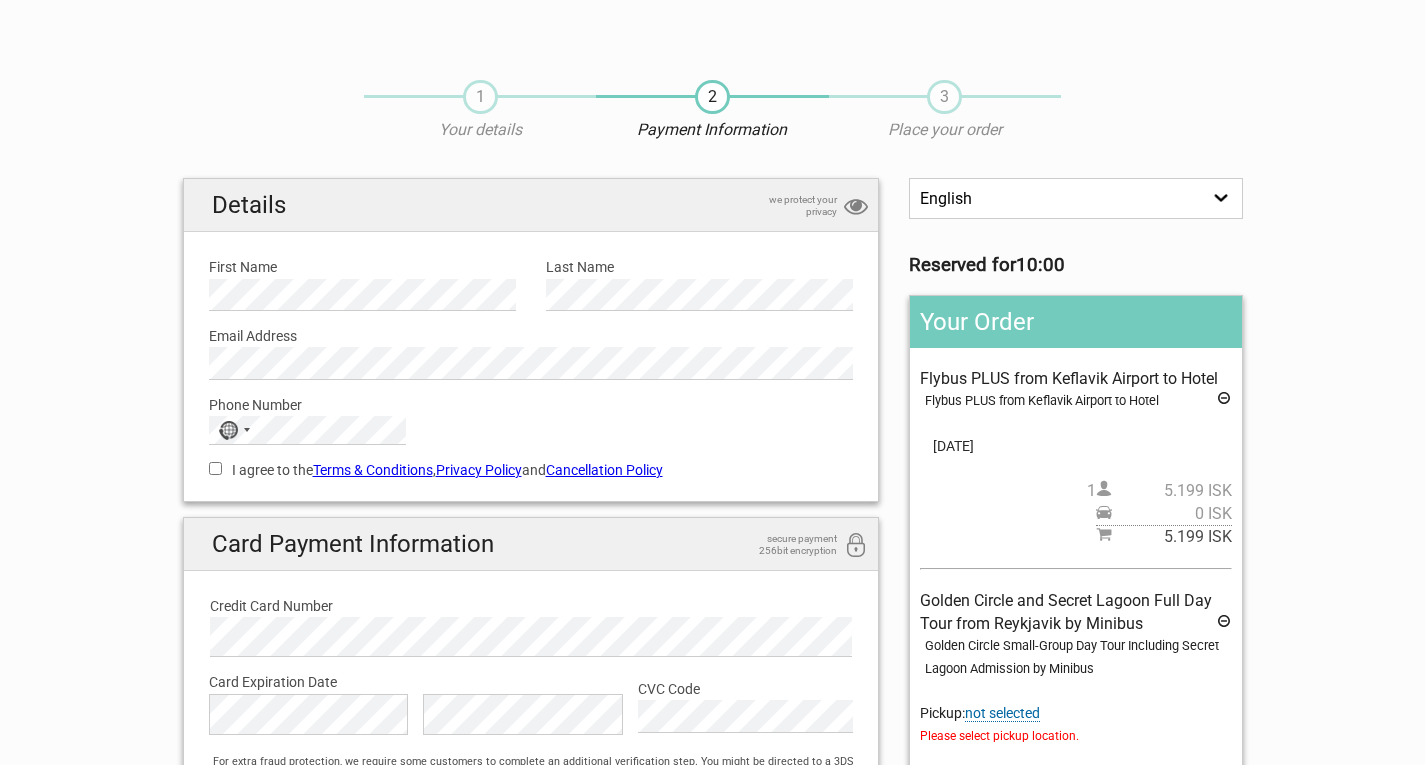 scroll, scrollTop: 0, scrollLeft: 0, axis: both 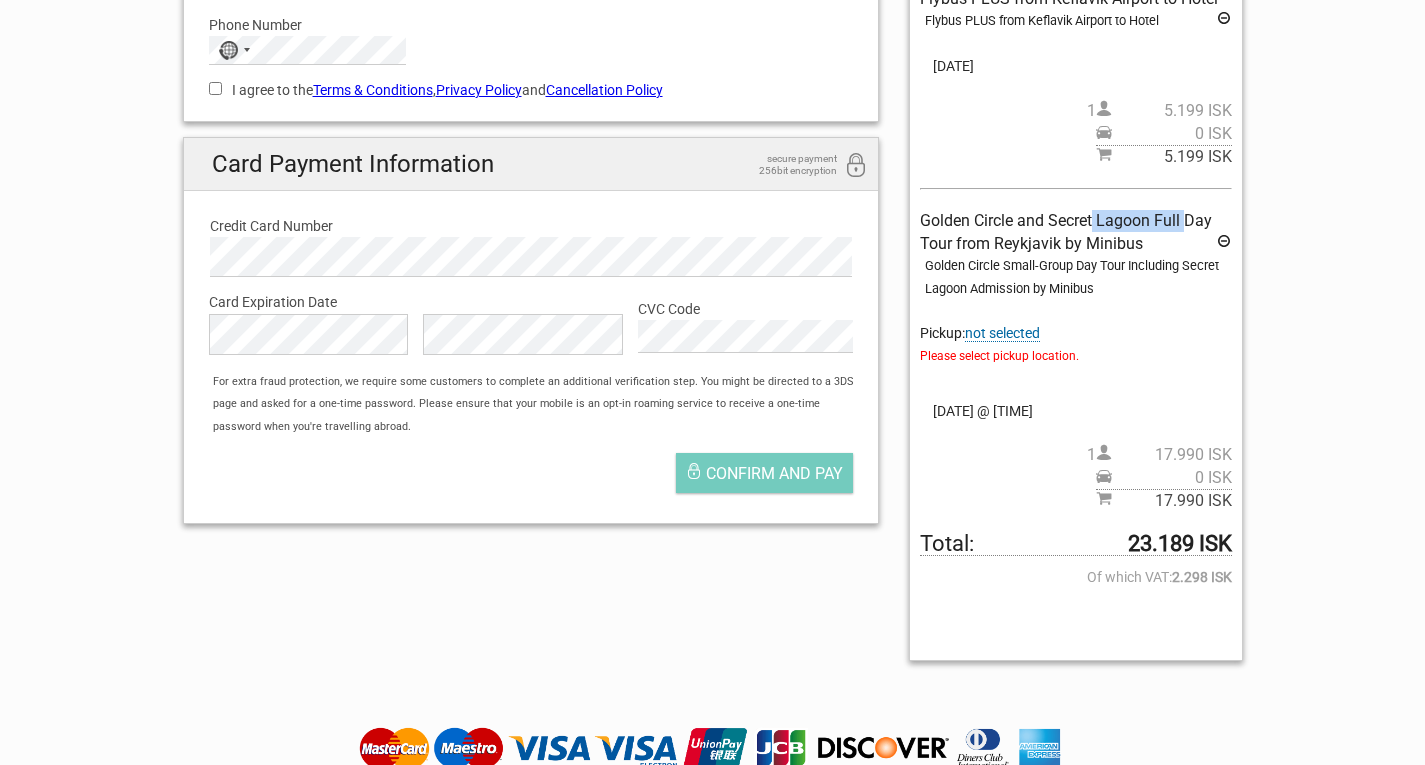 drag, startPoint x: 1094, startPoint y: 215, endPoint x: 1187, endPoint y: 209, distance: 93.193344 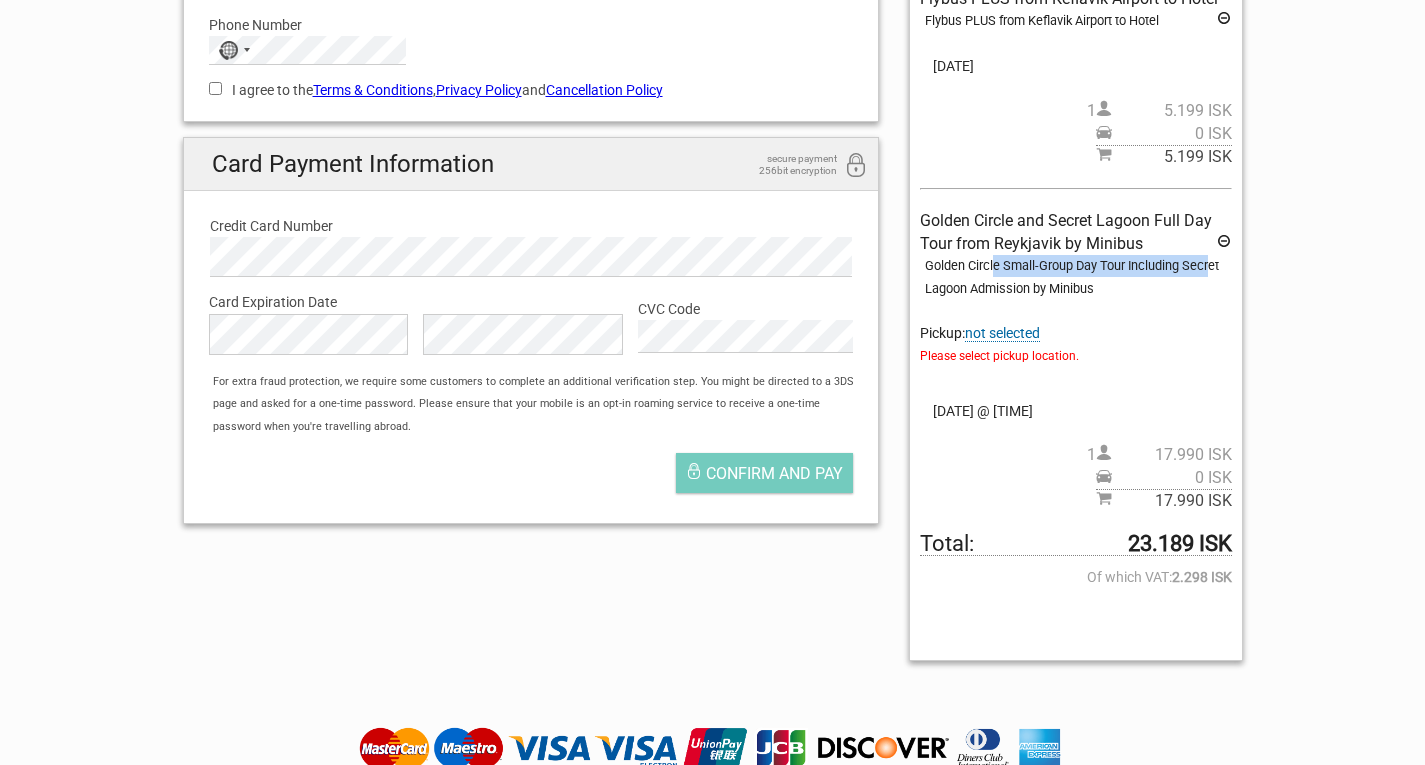 drag, startPoint x: 997, startPoint y: 265, endPoint x: 1212, endPoint y: 265, distance: 215 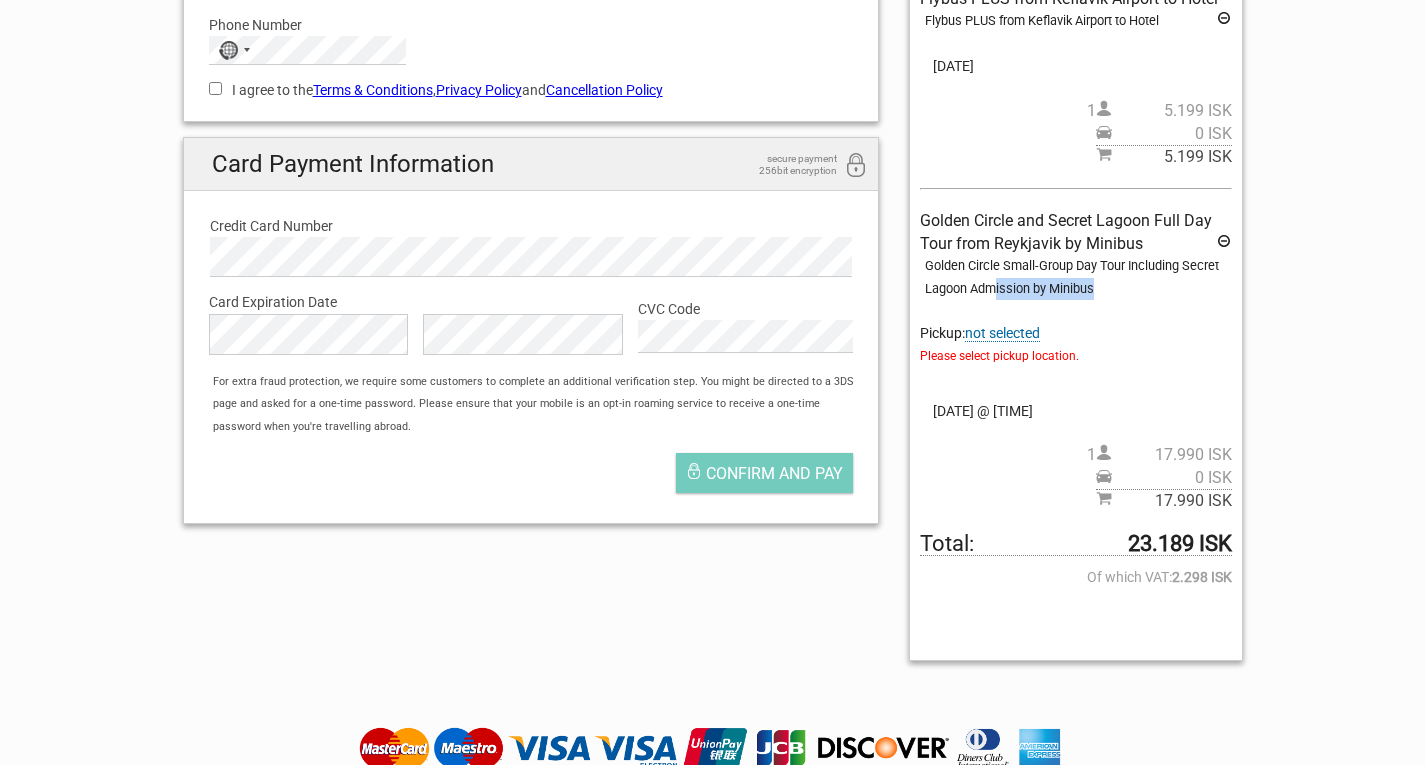 drag, startPoint x: 994, startPoint y: 283, endPoint x: 1127, endPoint y: 280, distance: 133.03383 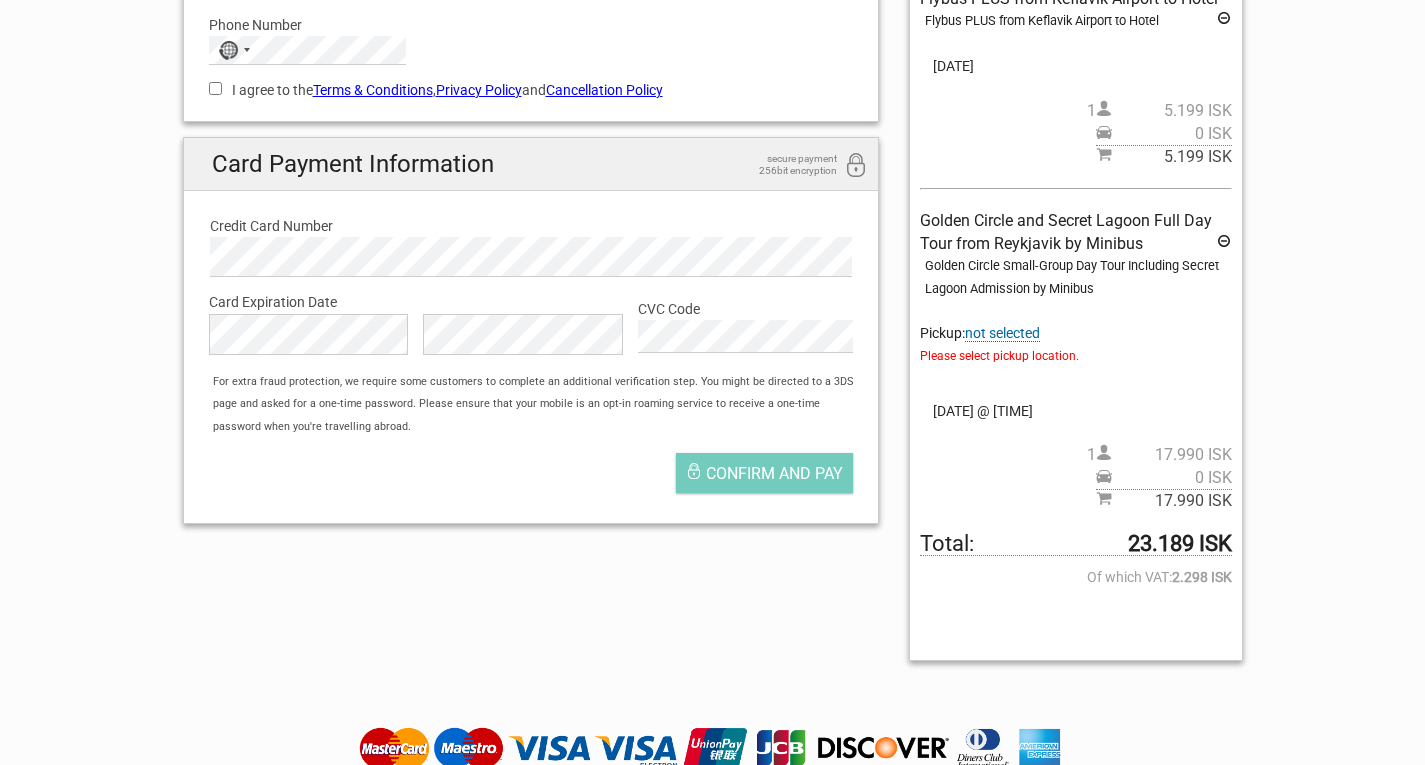 click on "not selected" at bounding box center [1002, 333] 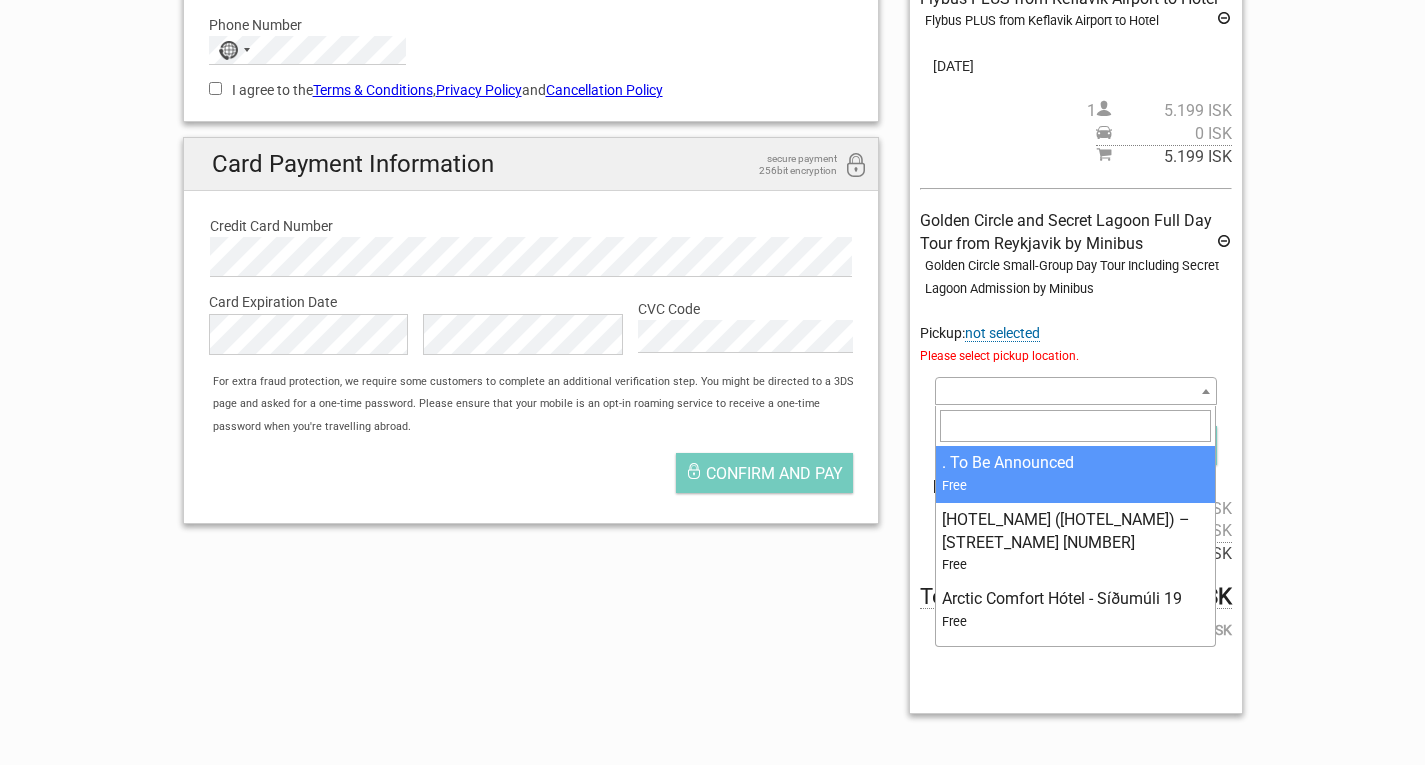 click at bounding box center (1075, 391) 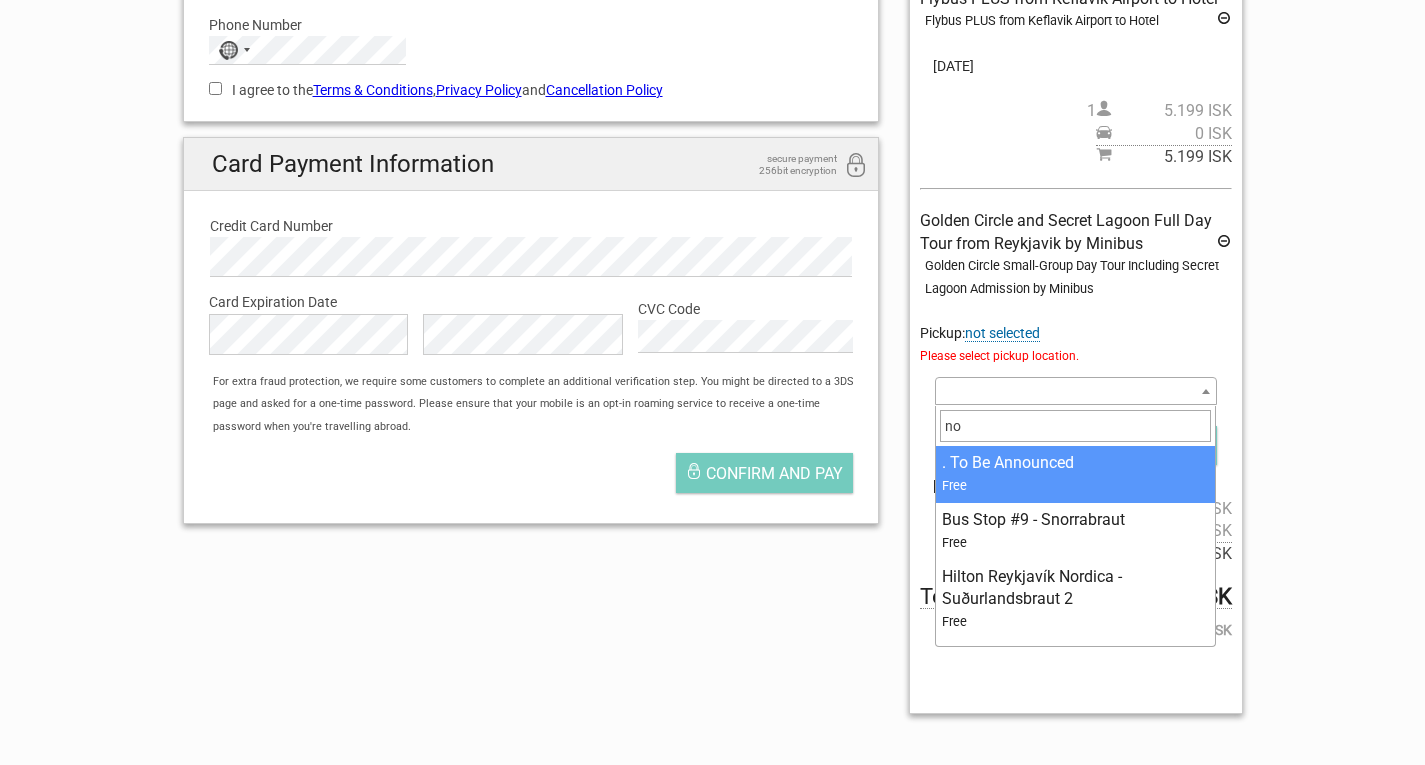 type on "n" 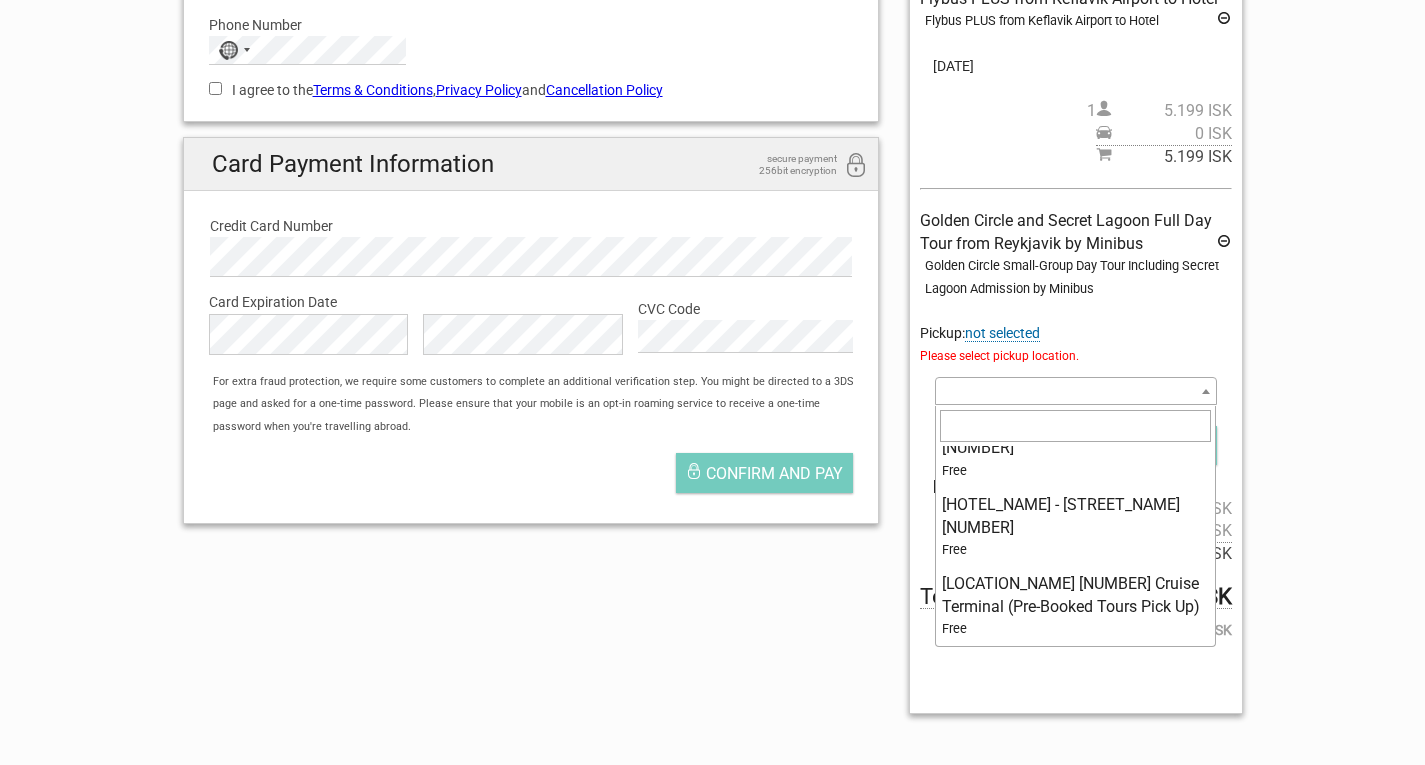 scroll, scrollTop: 1681, scrollLeft: 0, axis: vertical 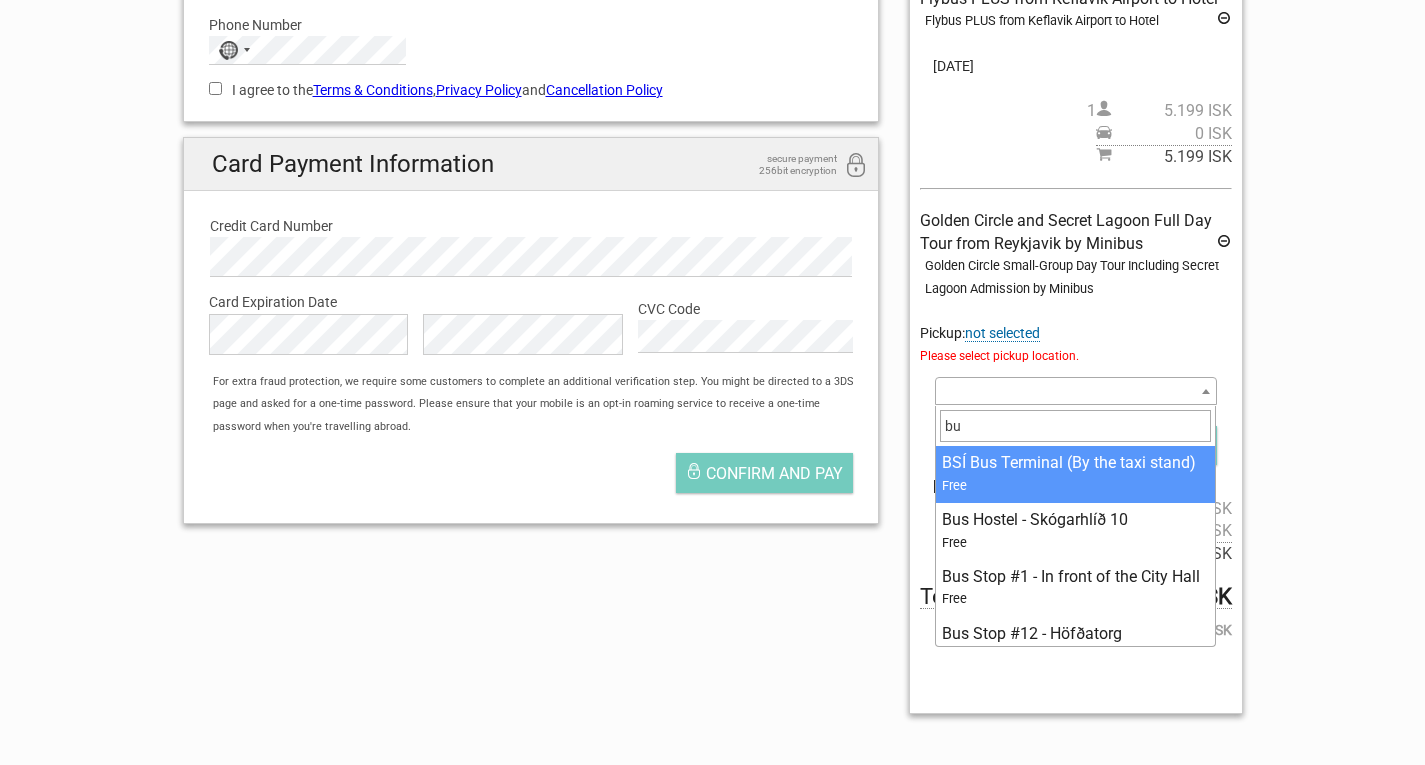 type on "b" 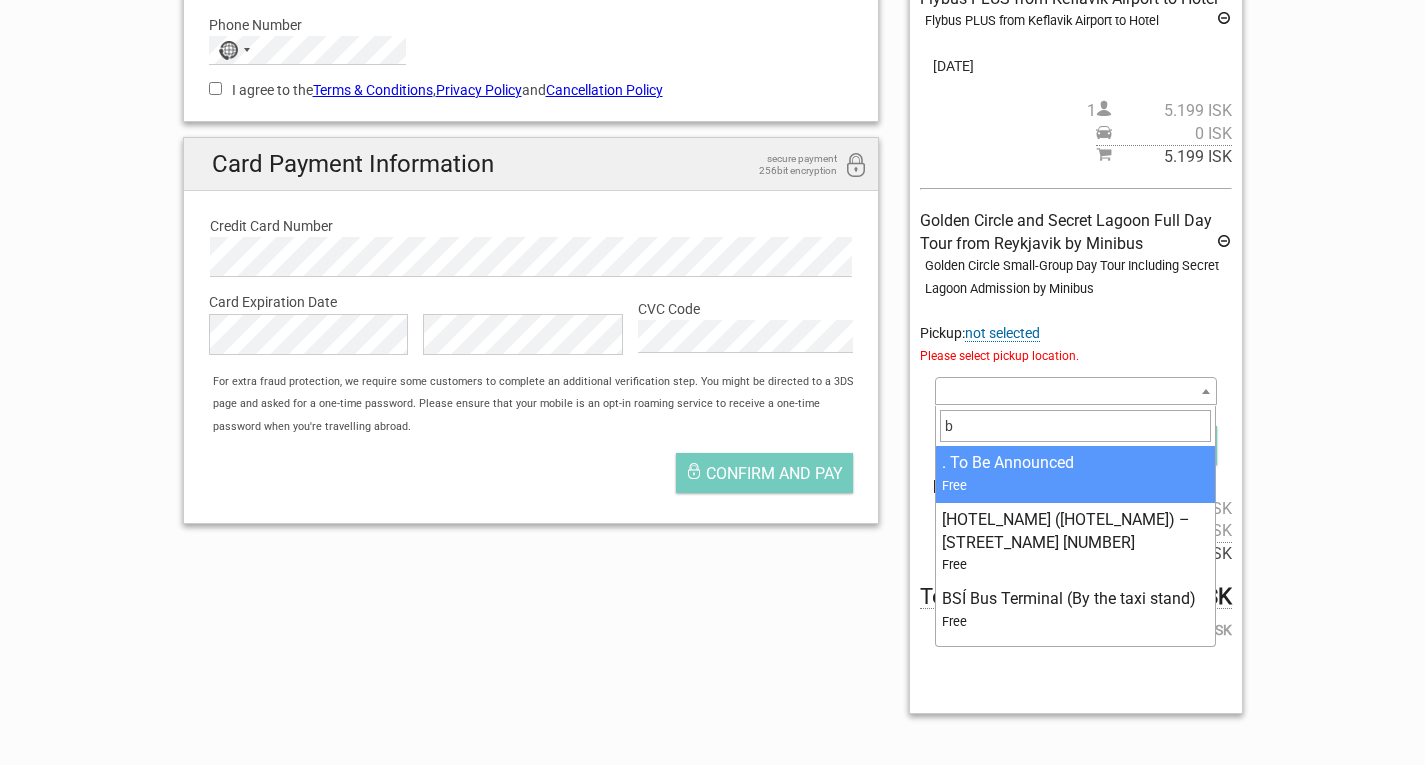 type 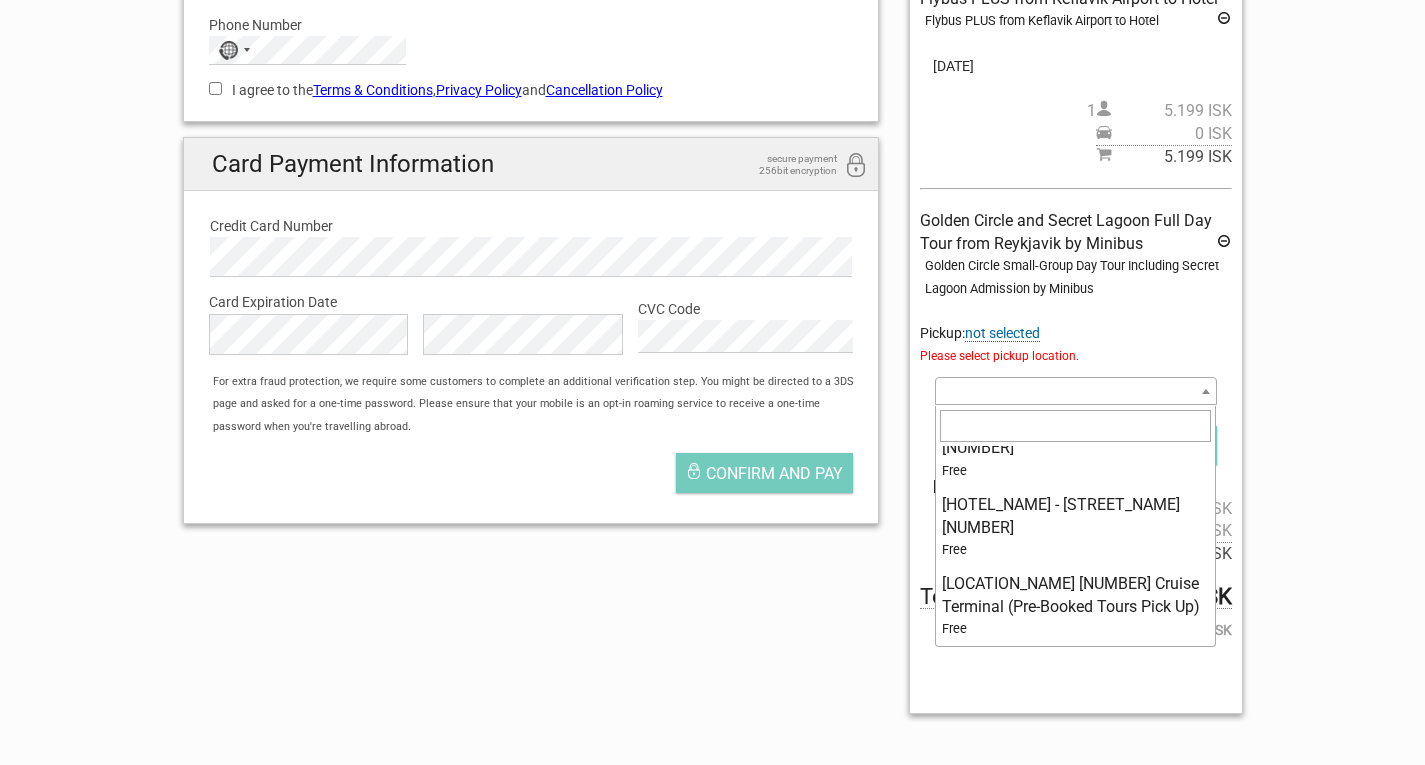 scroll, scrollTop: 0, scrollLeft: 0, axis: both 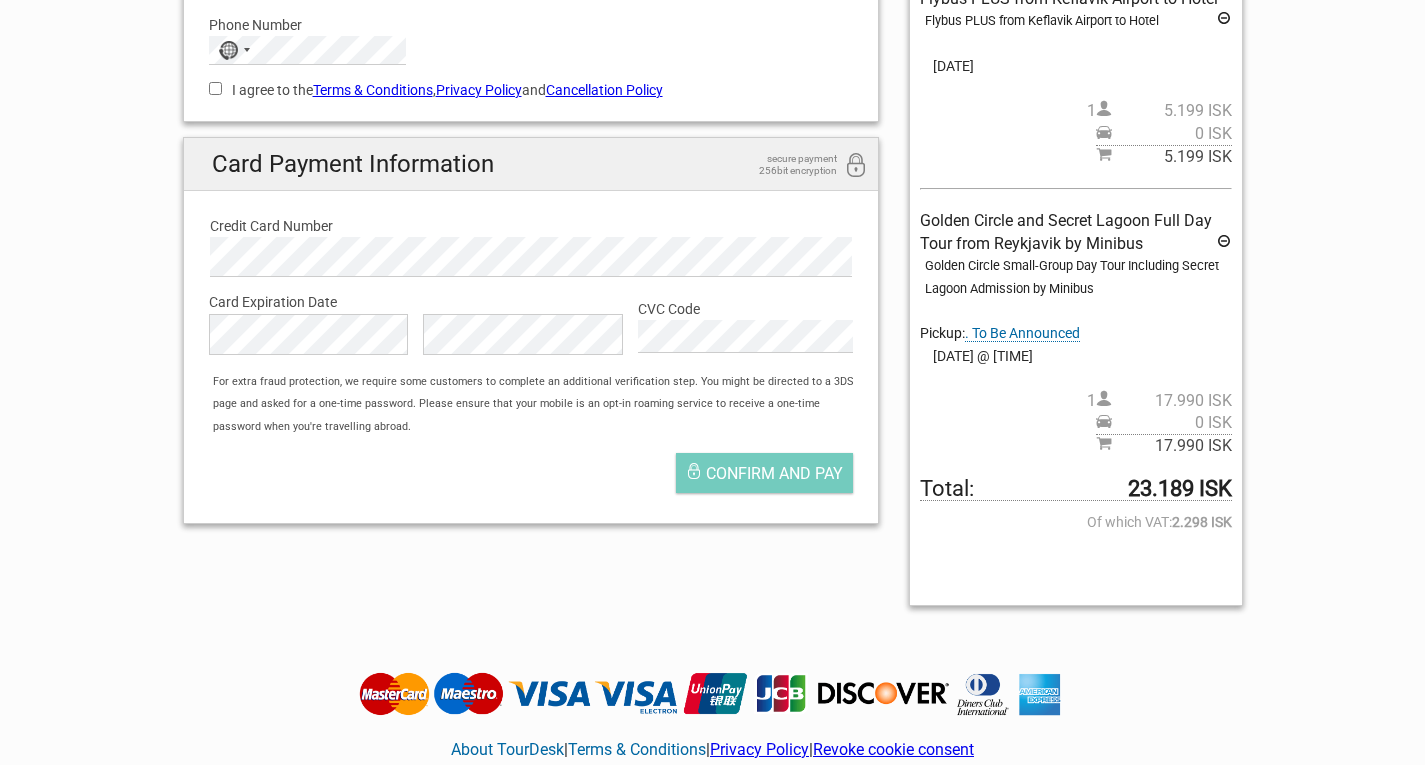 click on ". To Be Announced" at bounding box center [1022, 333] 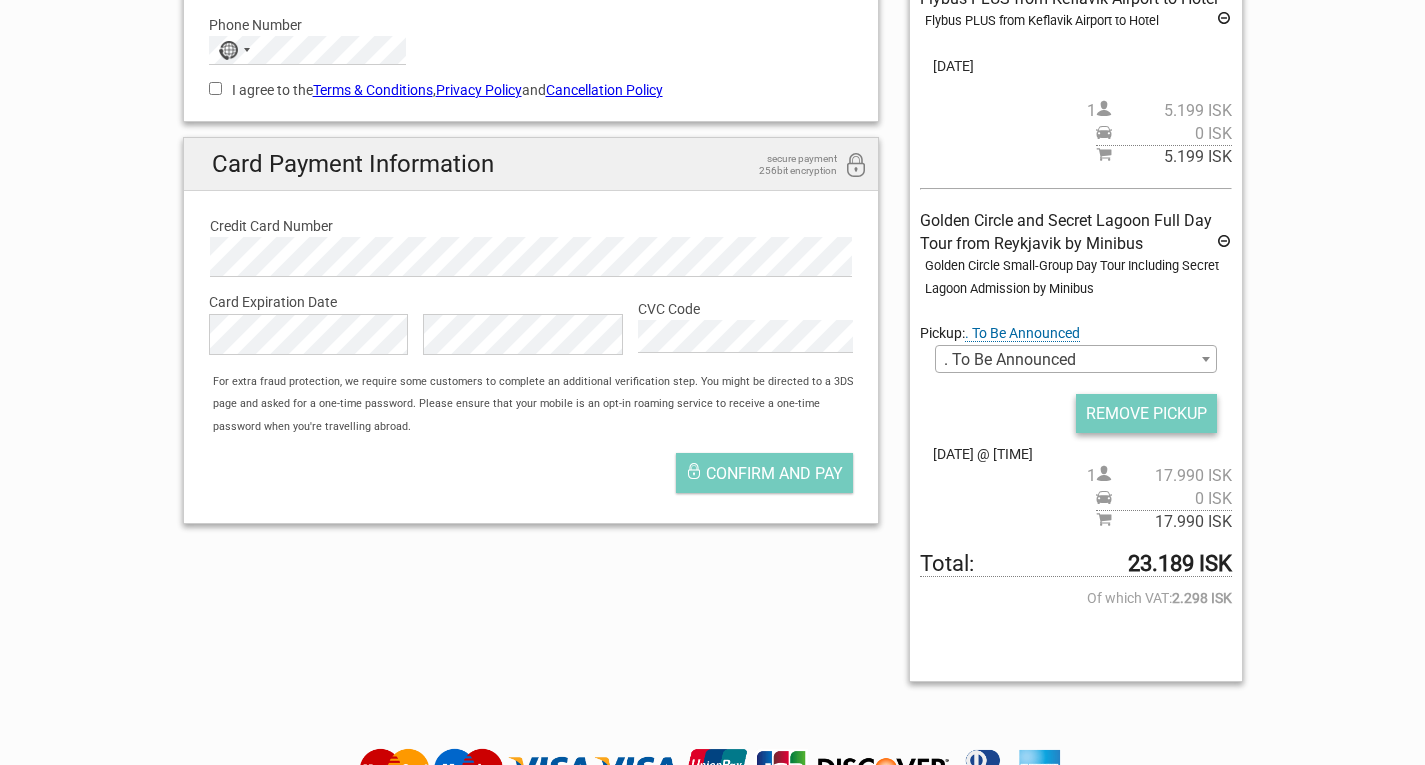 click on "REMOVE PICKUP" at bounding box center [1146, 413] 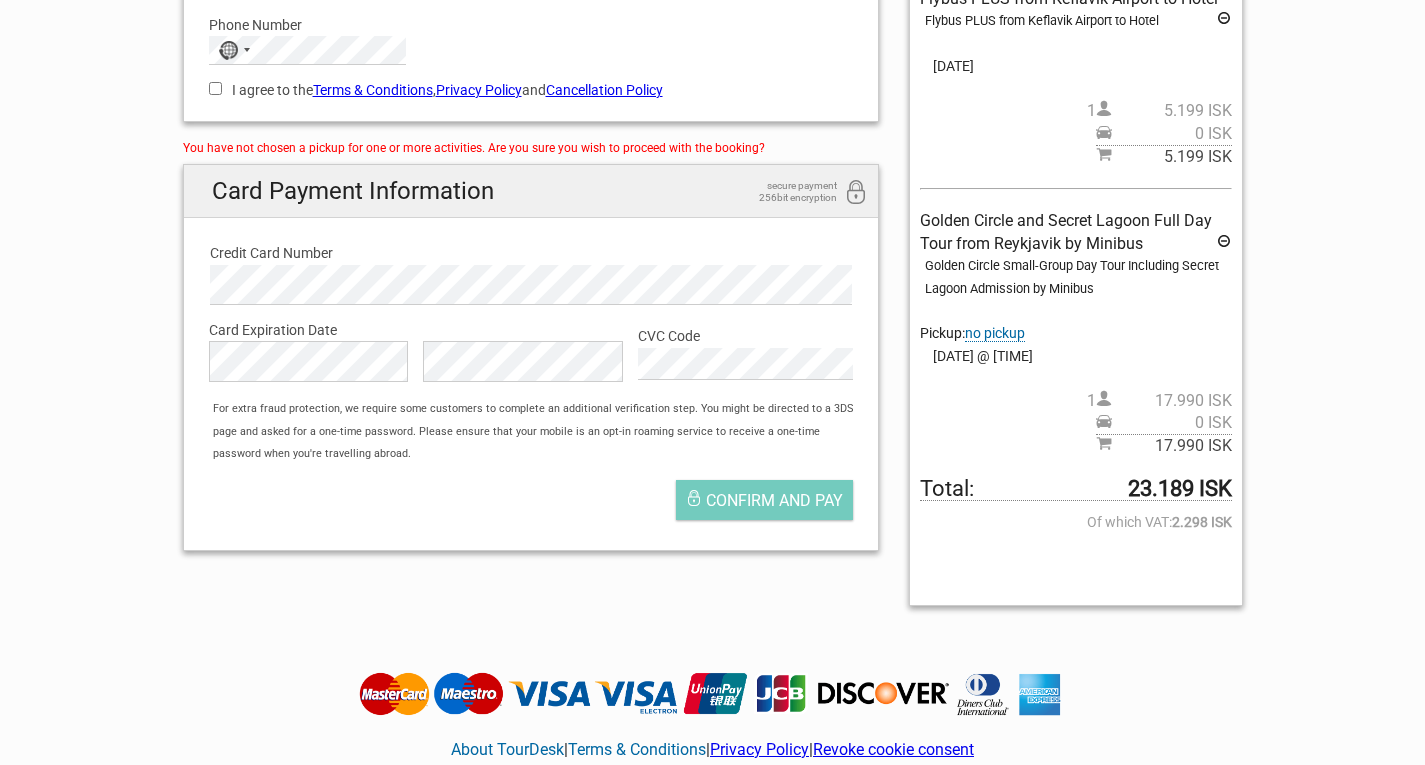 click on "no pickup" at bounding box center (995, 333) 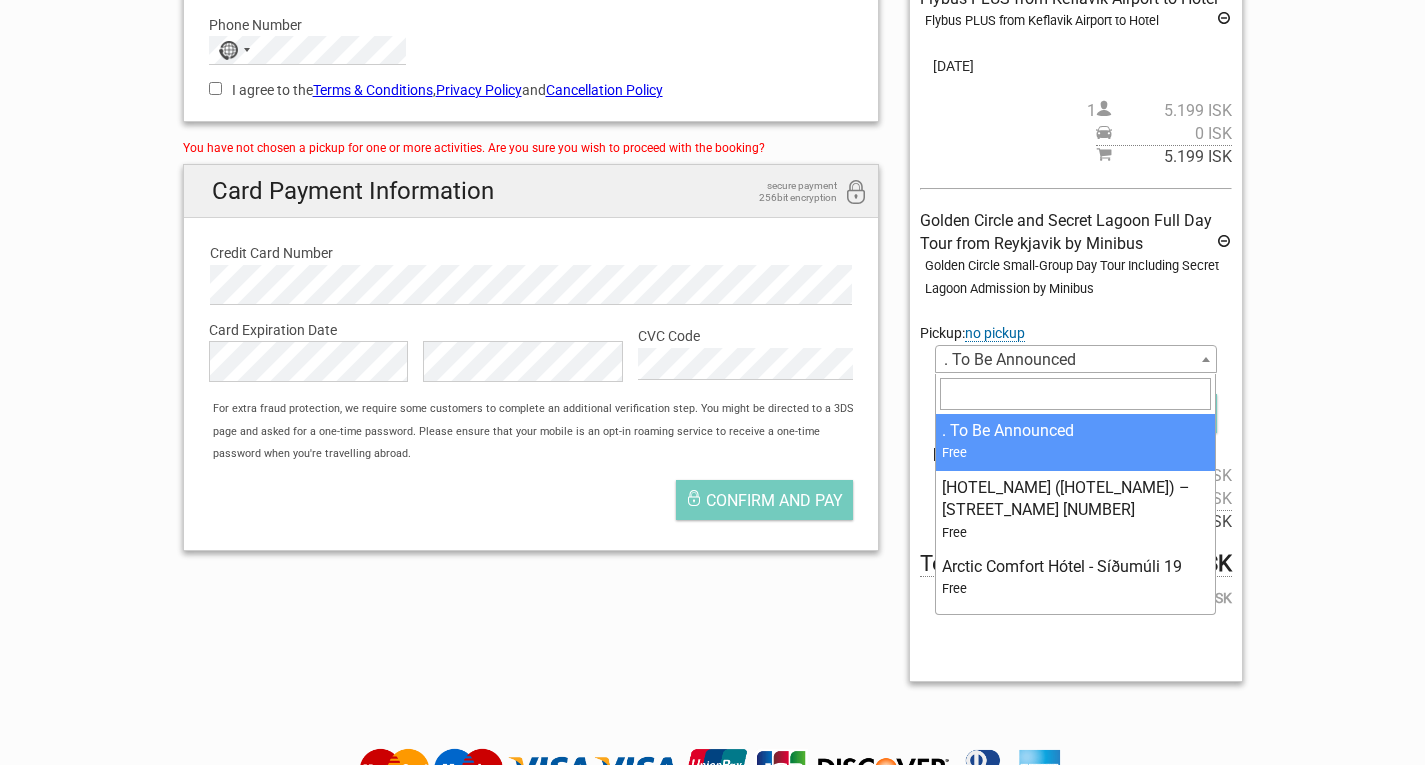 click on ". To Be Announced" at bounding box center [1075, 360] 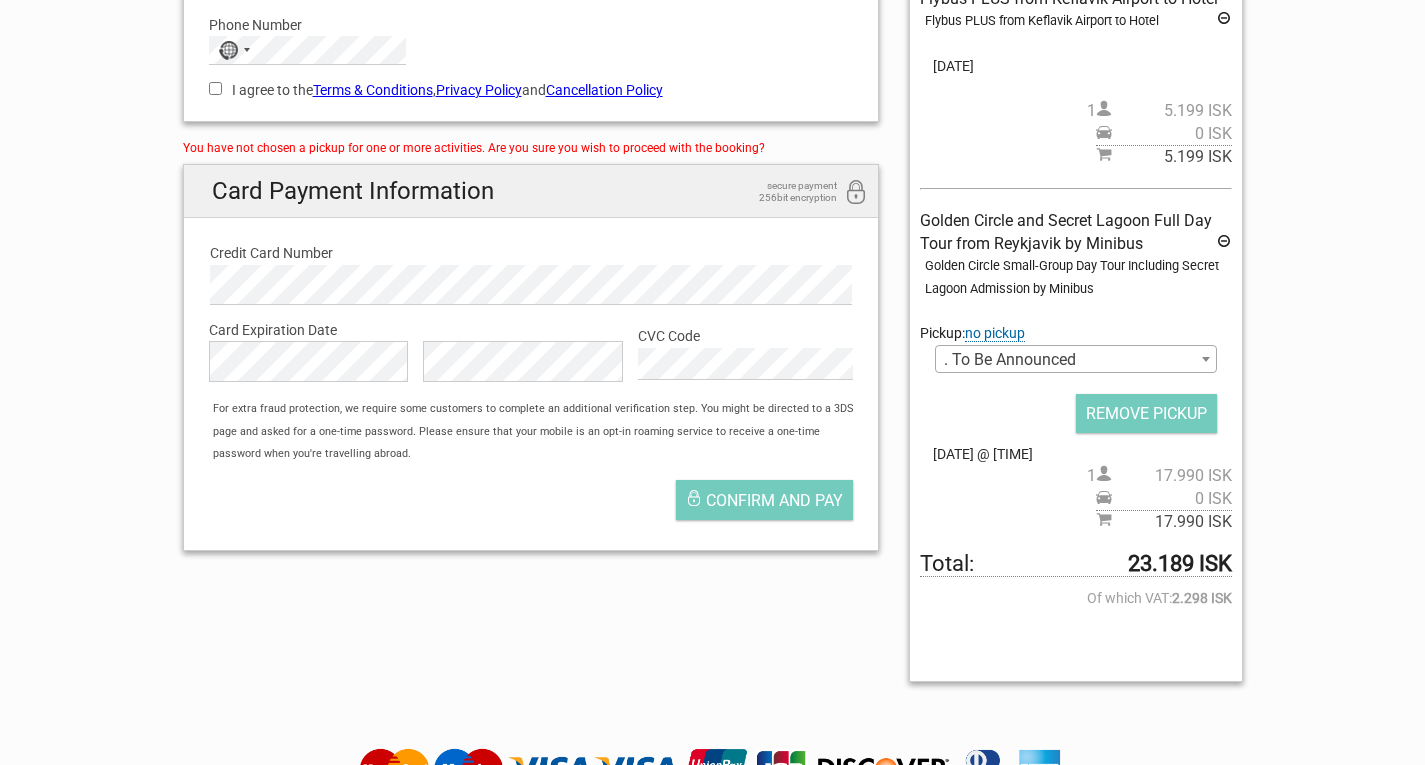 click on "1
Your details
2
Payment Information
3
Place your order
English
Español
Deutsch
Reserved for  8:24
Your Order
Flybus PLUS from Keflavik Airport to Hotel
Flybus PLUS from Keflavik Airport to Hotel
Pickup:
Select an option
REMOVE PICKUP
22.Sep 2025
1   5.199 ISK
0 ISK
5.199 ISK
Golden Circle and Secret Lagoon Full Day Tour from Reykjavik by Minibus  1" at bounding box center [712, 188] 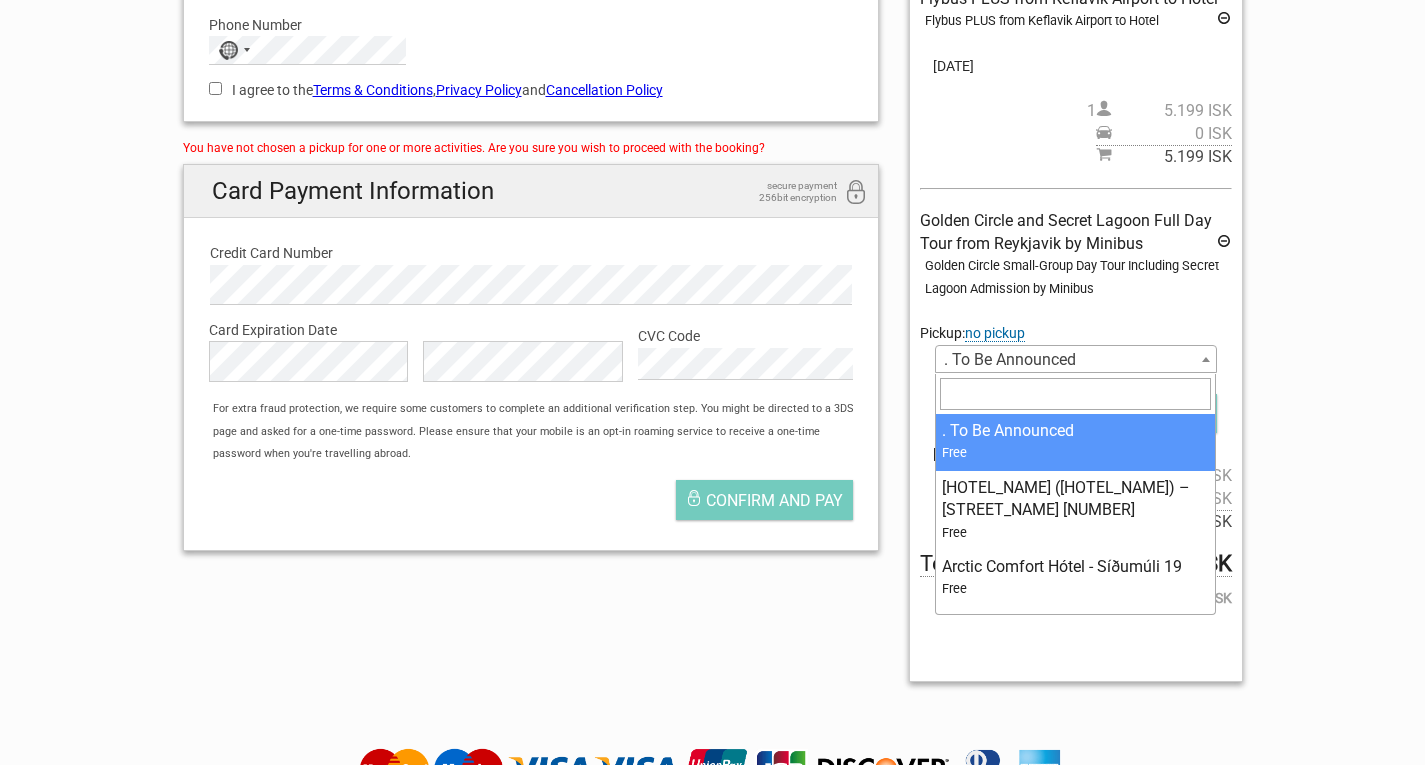 click on ". To Be Announced" at bounding box center [1075, 360] 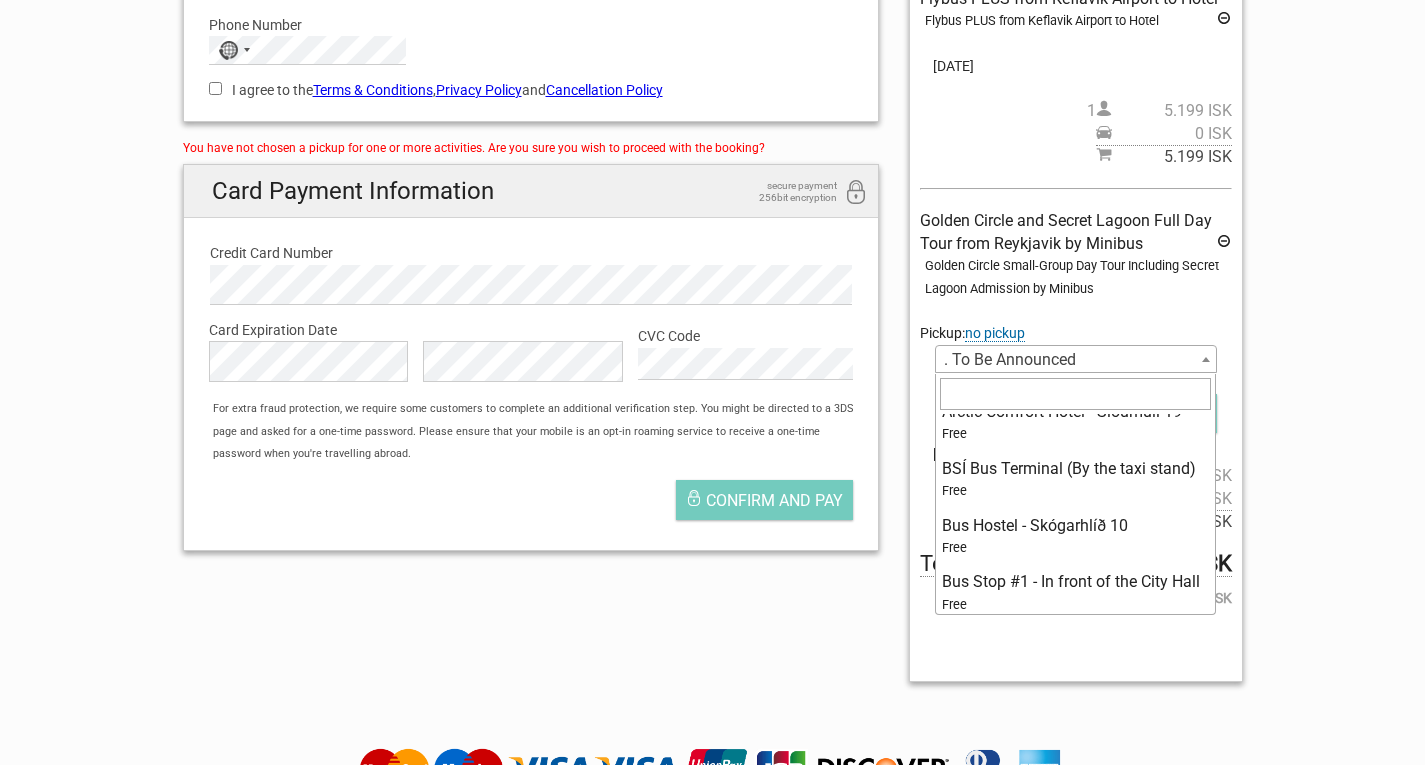 scroll, scrollTop: 160, scrollLeft: 0, axis: vertical 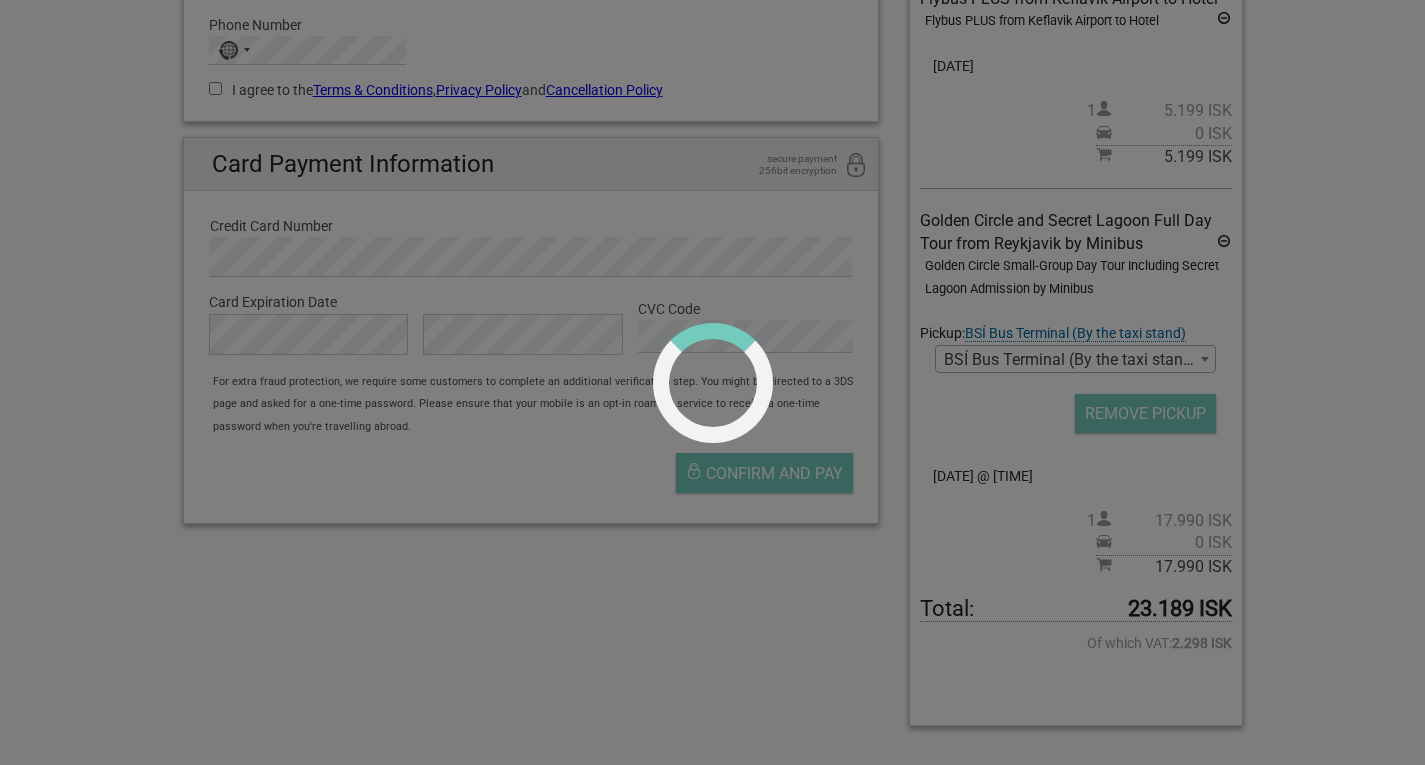select on "273728" 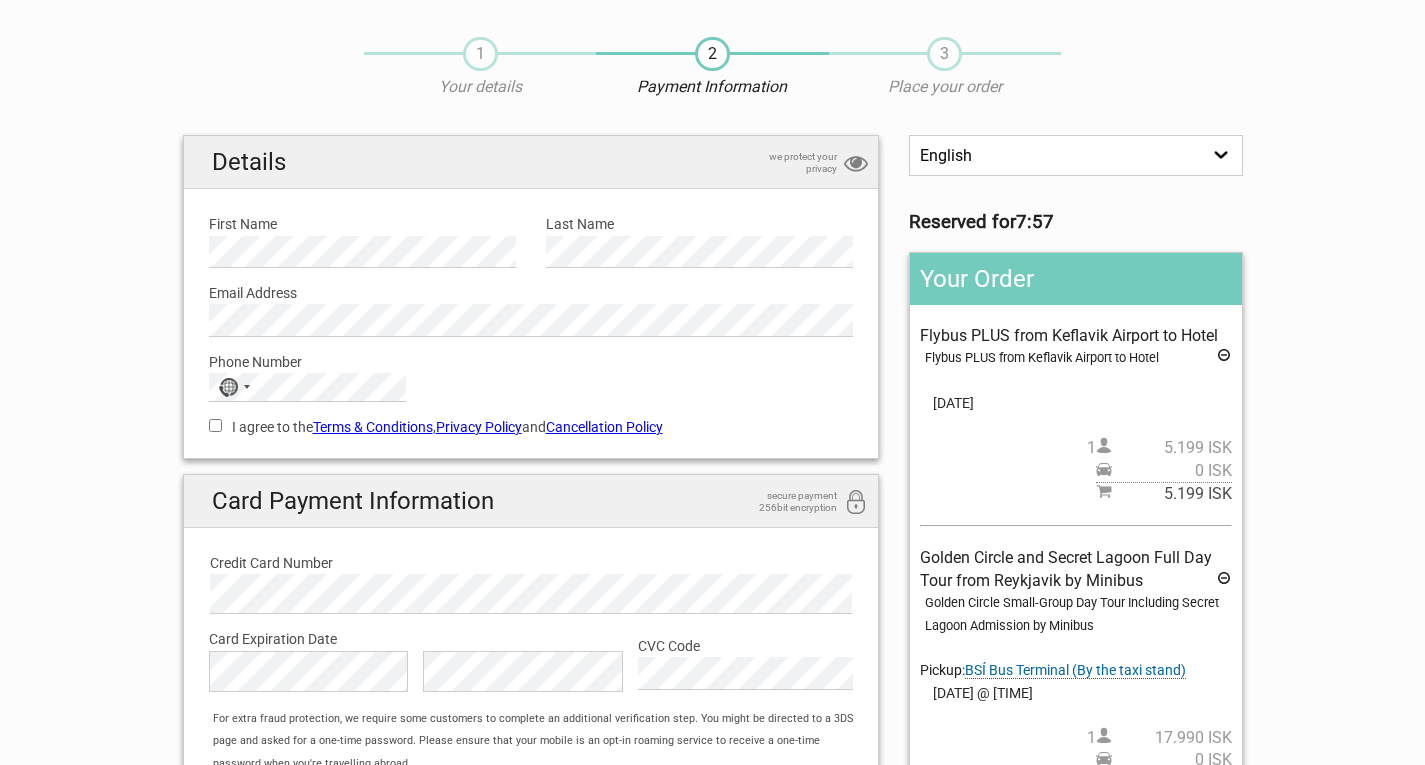 scroll, scrollTop: 0, scrollLeft: 0, axis: both 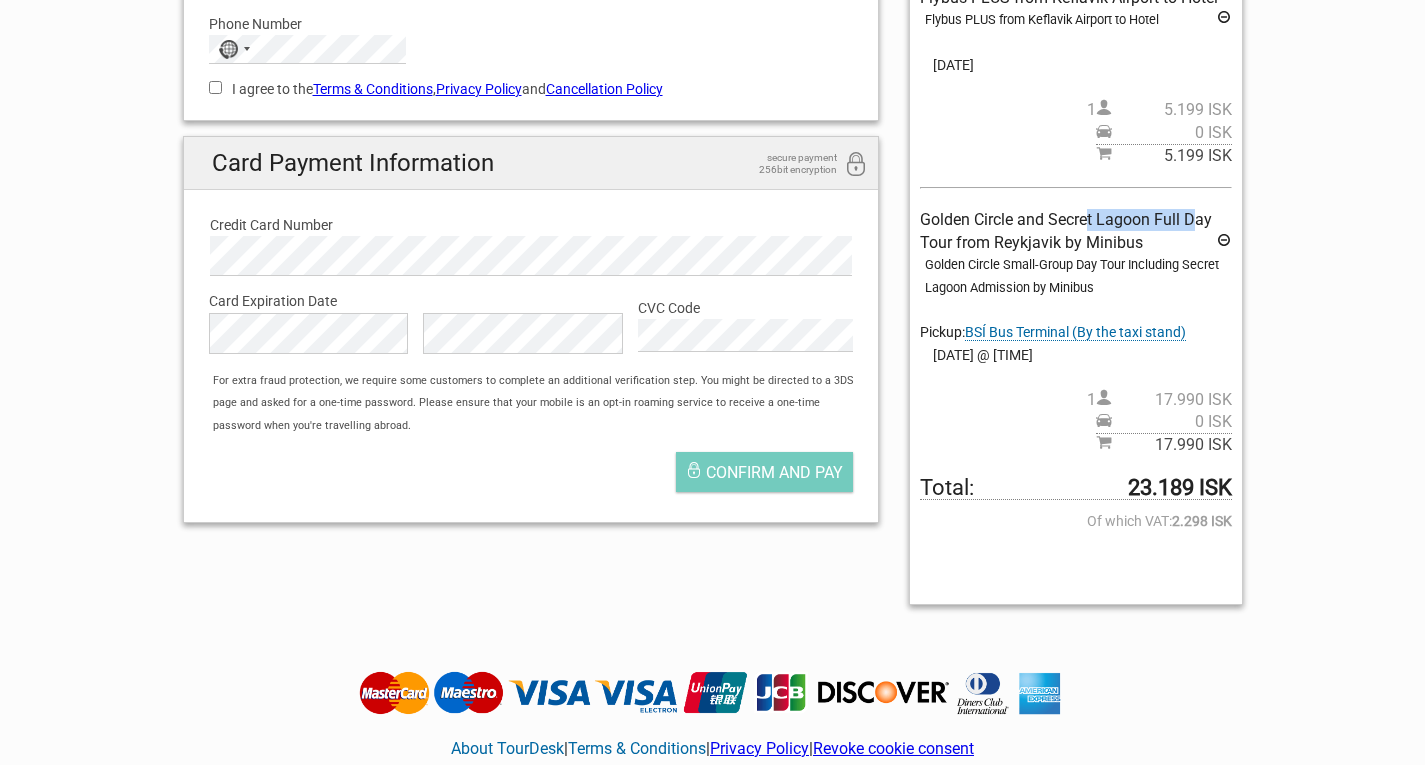 drag, startPoint x: 1089, startPoint y: 215, endPoint x: 1193, endPoint y: 217, distance: 104.019226 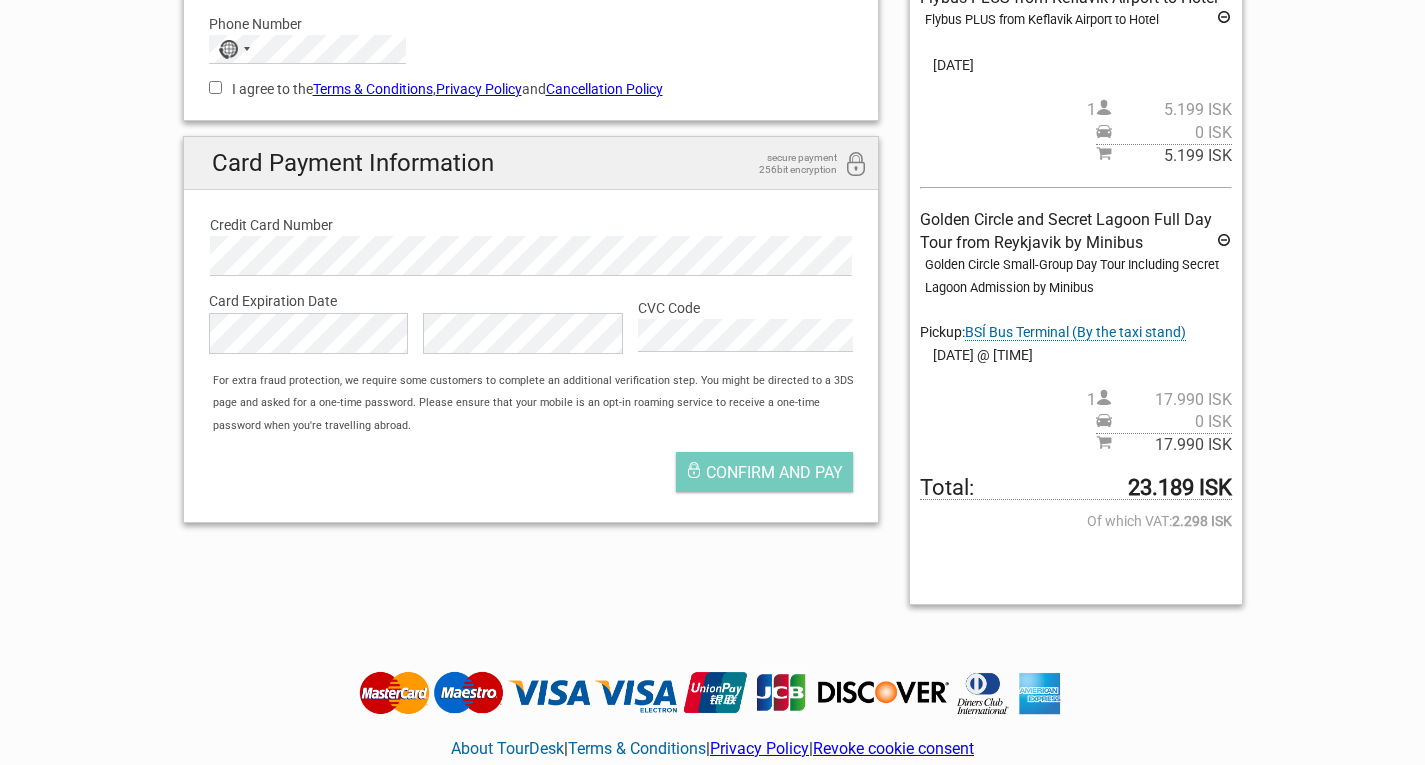 click on "BSÍ Bus Terminal (By the taxi stand)" at bounding box center (1075, 332) 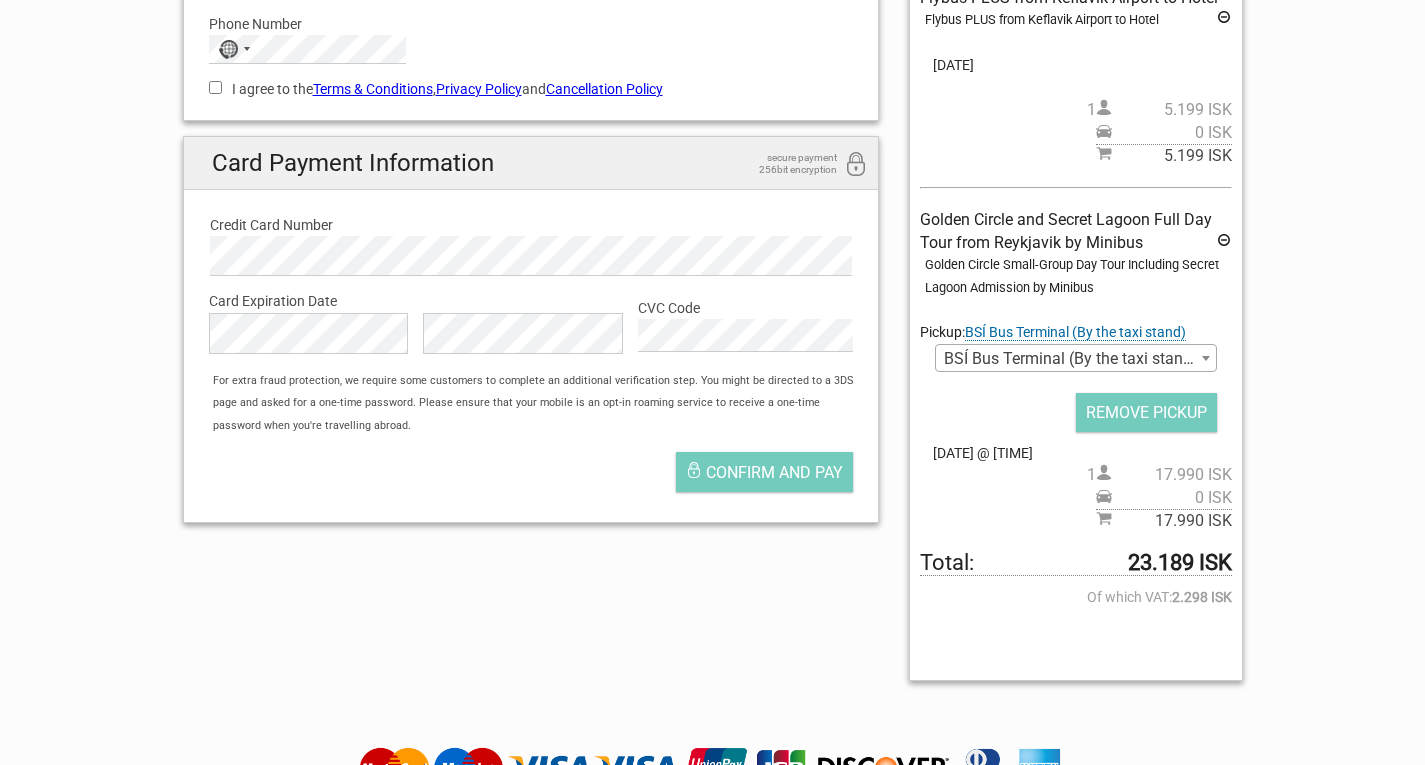 click on "BSÍ Bus Terminal (By the taxi stand)" at bounding box center [1075, 359] 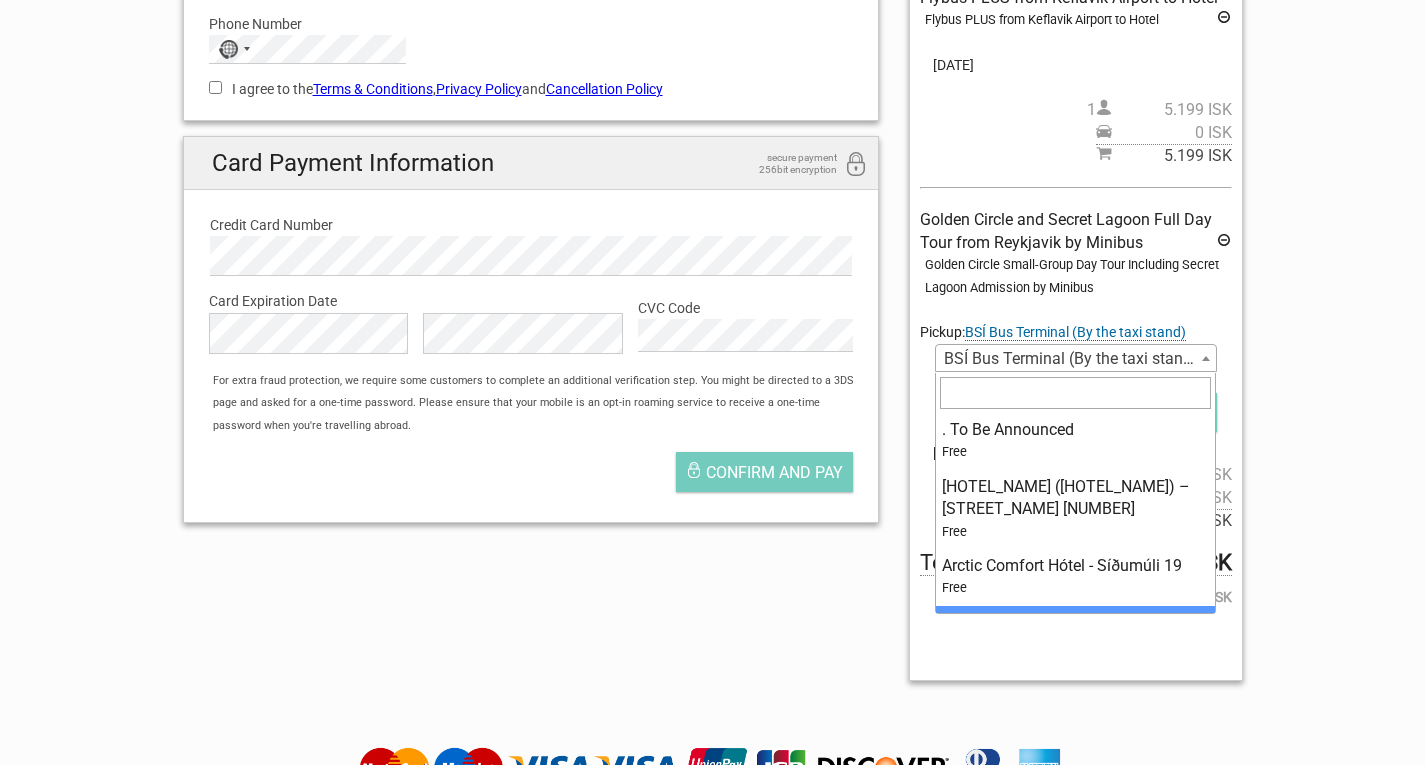 scroll, scrollTop: 47, scrollLeft: 0, axis: vertical 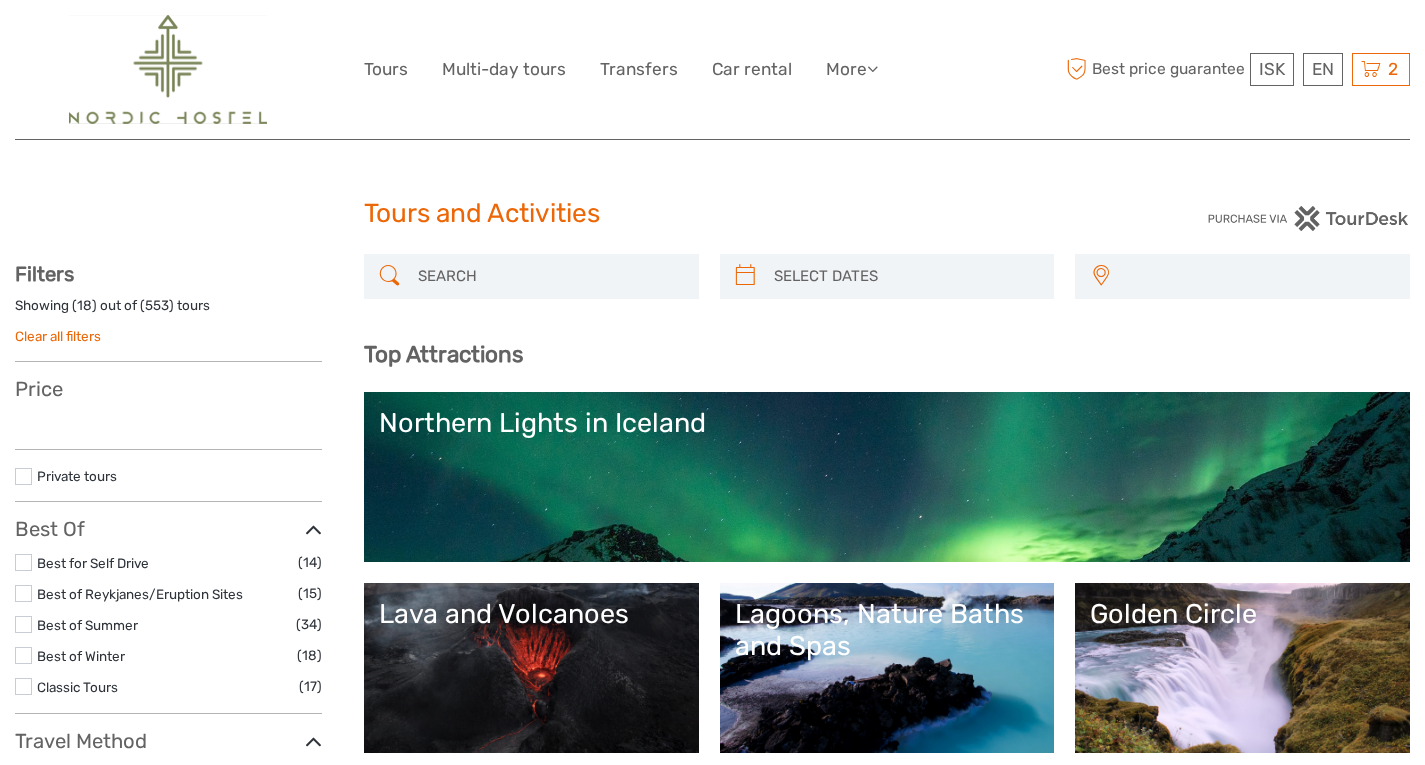 select 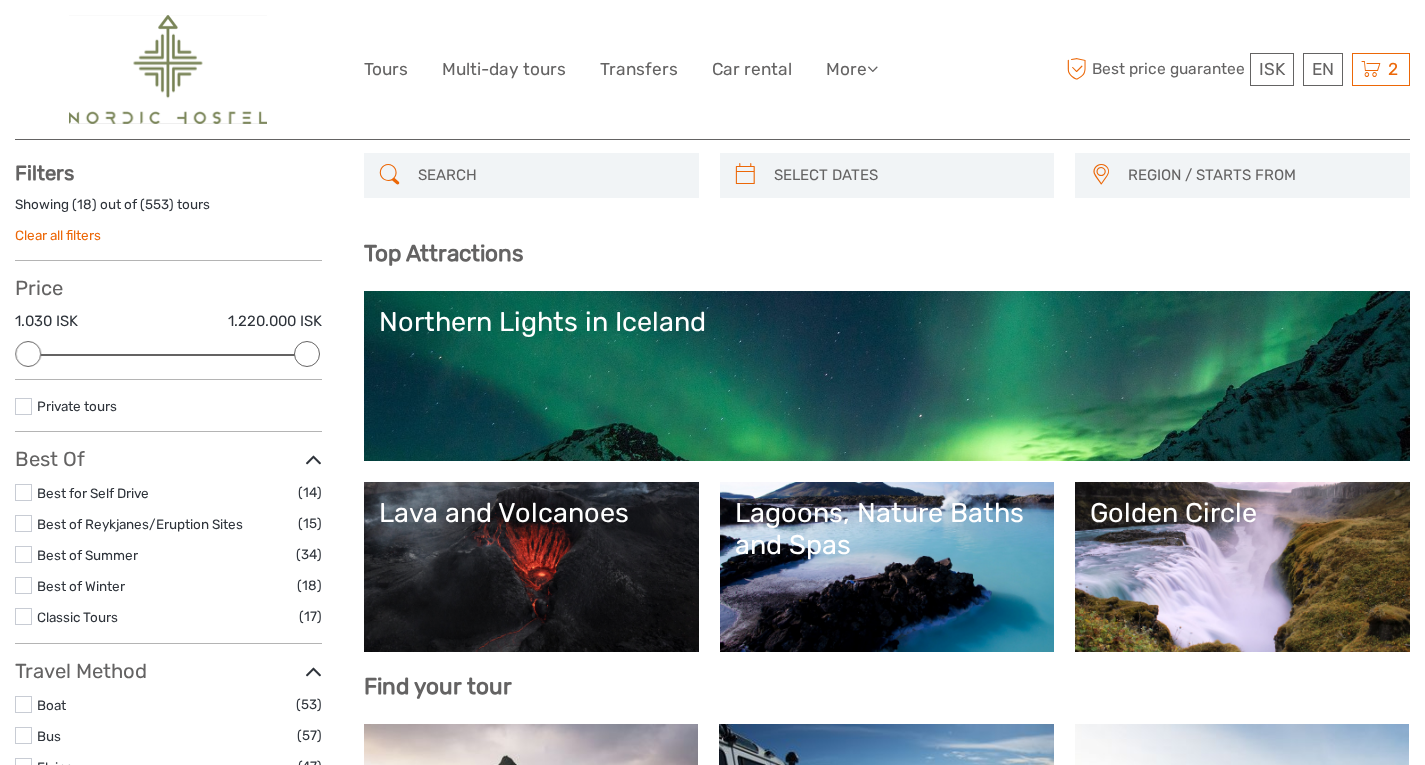 scroll, scrollTop: 220, scrollLeft: 0, axis: vertical 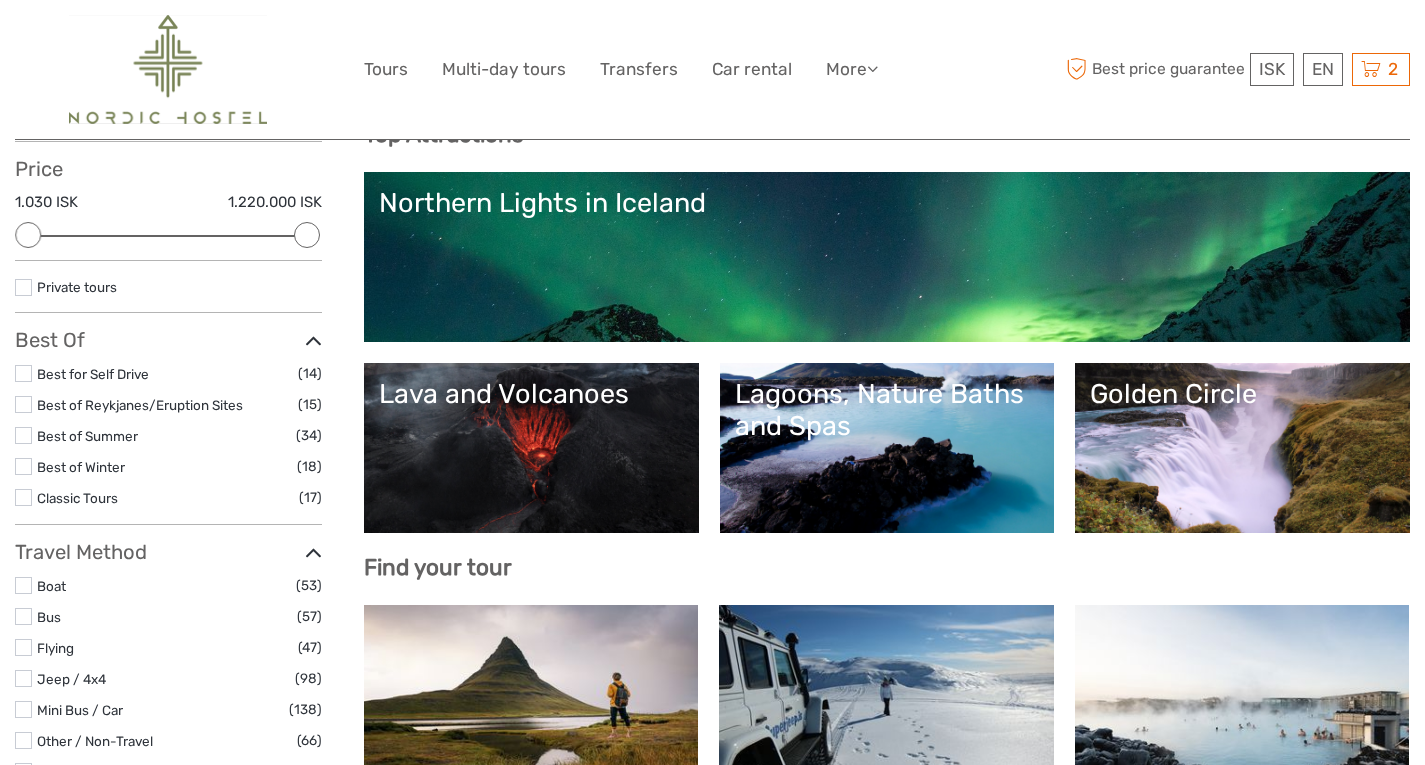 click on "Northern Lights in Iceland" at bounding box center [887, 257] 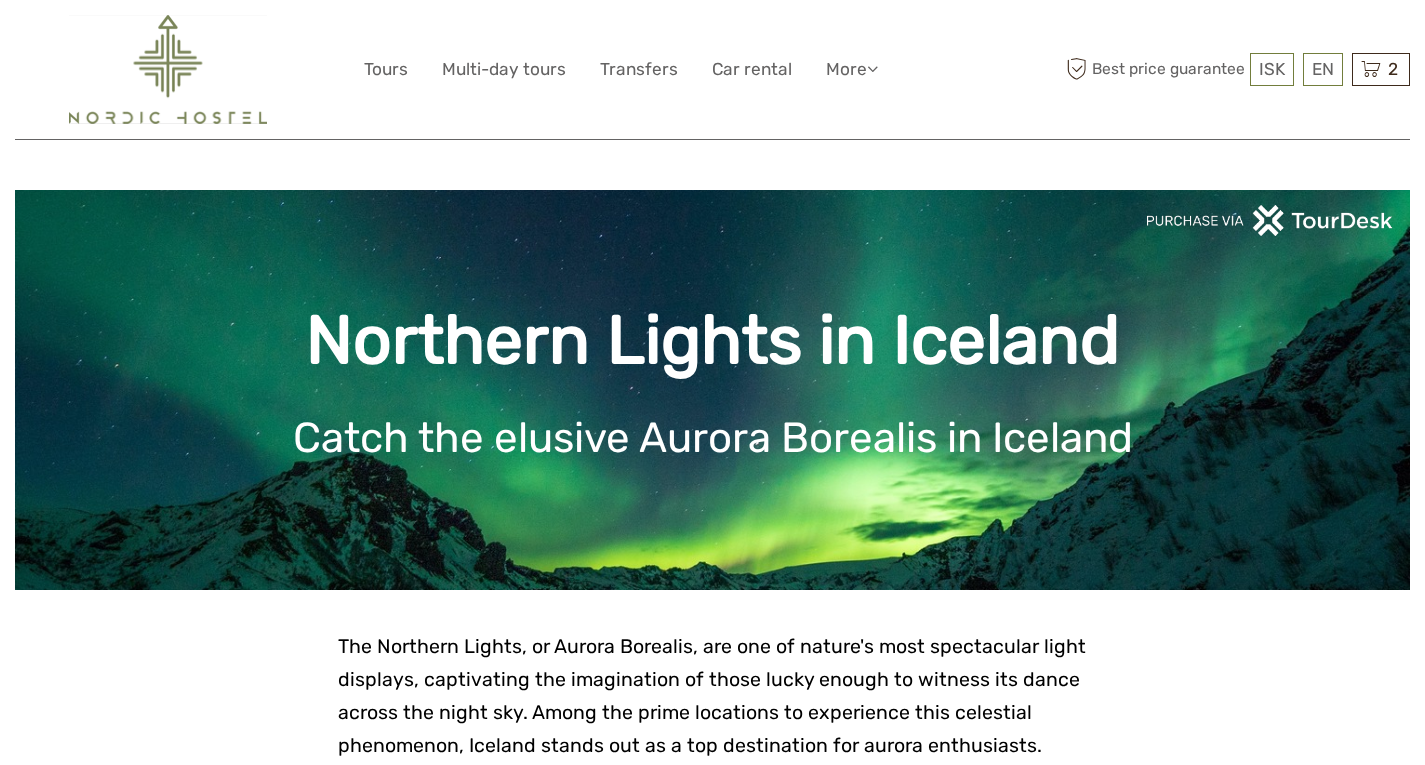 scroll, scrollTop: 0, scrollLeft: 0, axis: both 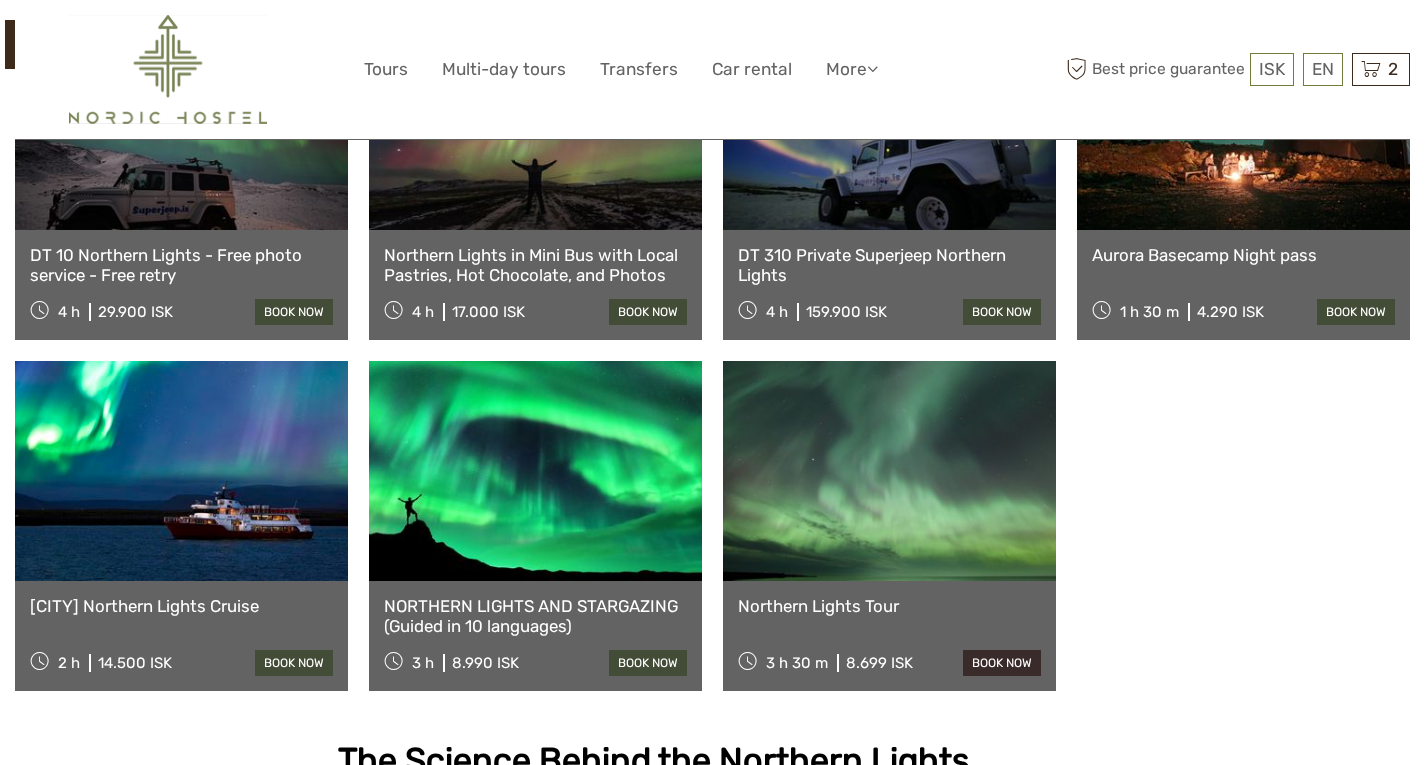 click on "book now" at bounding box center (1002, 663) 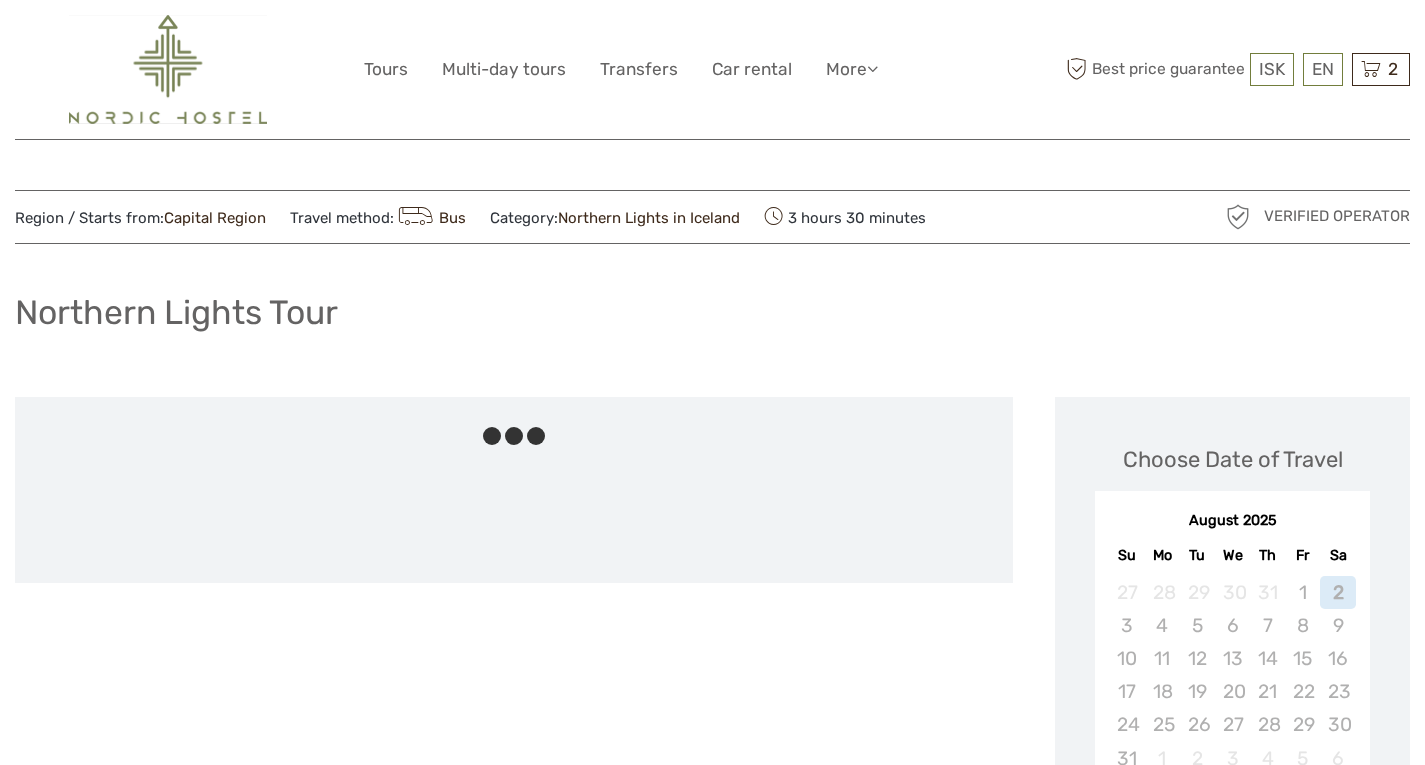 scroll, scrollTop: 0, scrollLeft: 0, axis: both 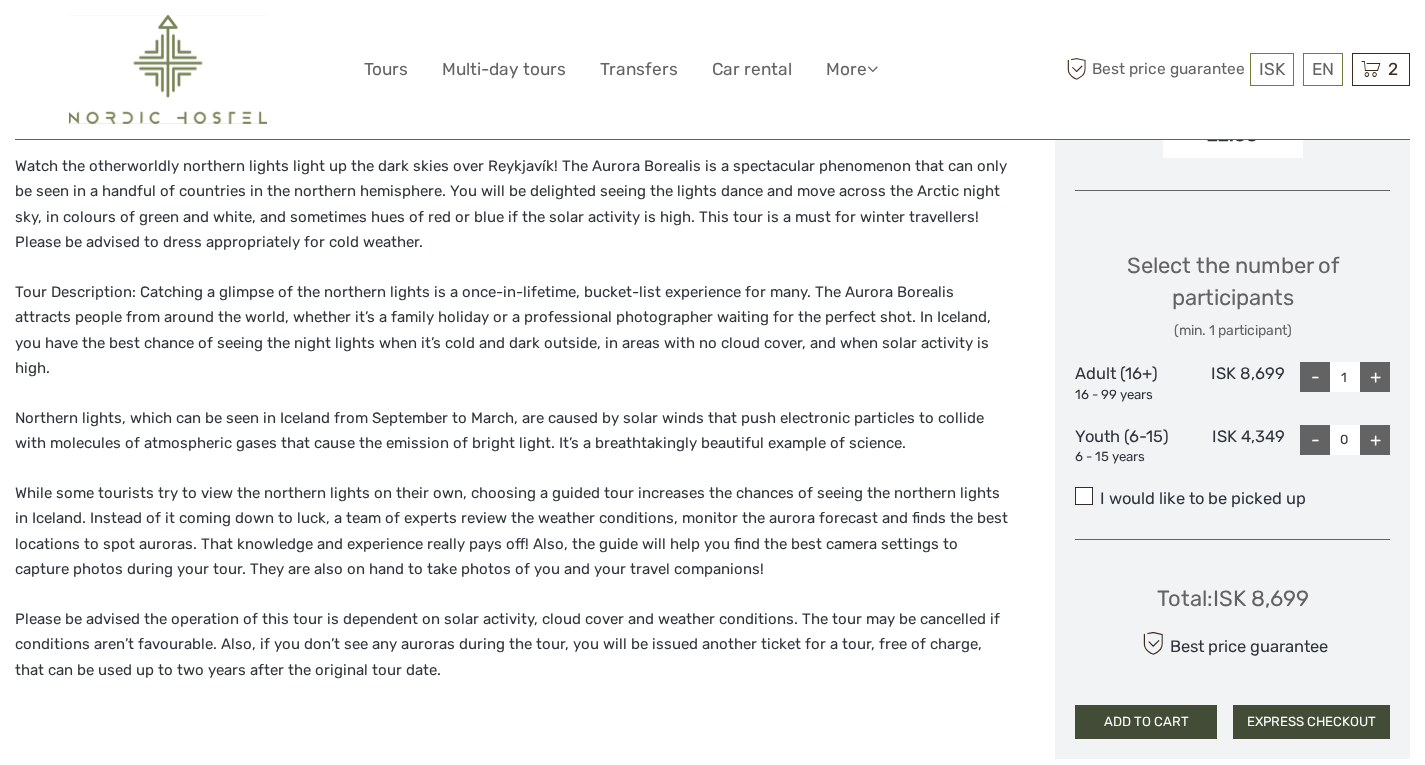 click at bounding box center (1084, 496) 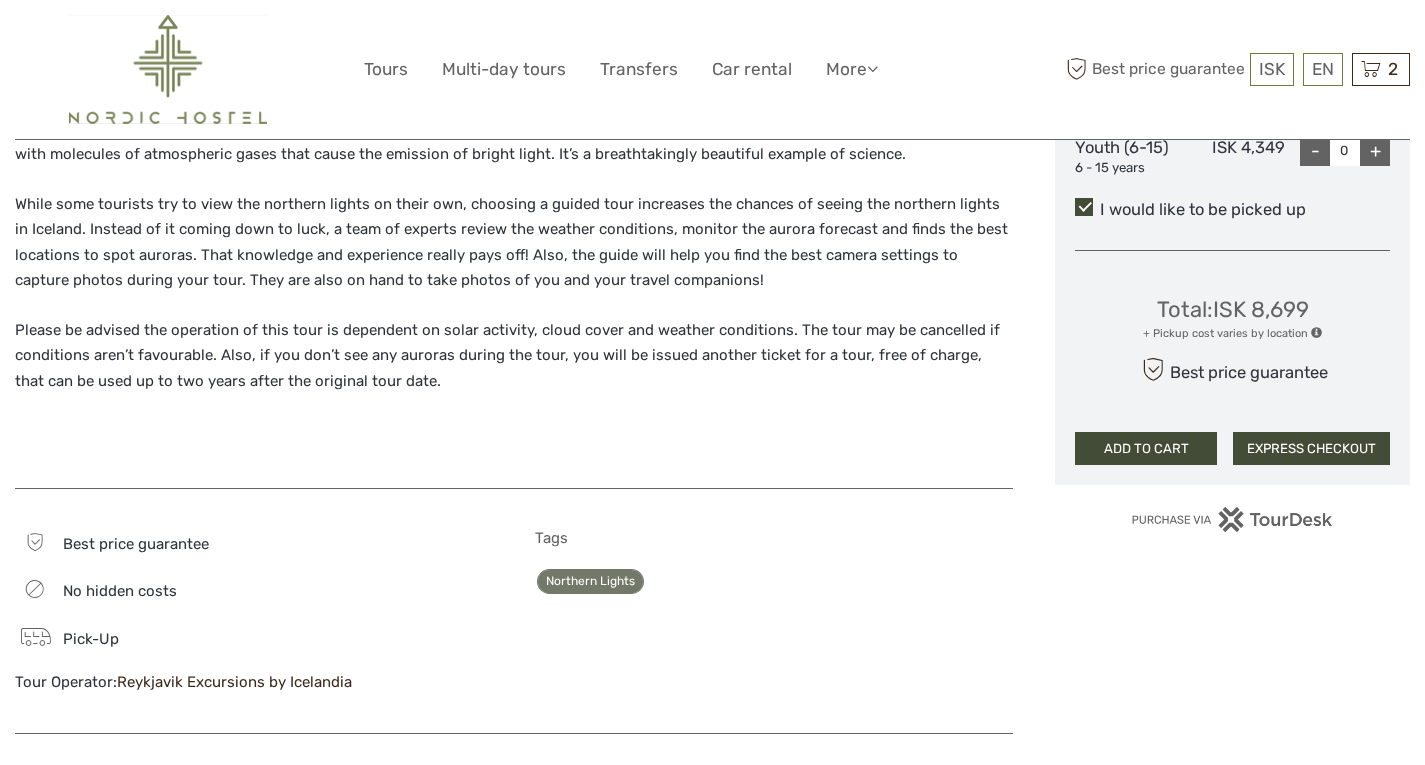 scroll, scrollTop: 1054, scrollLeft: 0, axis: vertical 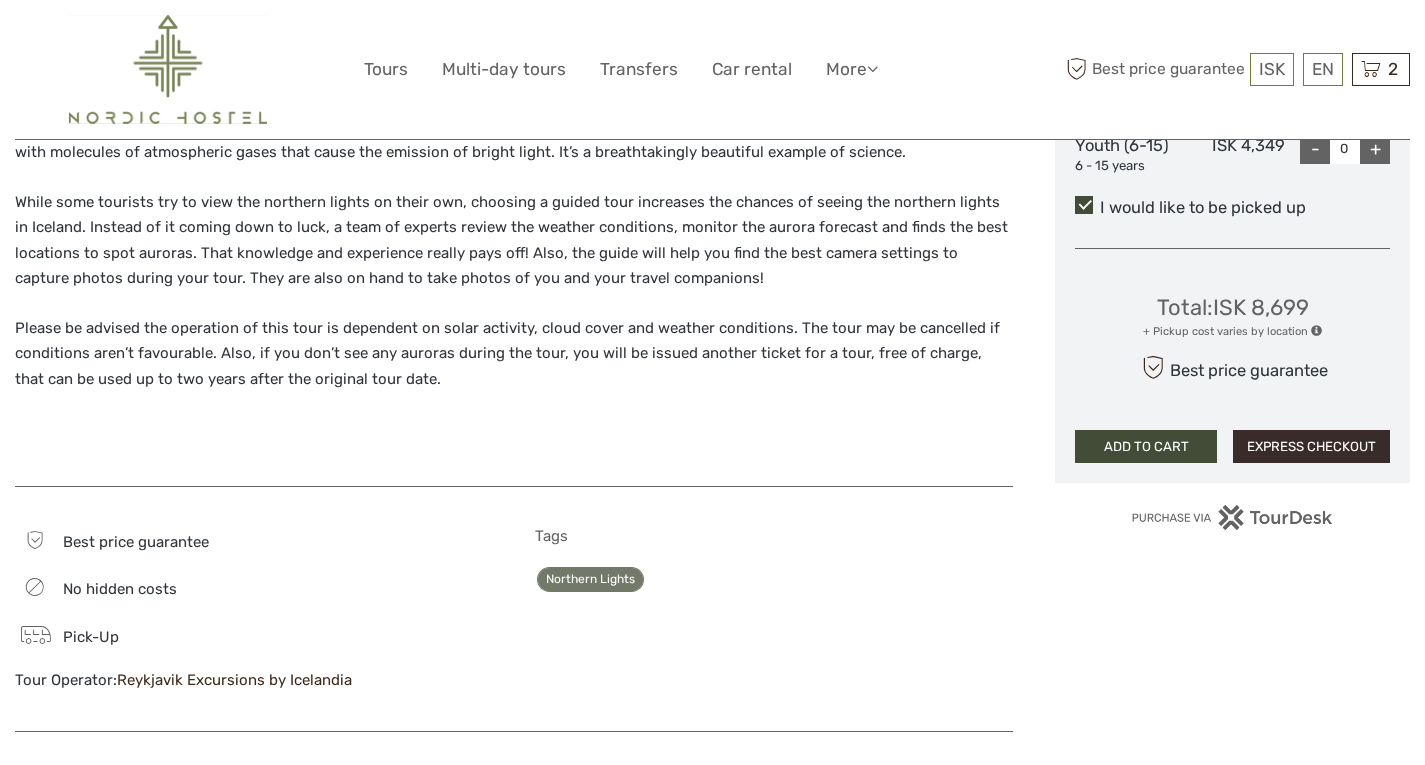 click on "EXPRESS CHECKOUT" at bounding box center [1311, 447] 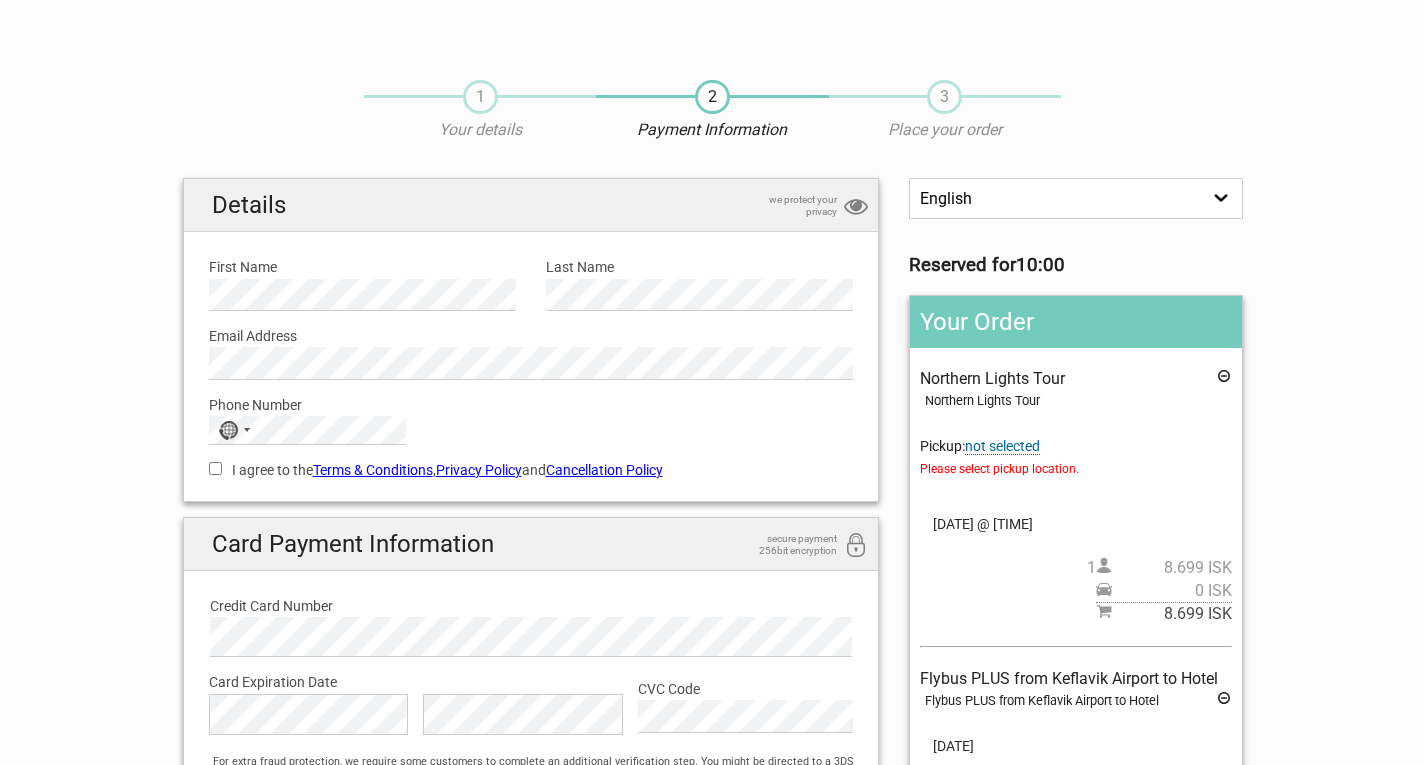 scroll, scrollTop: 0, scrollLeft: 0, axis: both 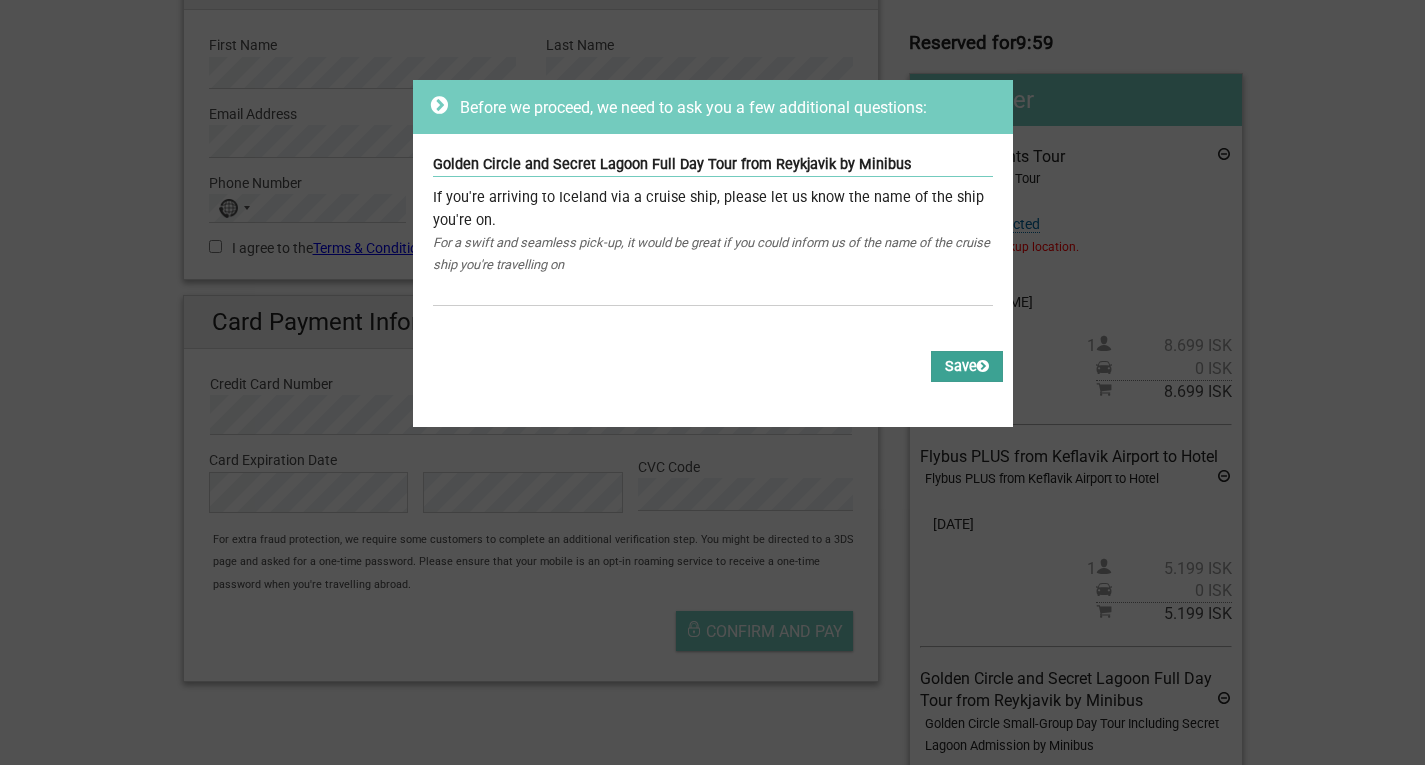 click at bounding box center (983, 366) 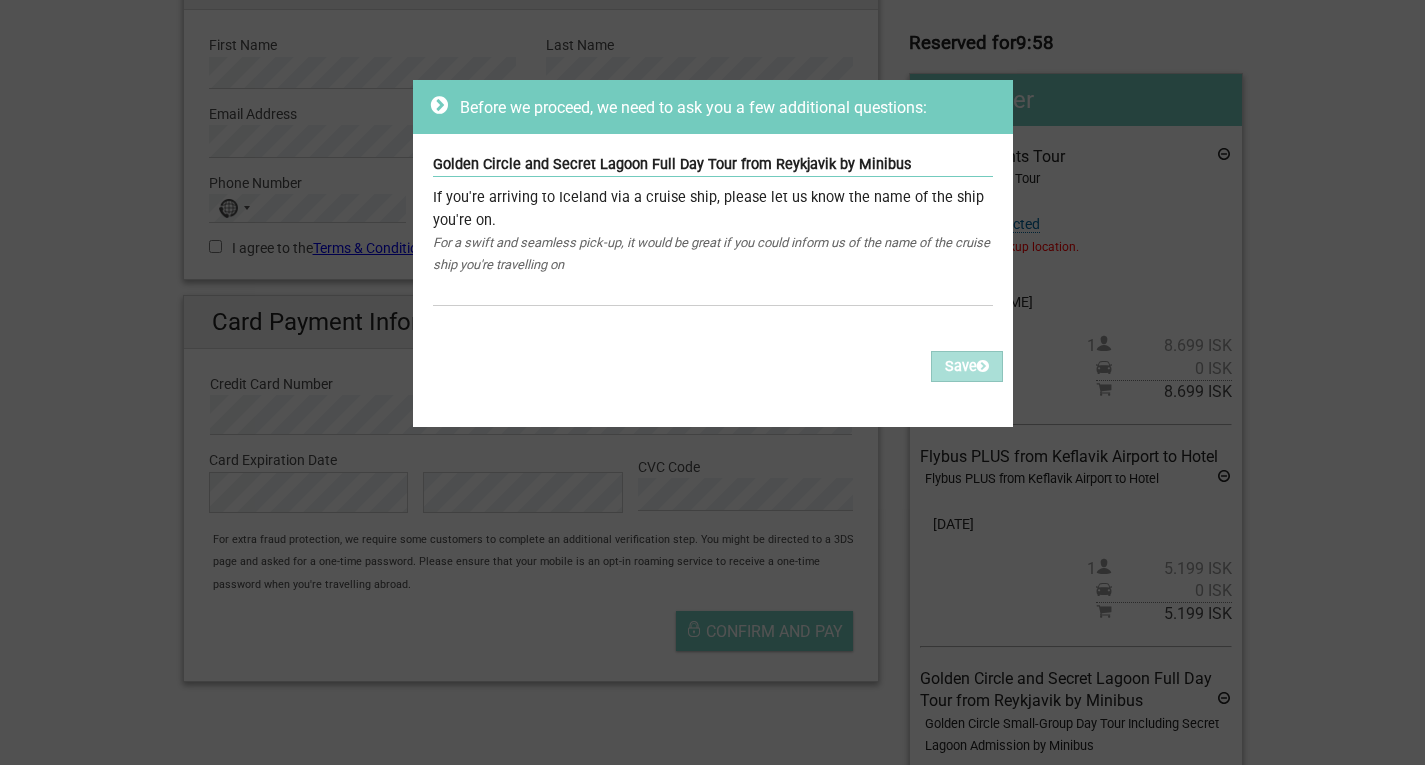click on "Before we proceed, we need to ask you a few additional questions:
Golden Circle and Secret Lagoon Full Day Tour from Reykjavik by Minibus
If you're arriving to Iceland via a cruise ship, please let us know the name of the ship you're on.
For a swift and seamless pick-up, it would be great if you could inform us of the name of the cruise ship you're travelling on
Please fill out all the Required fields, for all items.
Please correct the values of some of the fields, for all items.
Save" at bounding box center (712, 382) 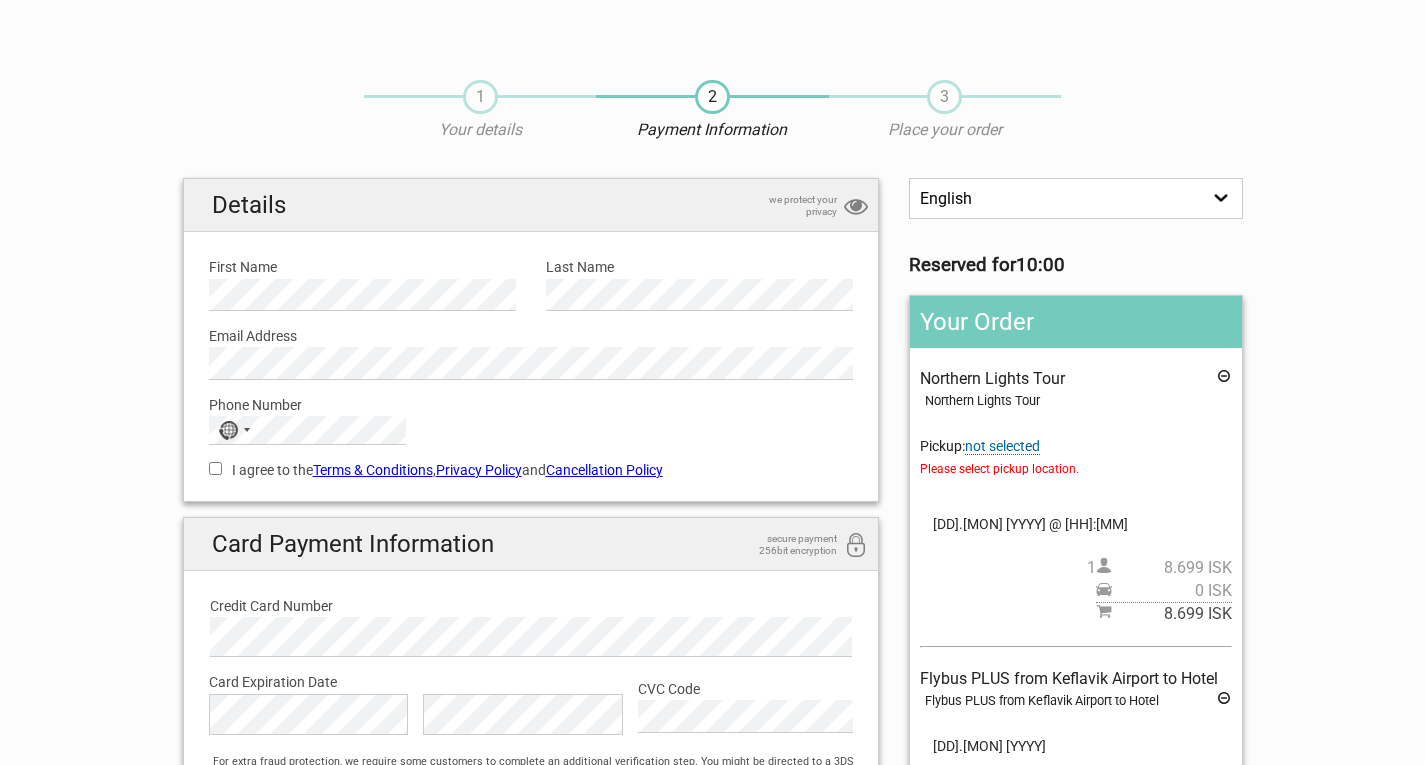 scroll, scrollTop: 222, scrollLeft: 0, axis: vertical 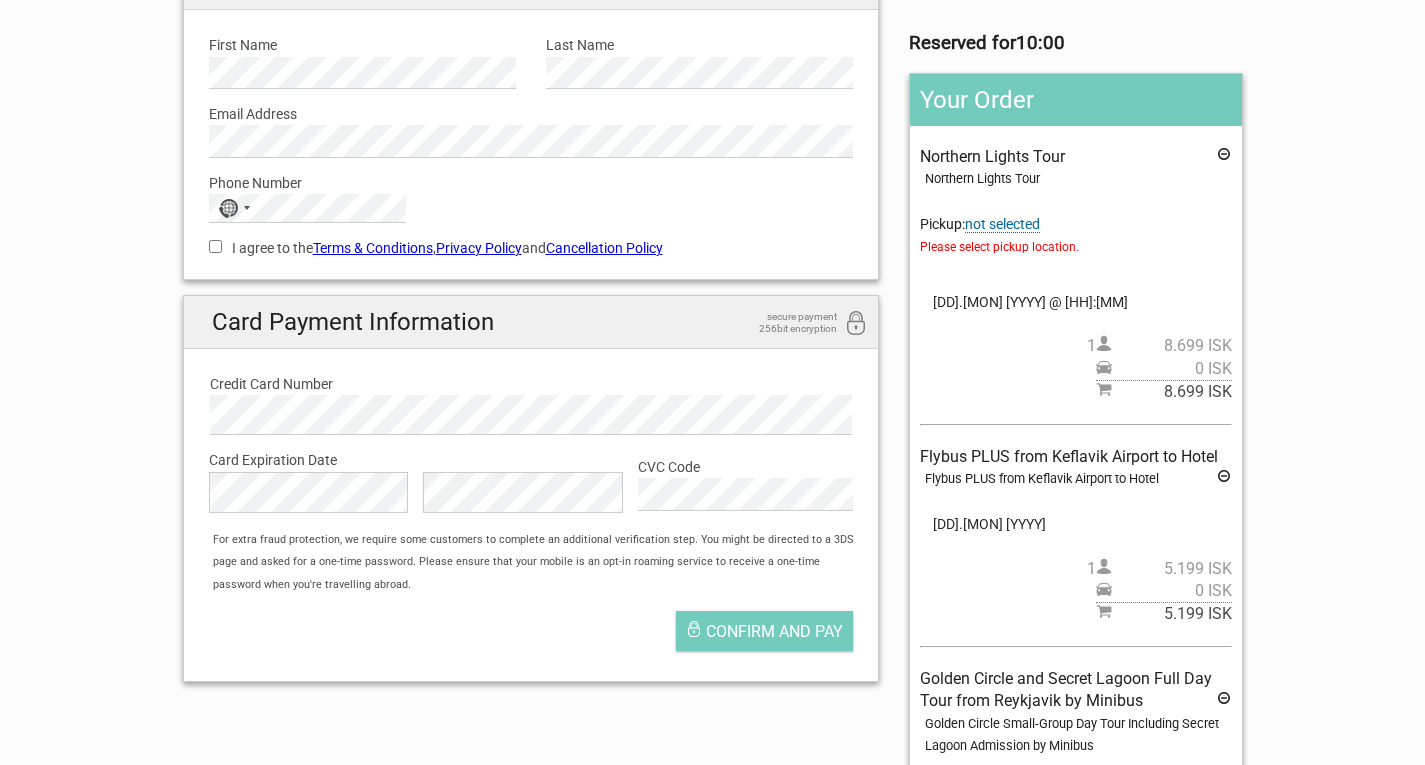click on "not selected" at bounding box center [1002, 224] 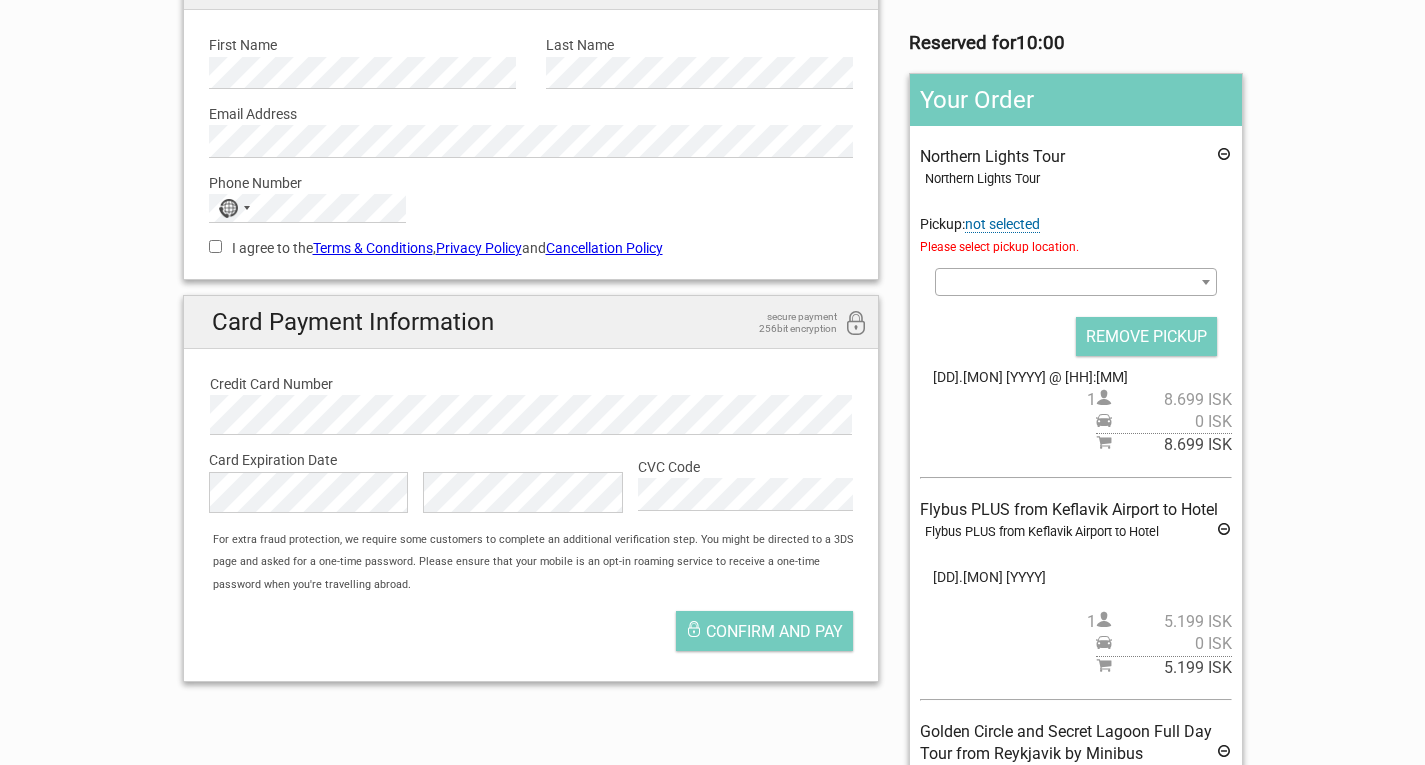 scroll, scrollTop: 0, scrollLeft: 0, axis: both 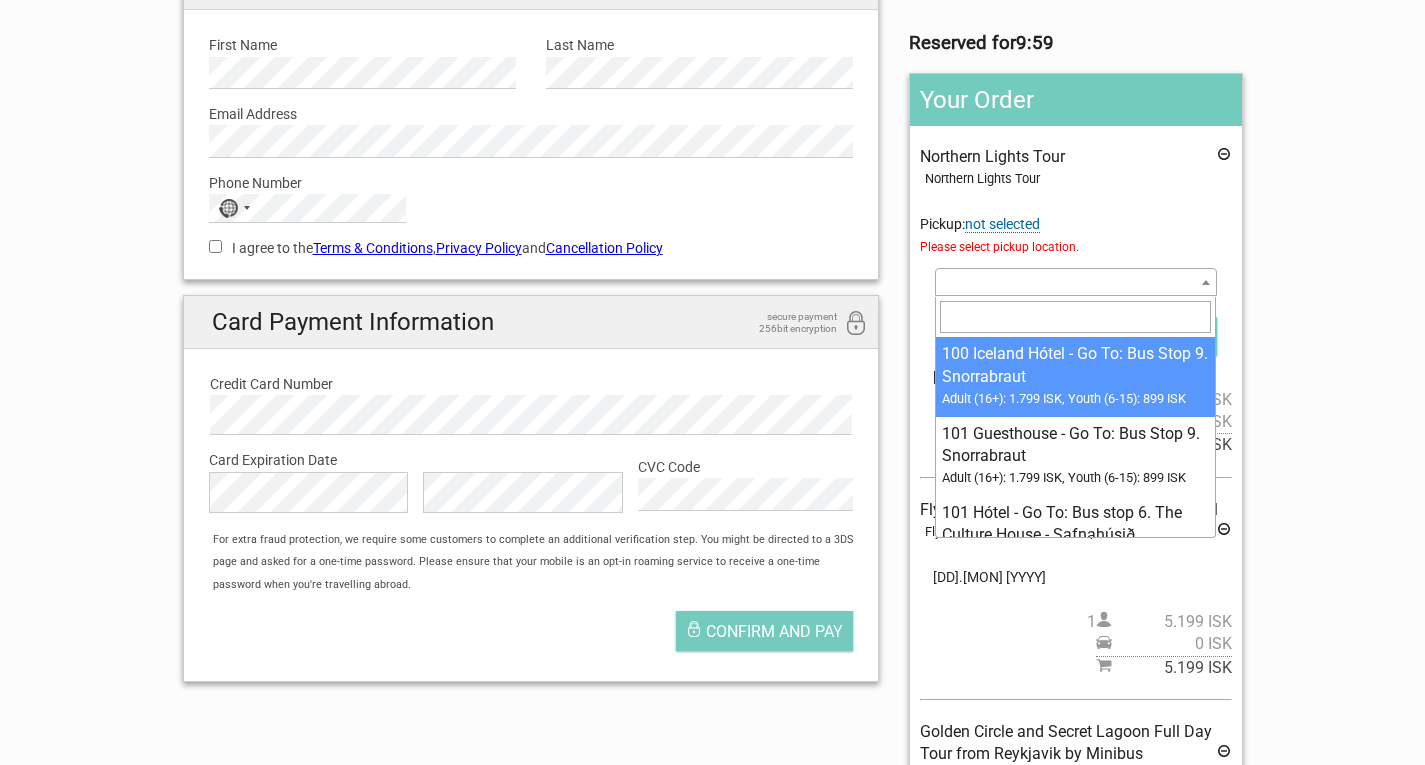 click at bounding box center [1075, 282] 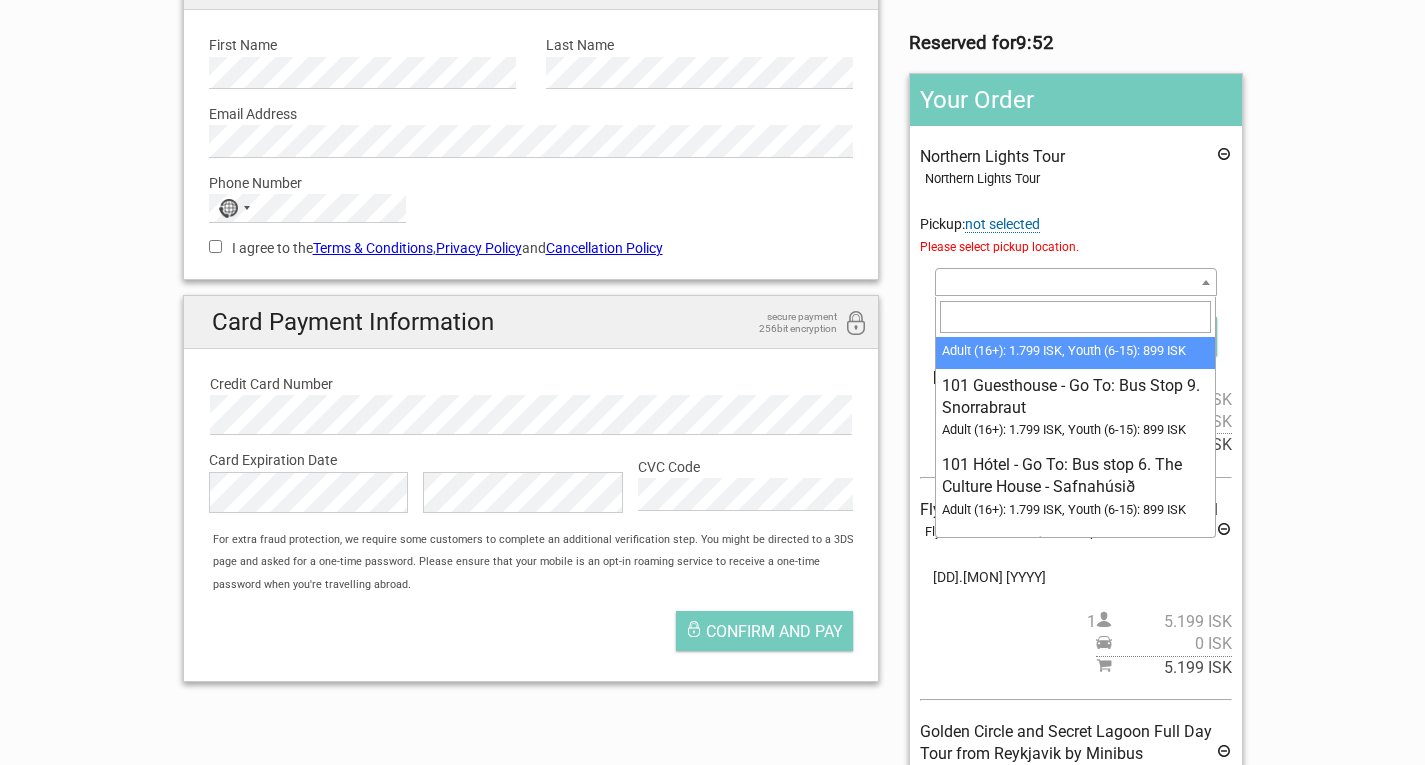 scroll, scrollTop: 0, scrollLeft: 0, axis: both 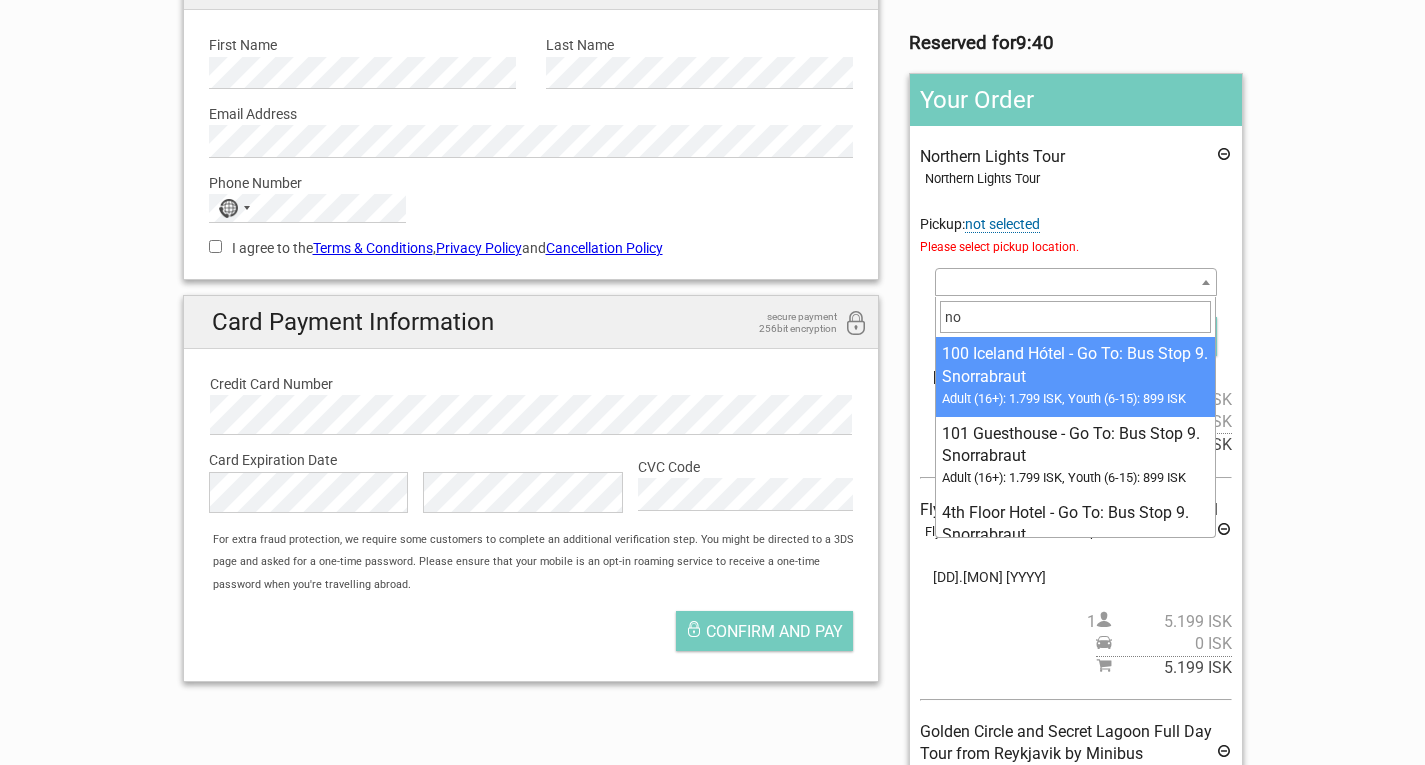 type on "n" 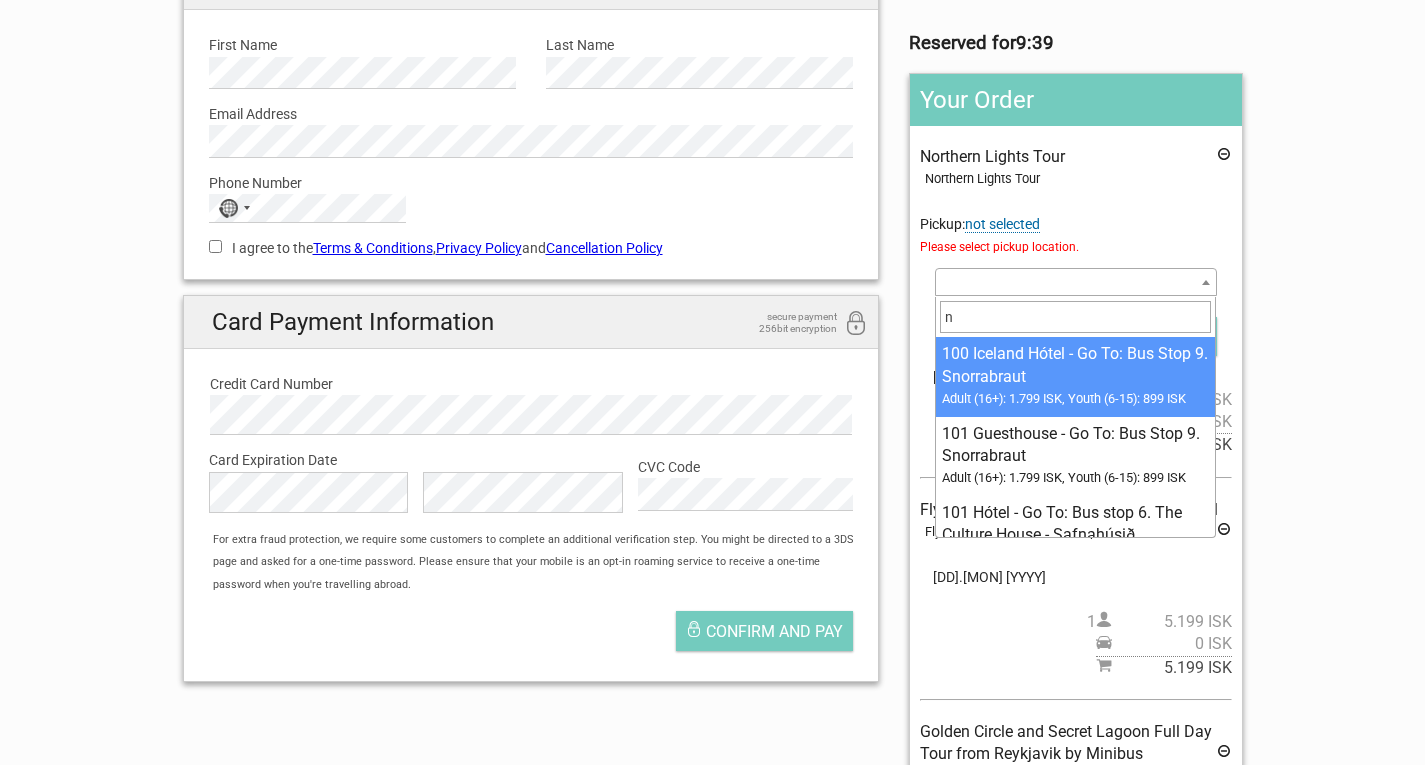 type 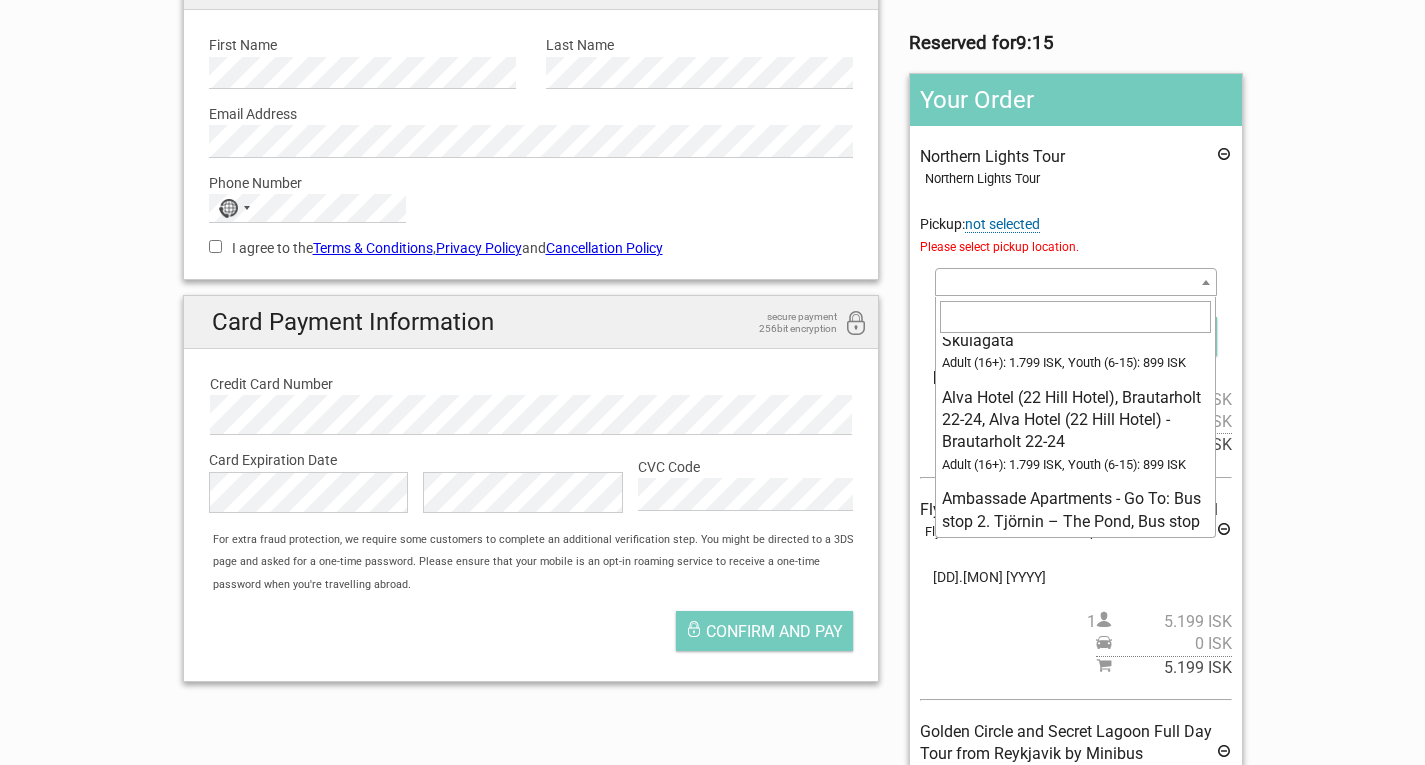 scroll, scrollTop: 921, scrollLeft: 0, axis: vertical 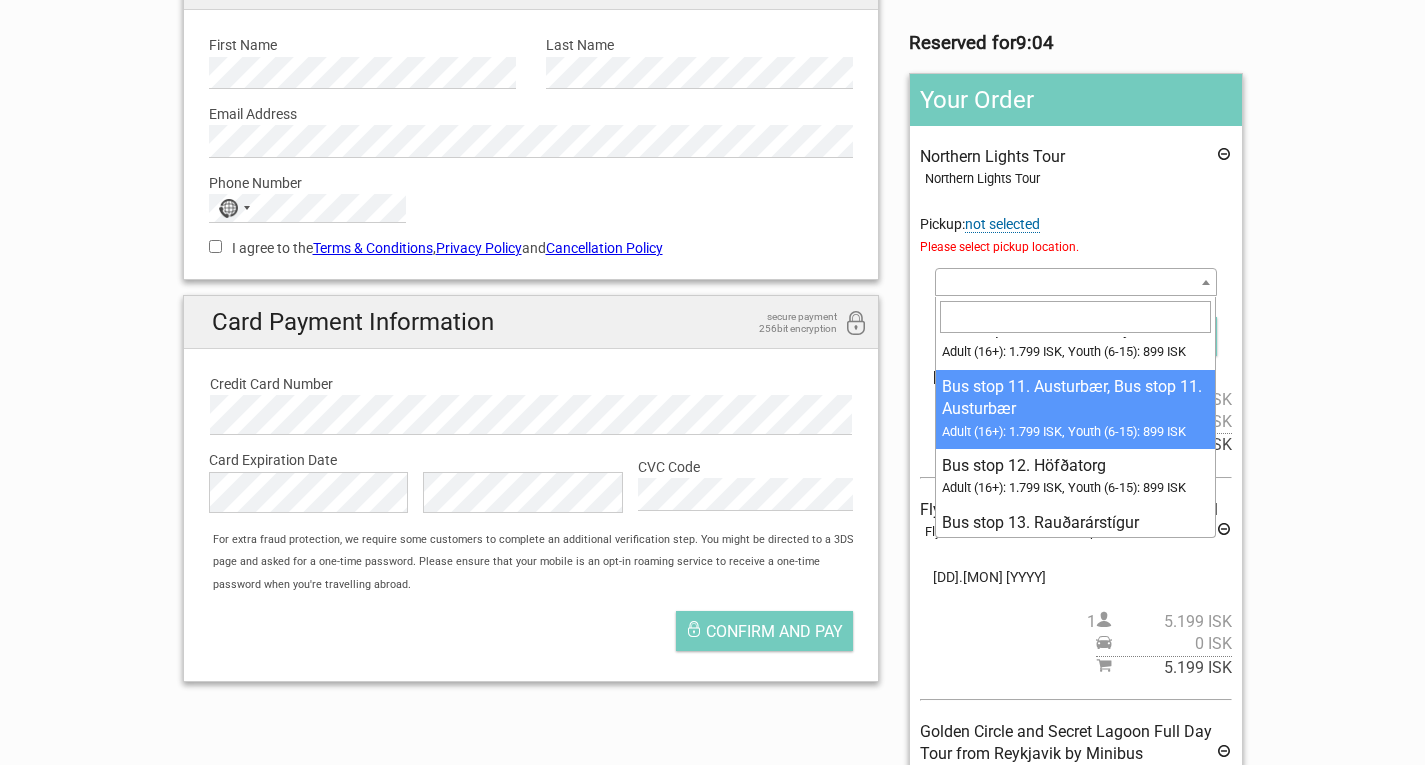 select on "1093106" 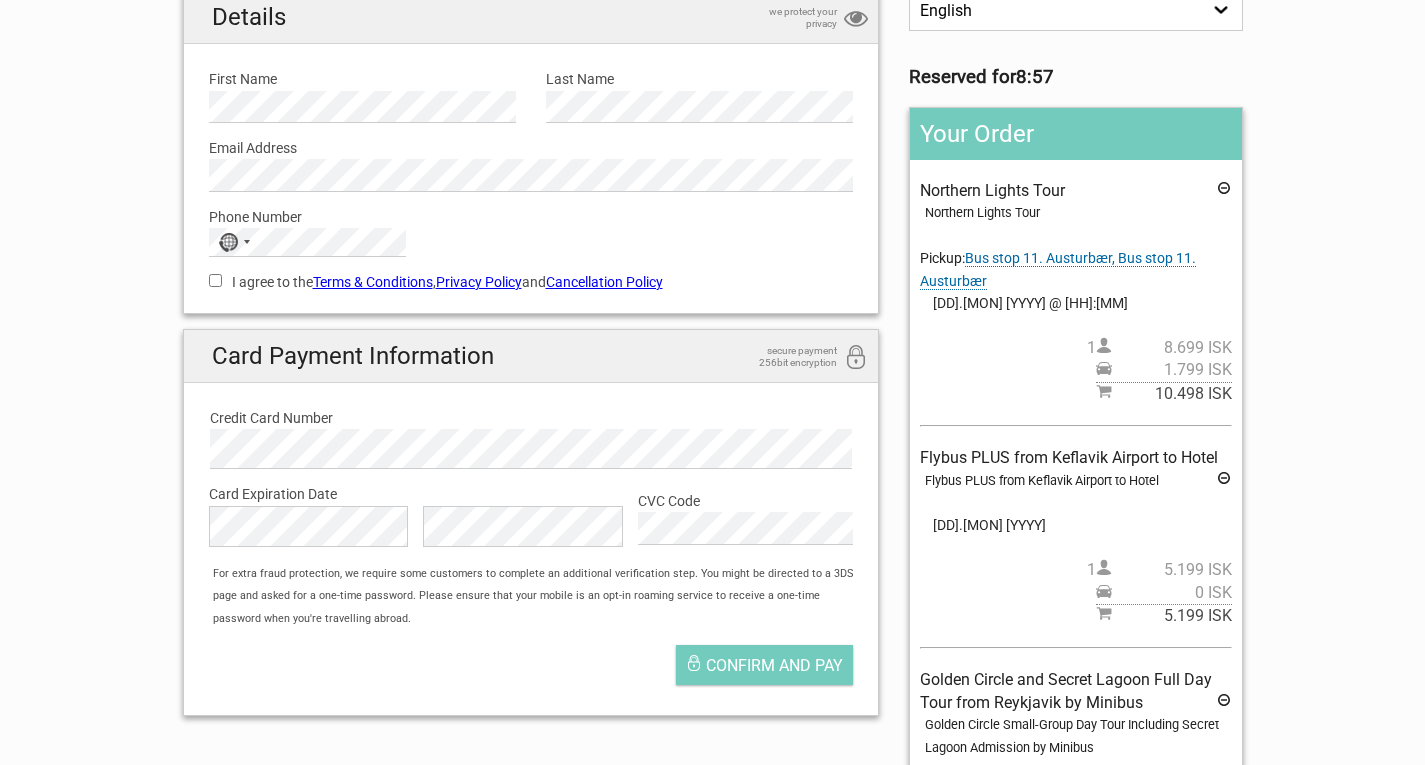 scroll, scrollTop: 172, scrollLeft: 0, axis: vertical 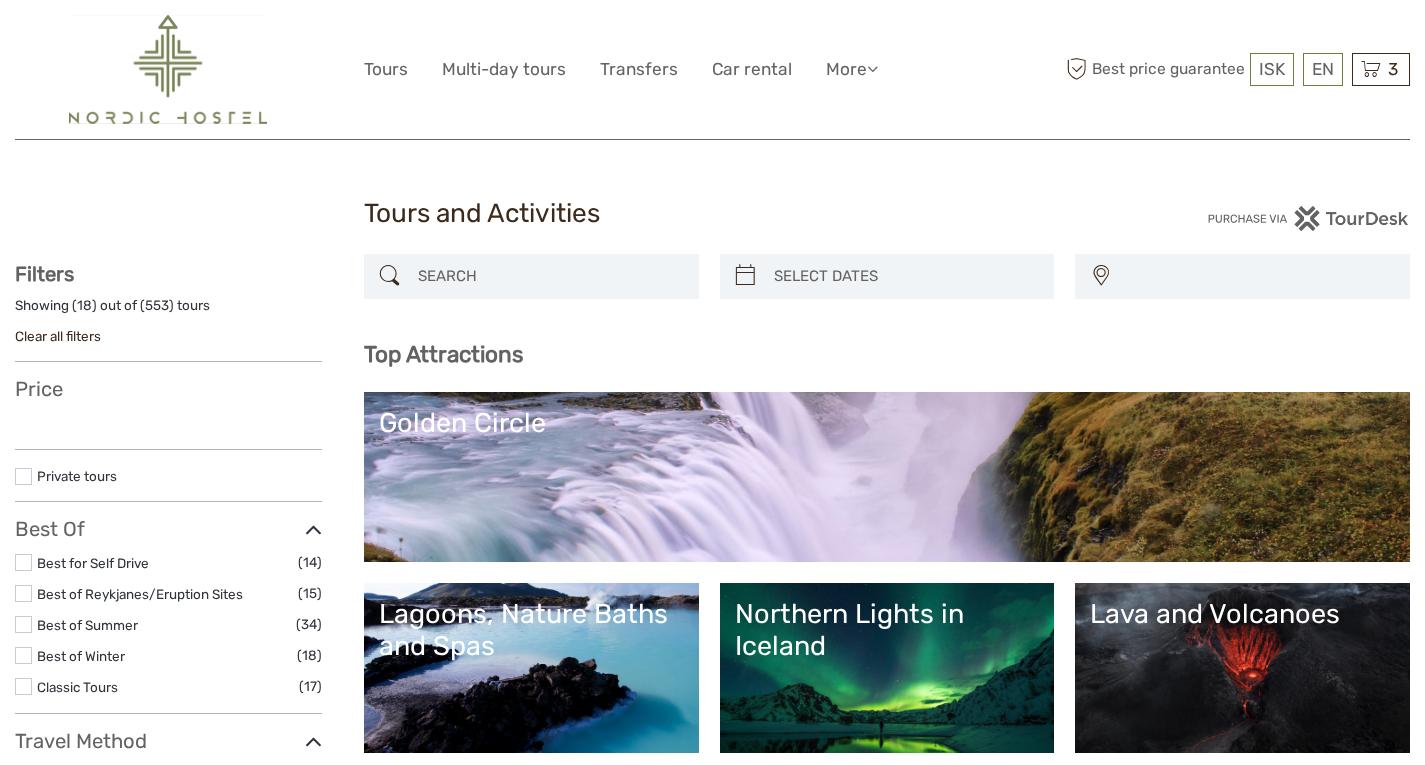 select 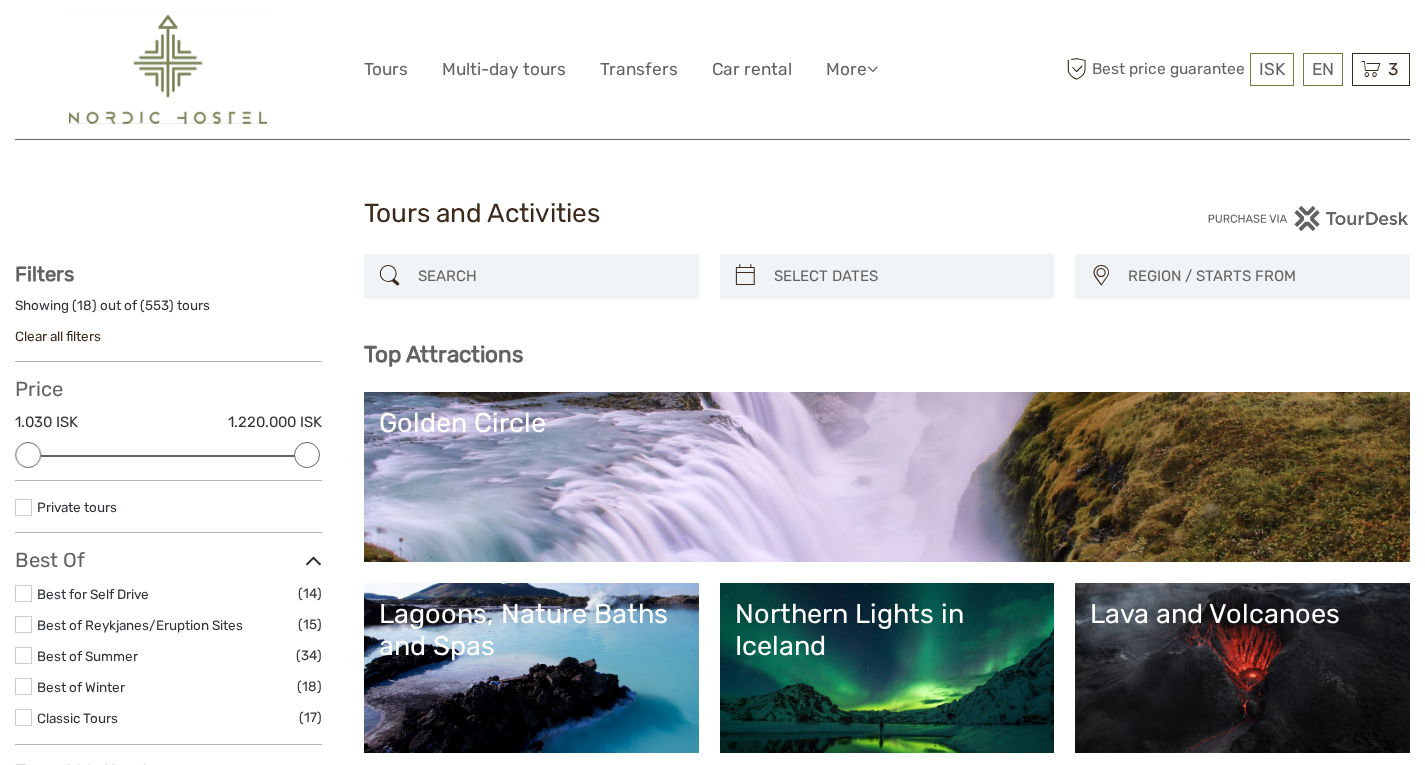 scroll, scrollTop: 0, scrollLeft: 0, axis: both 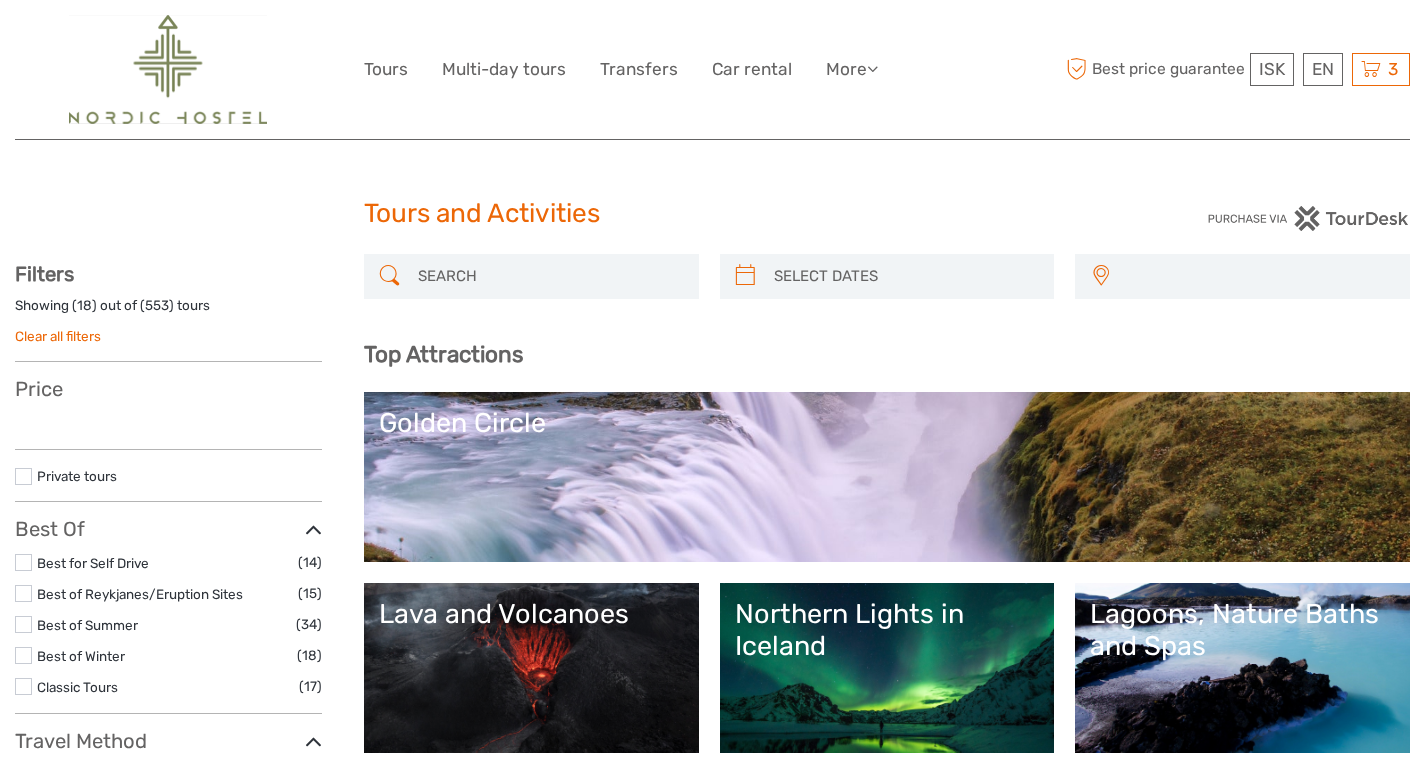 select 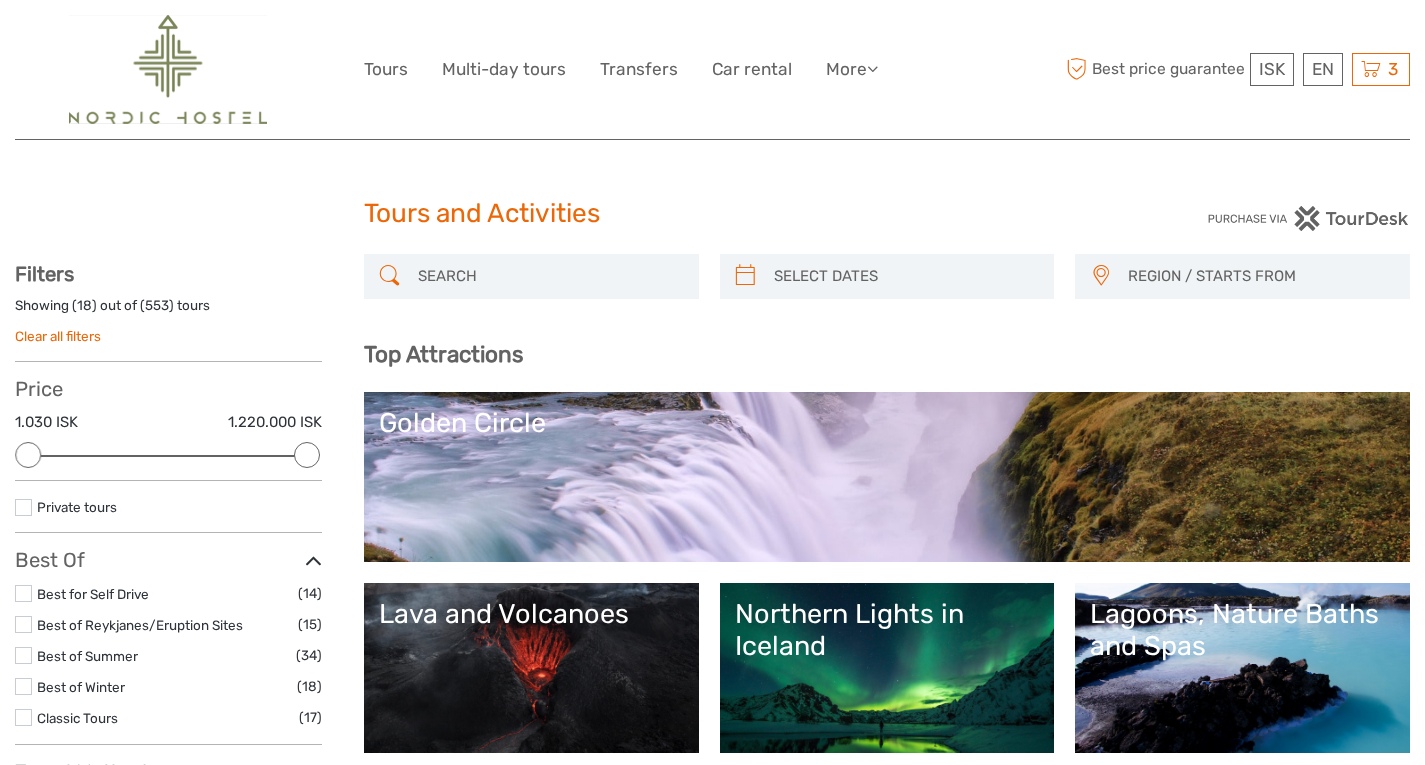 scroll, scrollTop: 0, scrollLeft: 0, axis: both 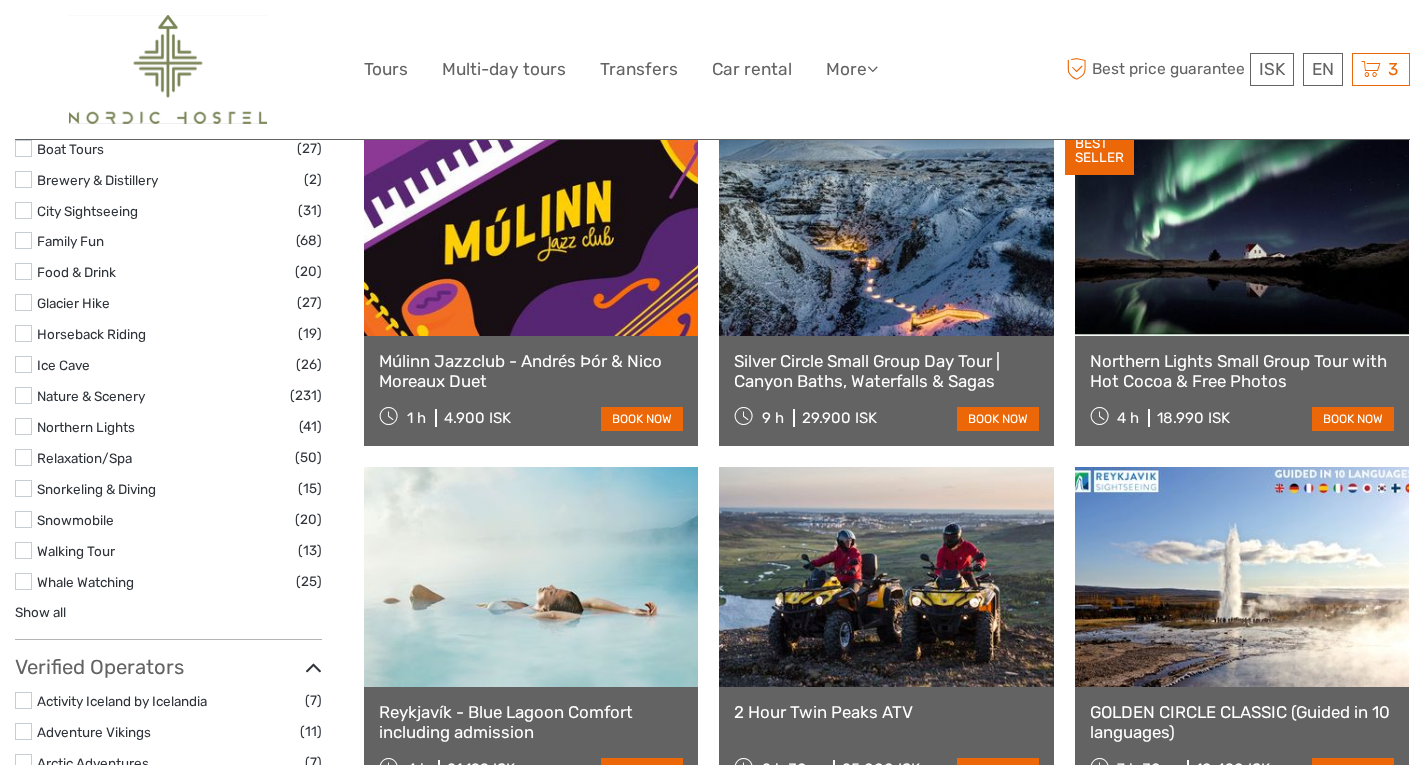 click on "book now" at bounding box center [642, 419] 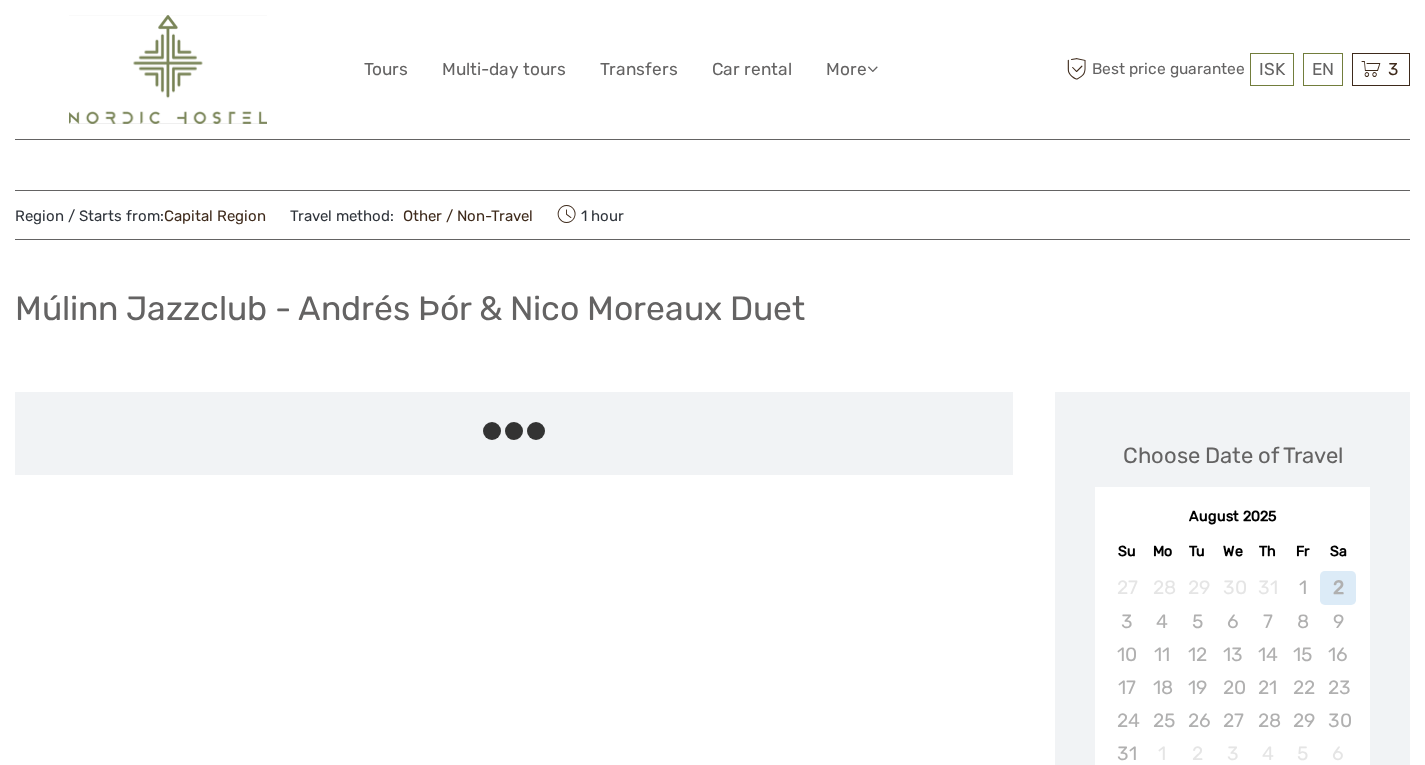 scroll, scrollTop: 0, scrollLeft: 0, axis: both 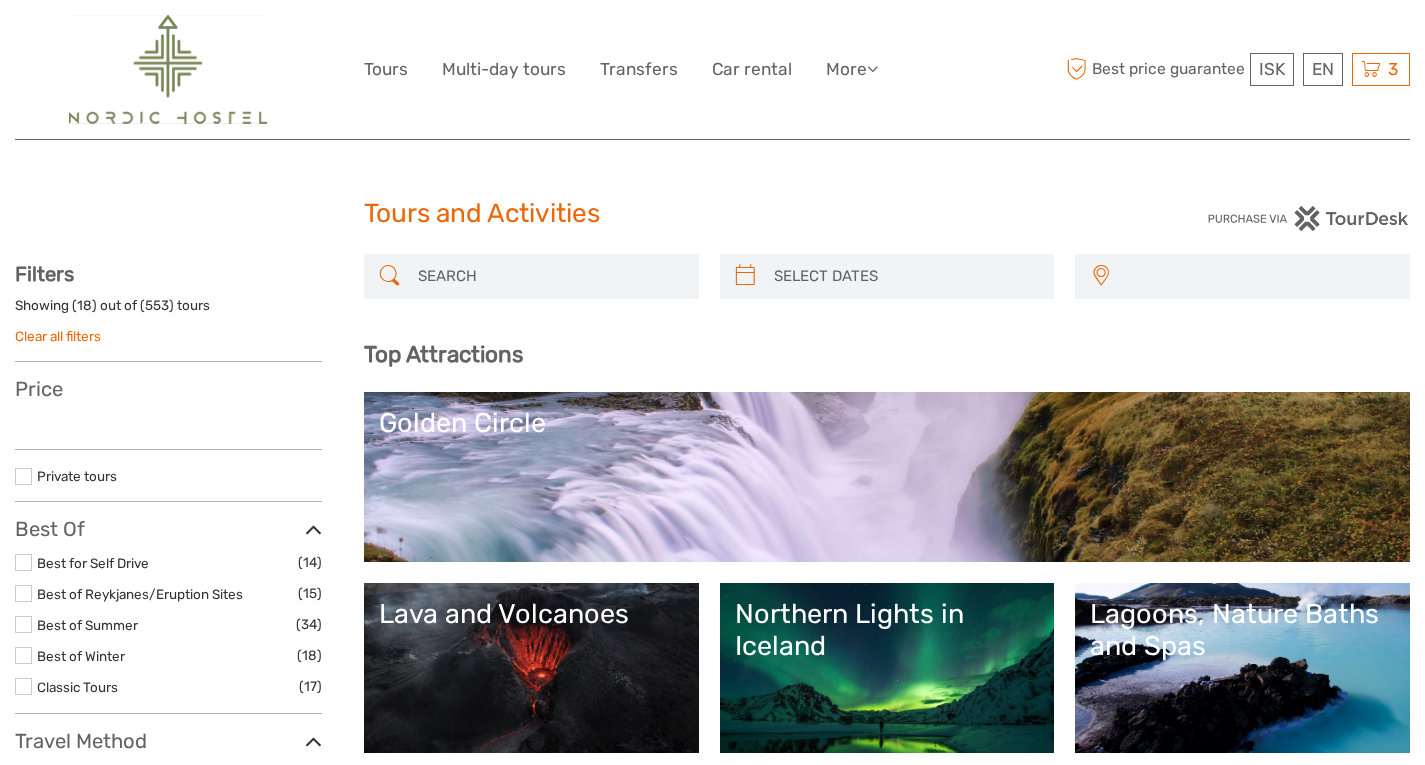 select 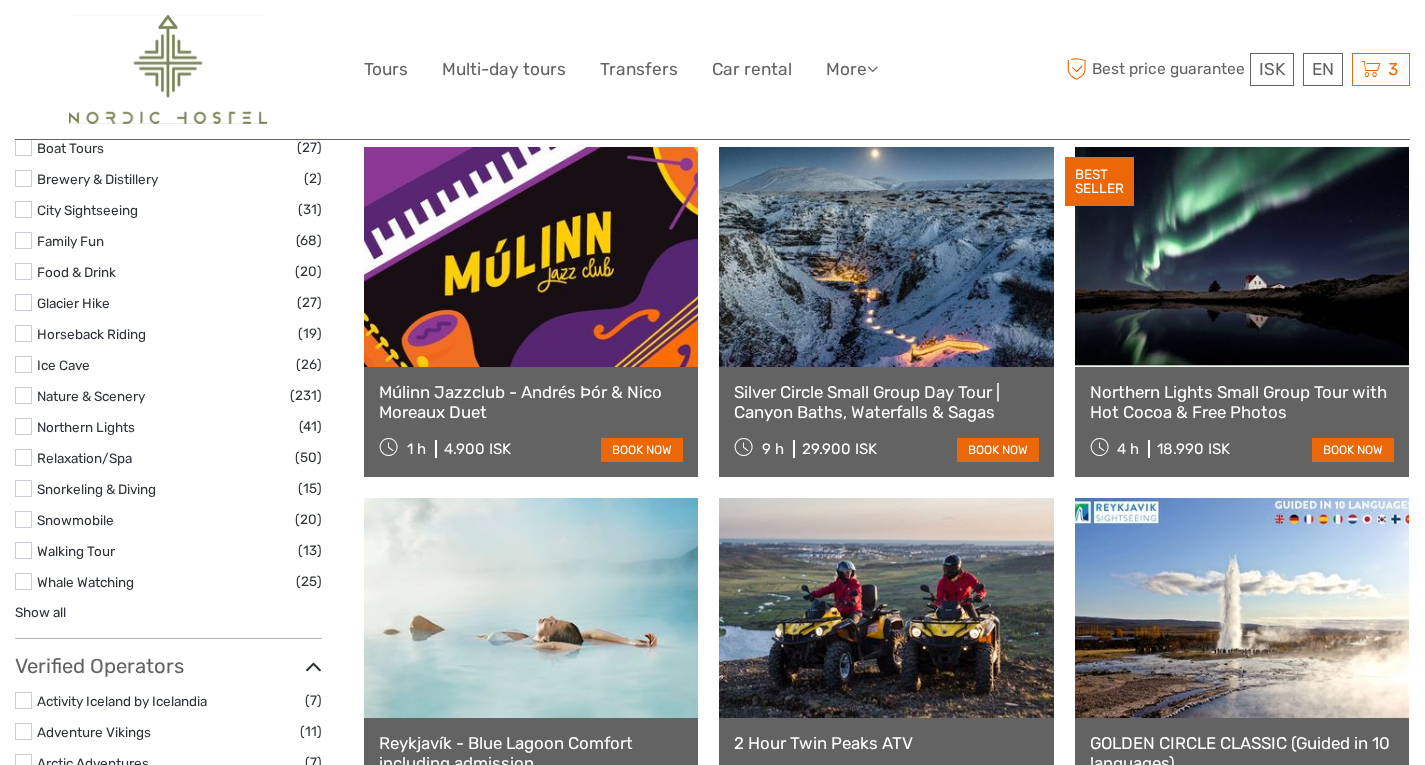 scroll, scrollTop: 0, scrollLeft: 0, axis: both 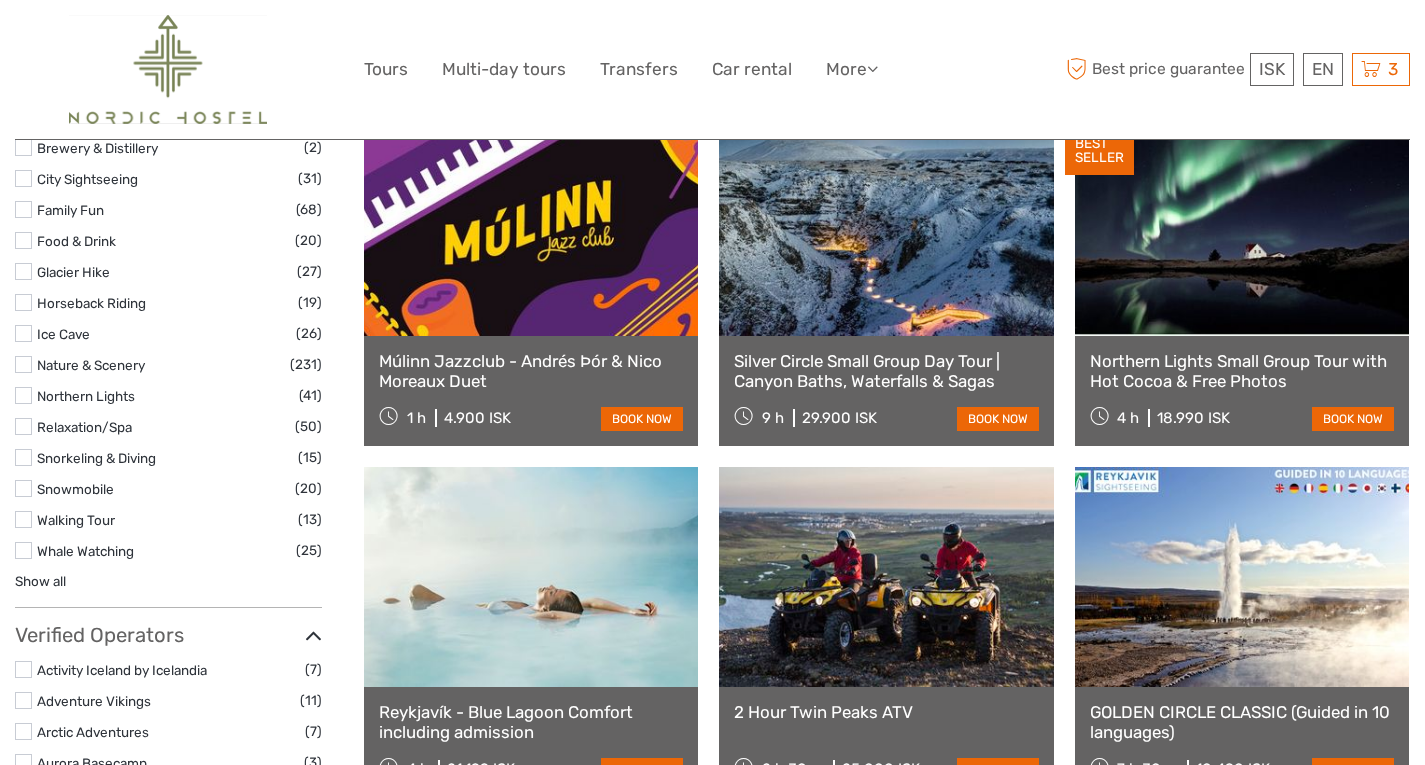 select 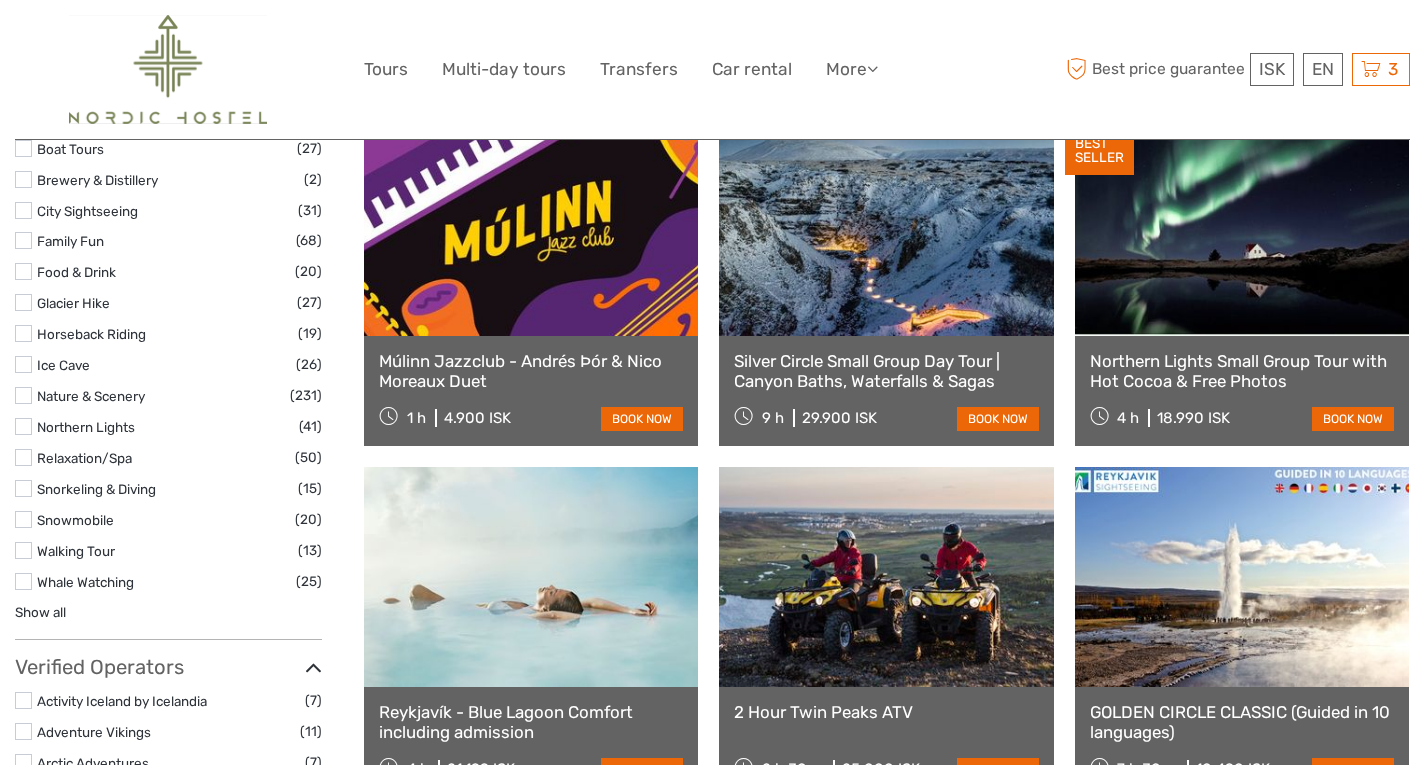 scroll, scrollTop: 0, scrollLeft: 0, axis: both 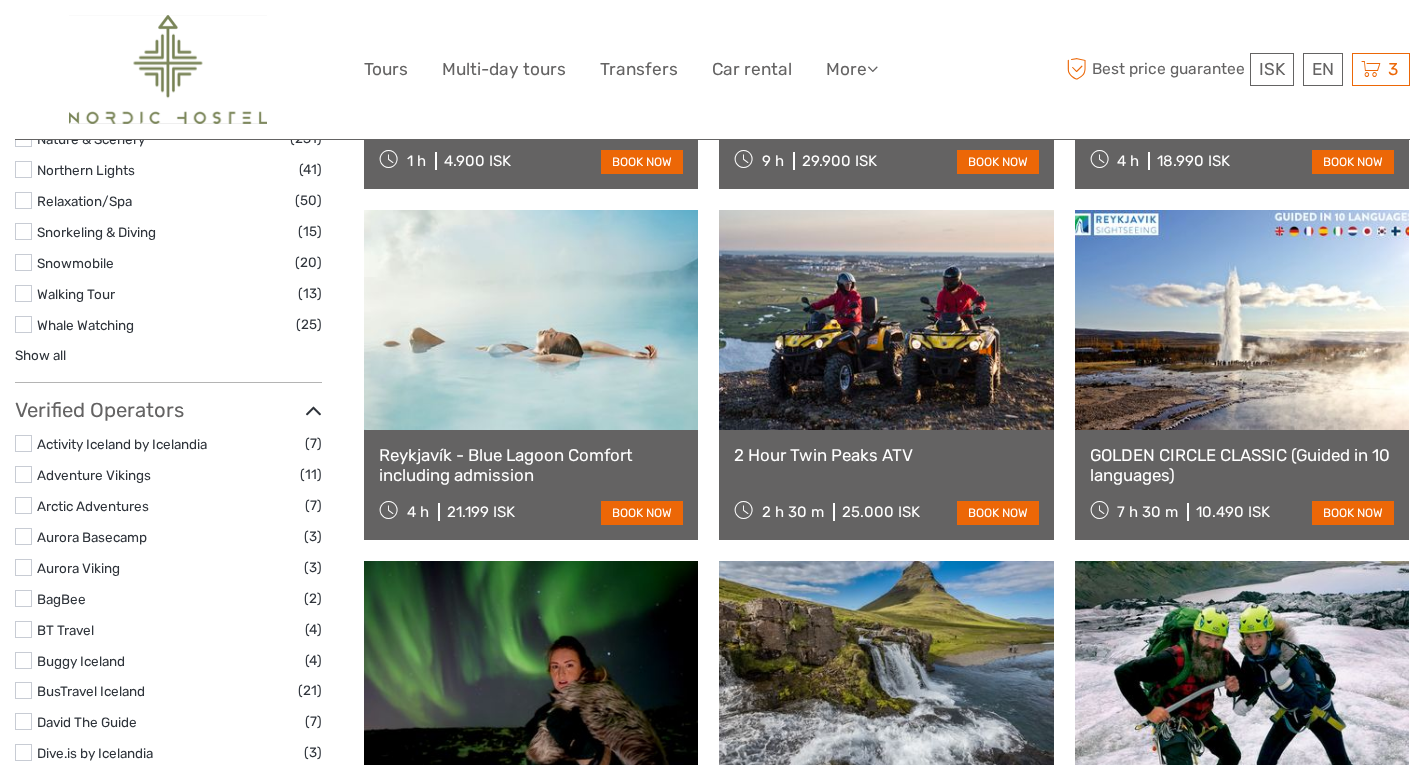 click on "Reykjavík - Blue Lagoon Comfort including admission" at bounding box center [531, 465] 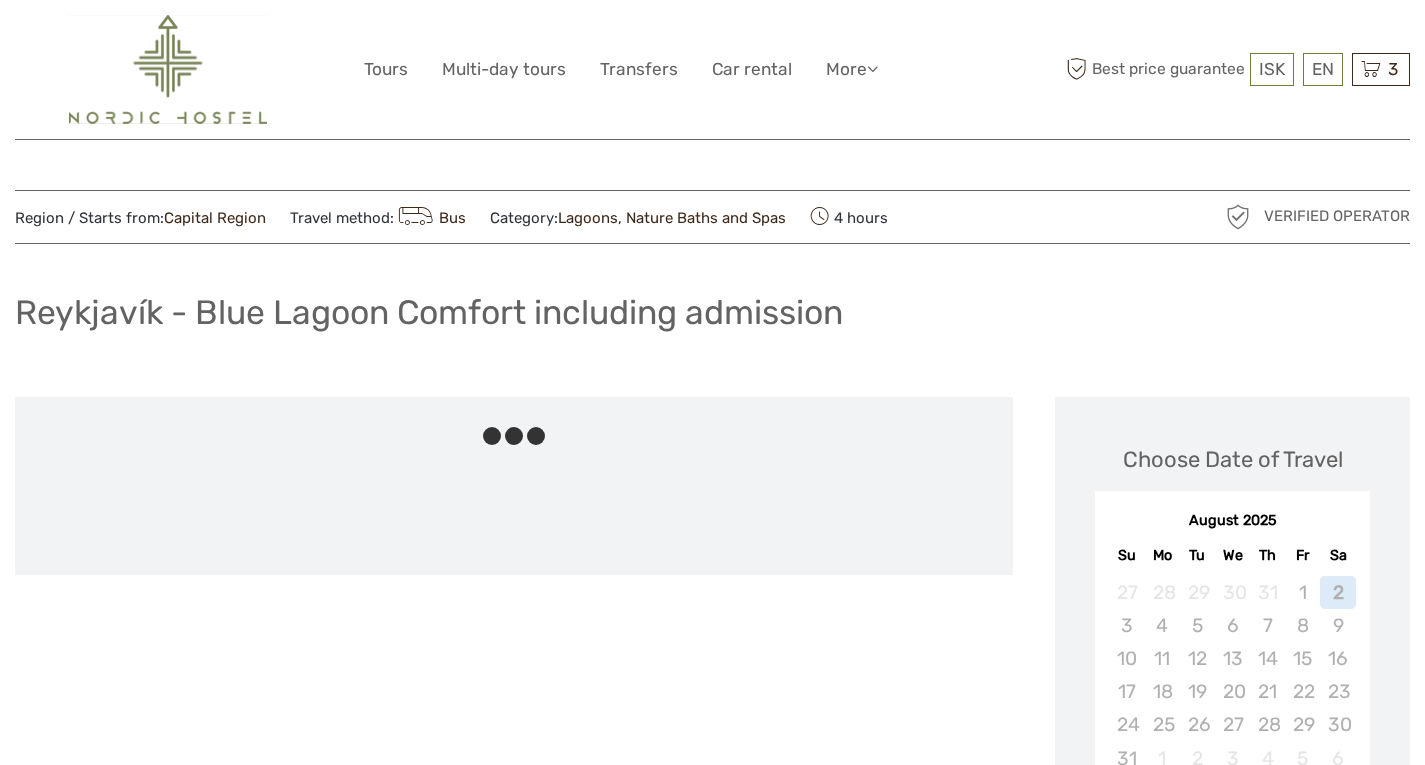 scroll, scrollTop: 0, scrollLeft: 0, axis: both 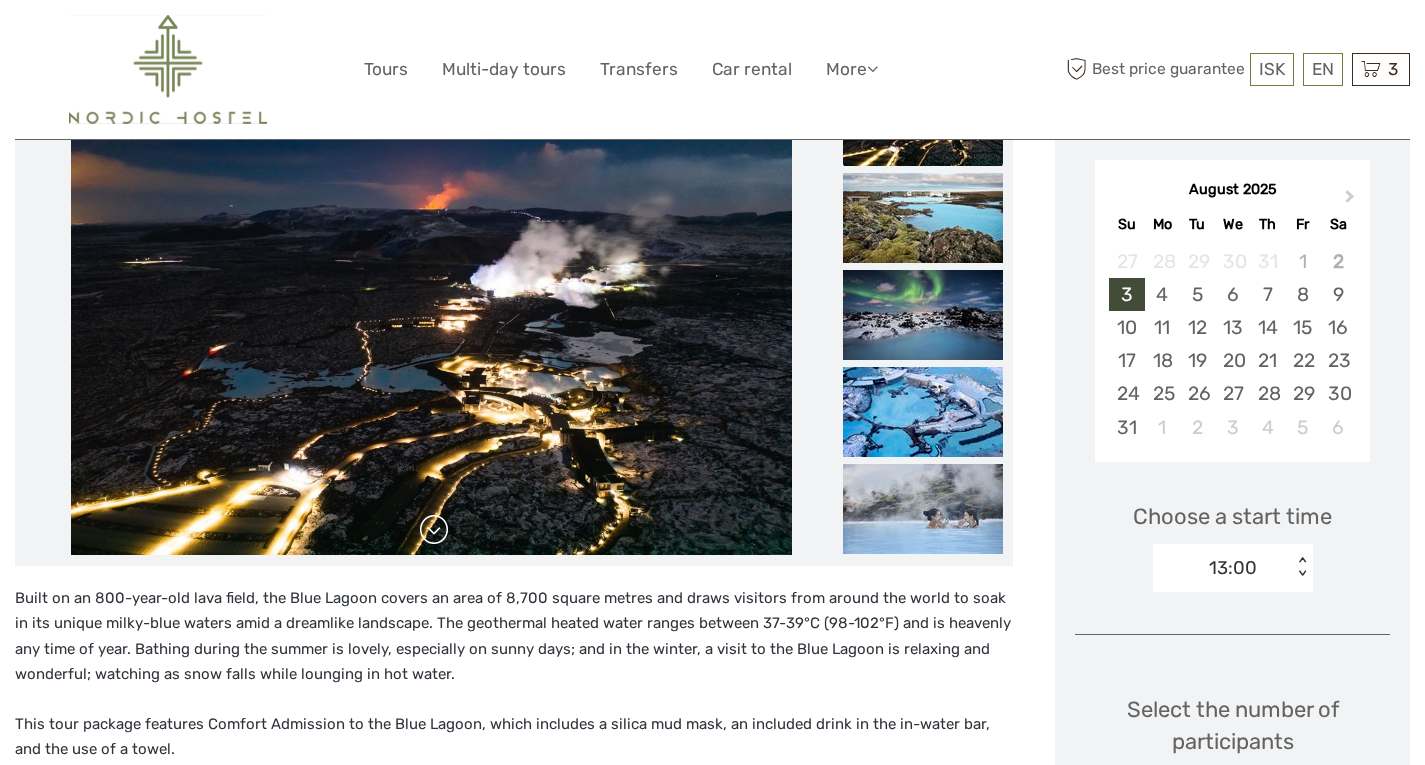 click at bounding box center (434, 530) 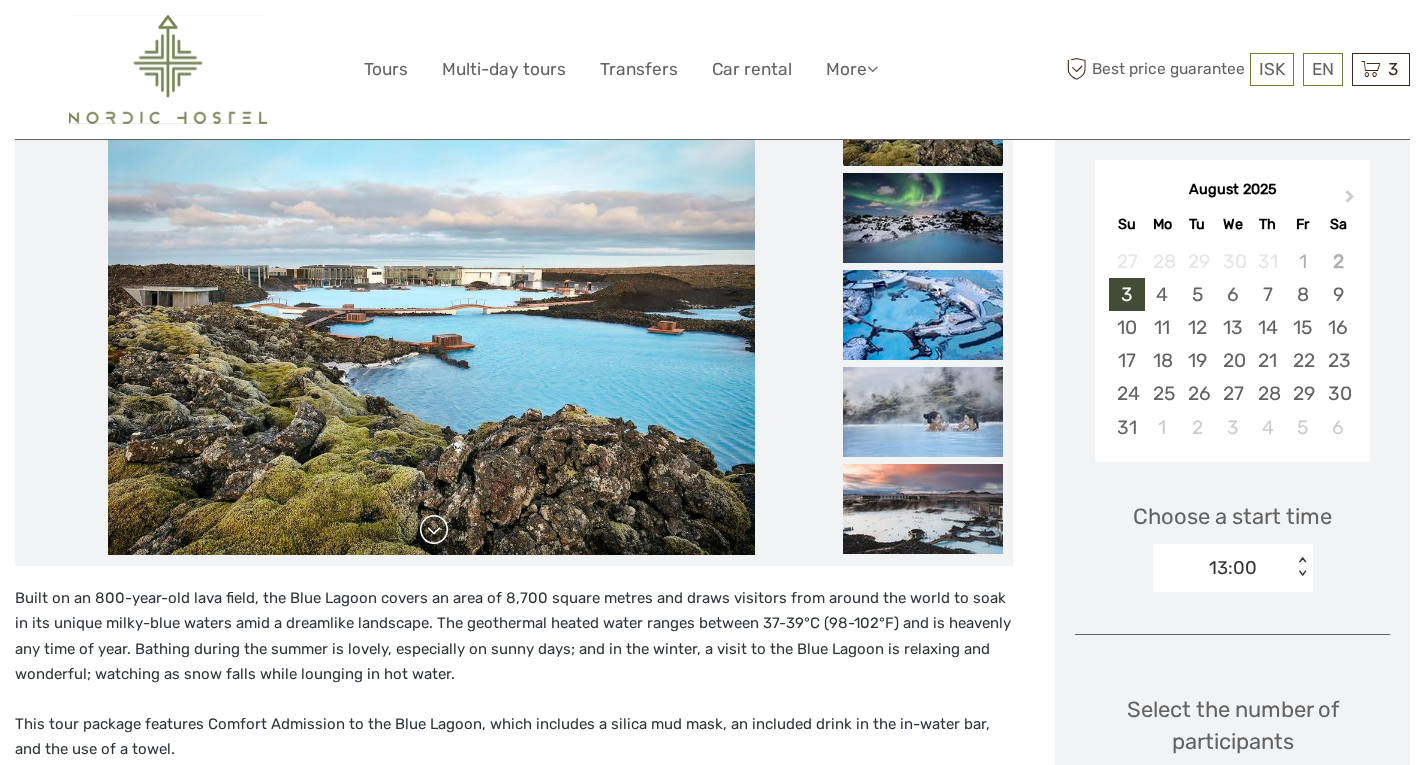 click at bounding box center [434, 530] 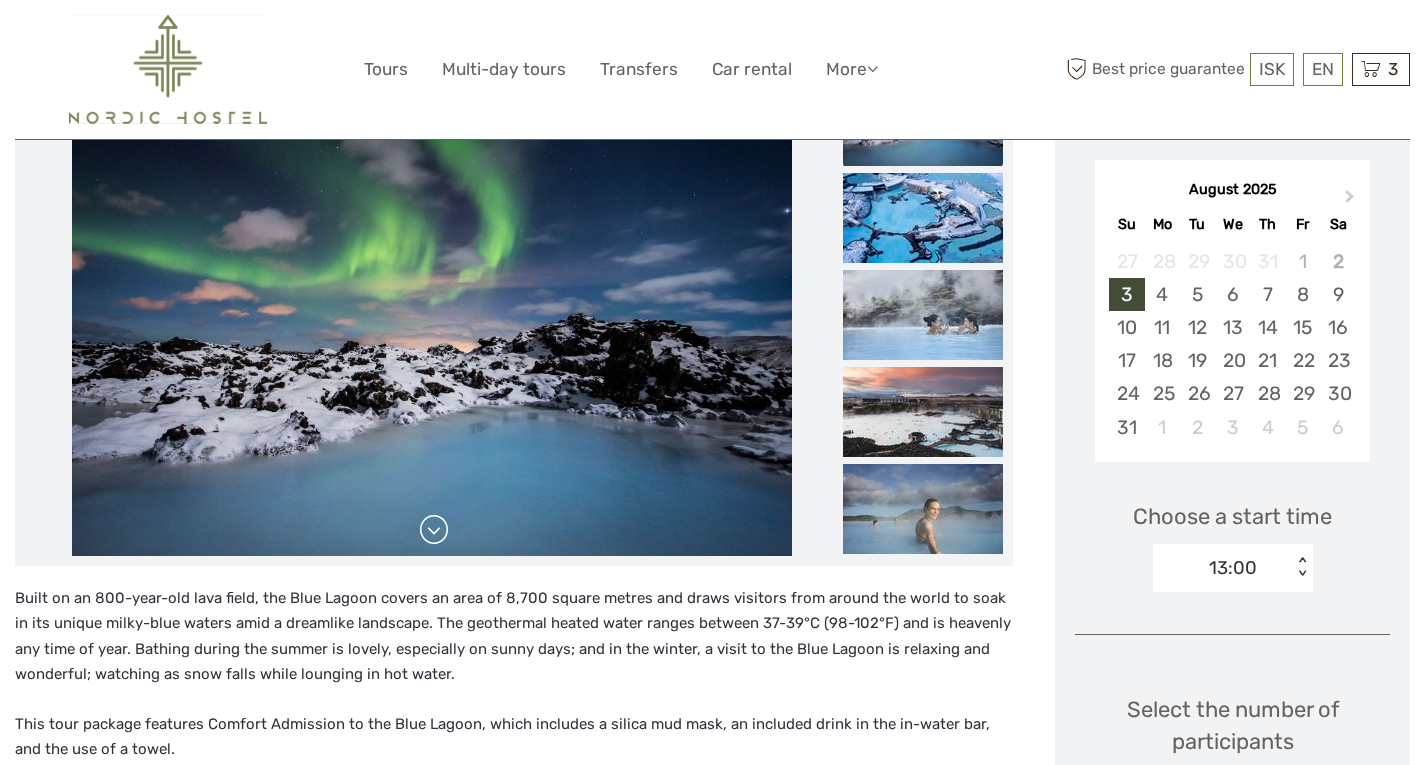 click at bounding box center [434, 530] 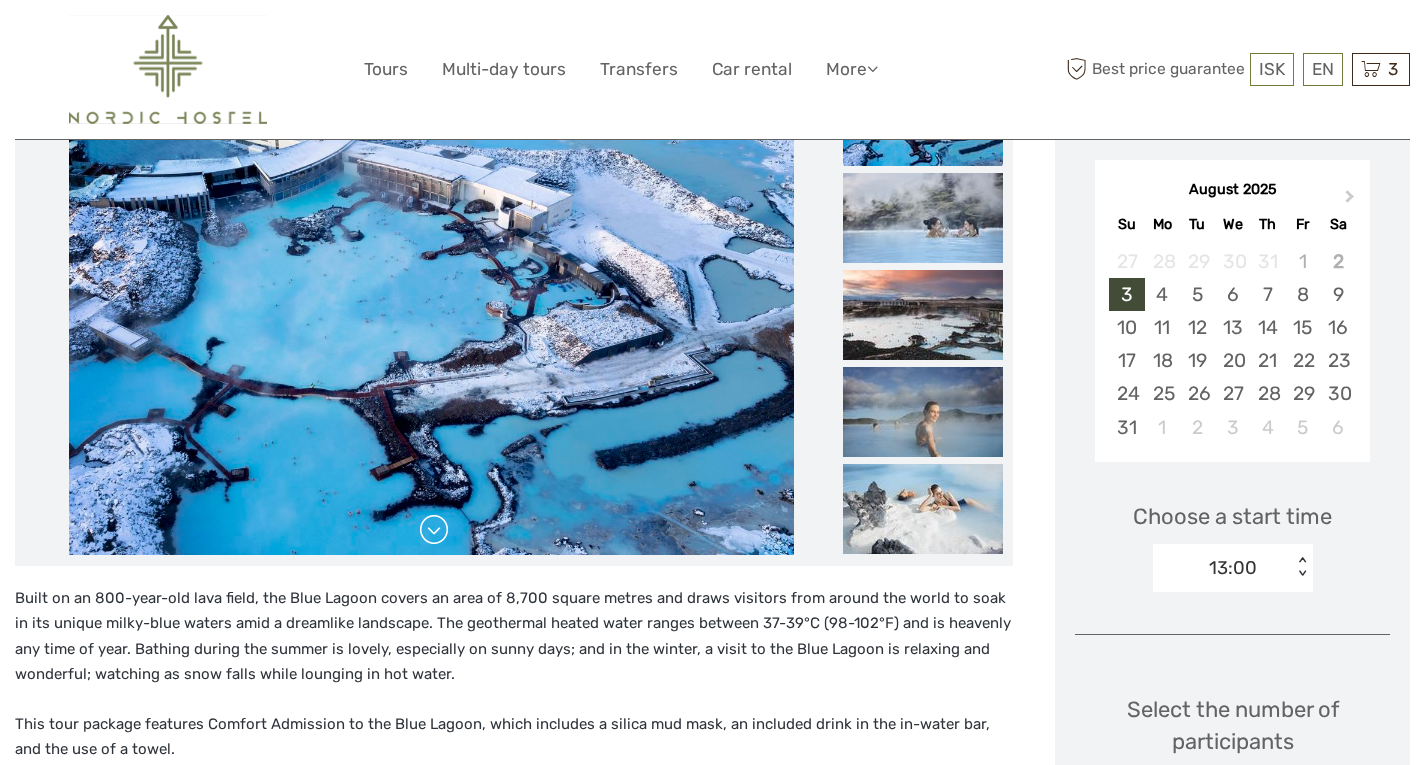 click at bounding box center (434, 530) 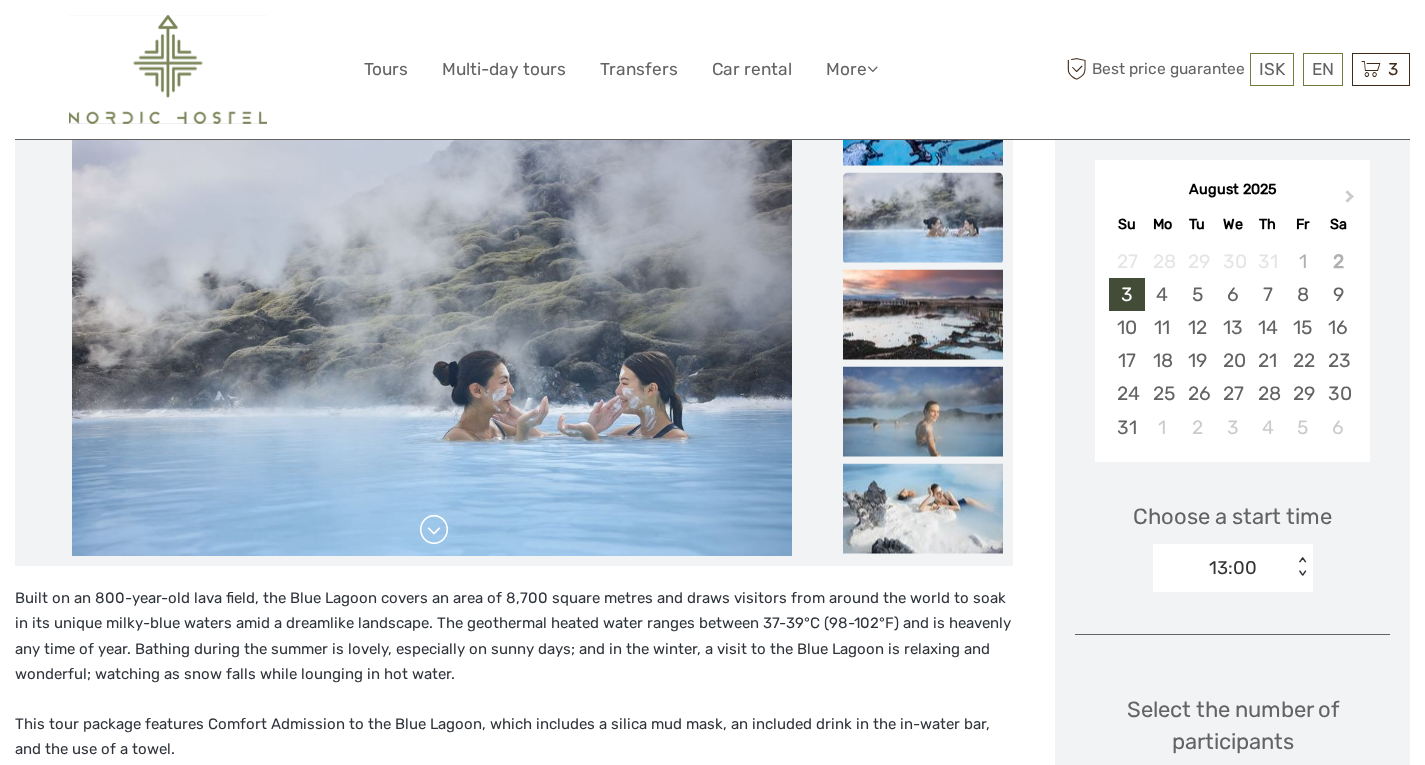 click at bounding box center (434, 530) 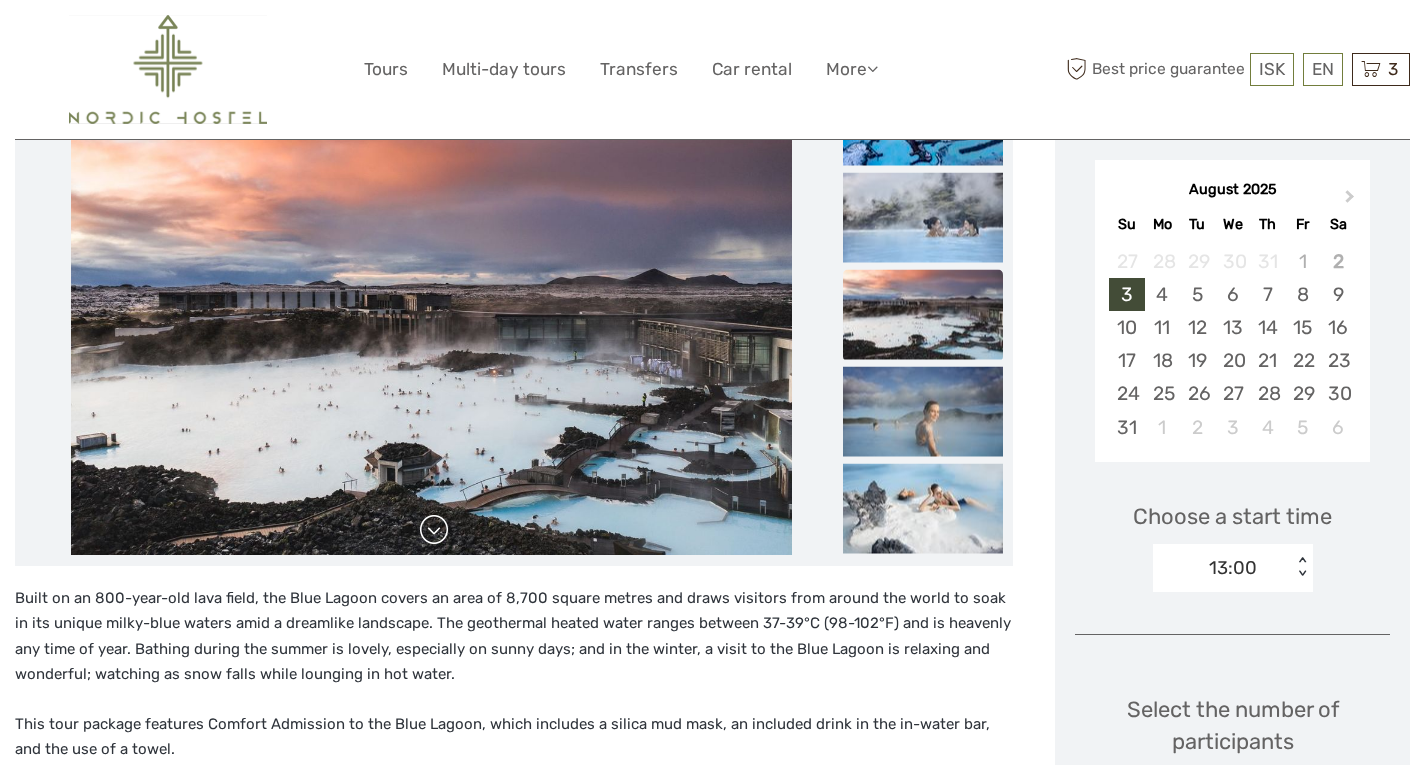 click at bounding box center (434, 530) 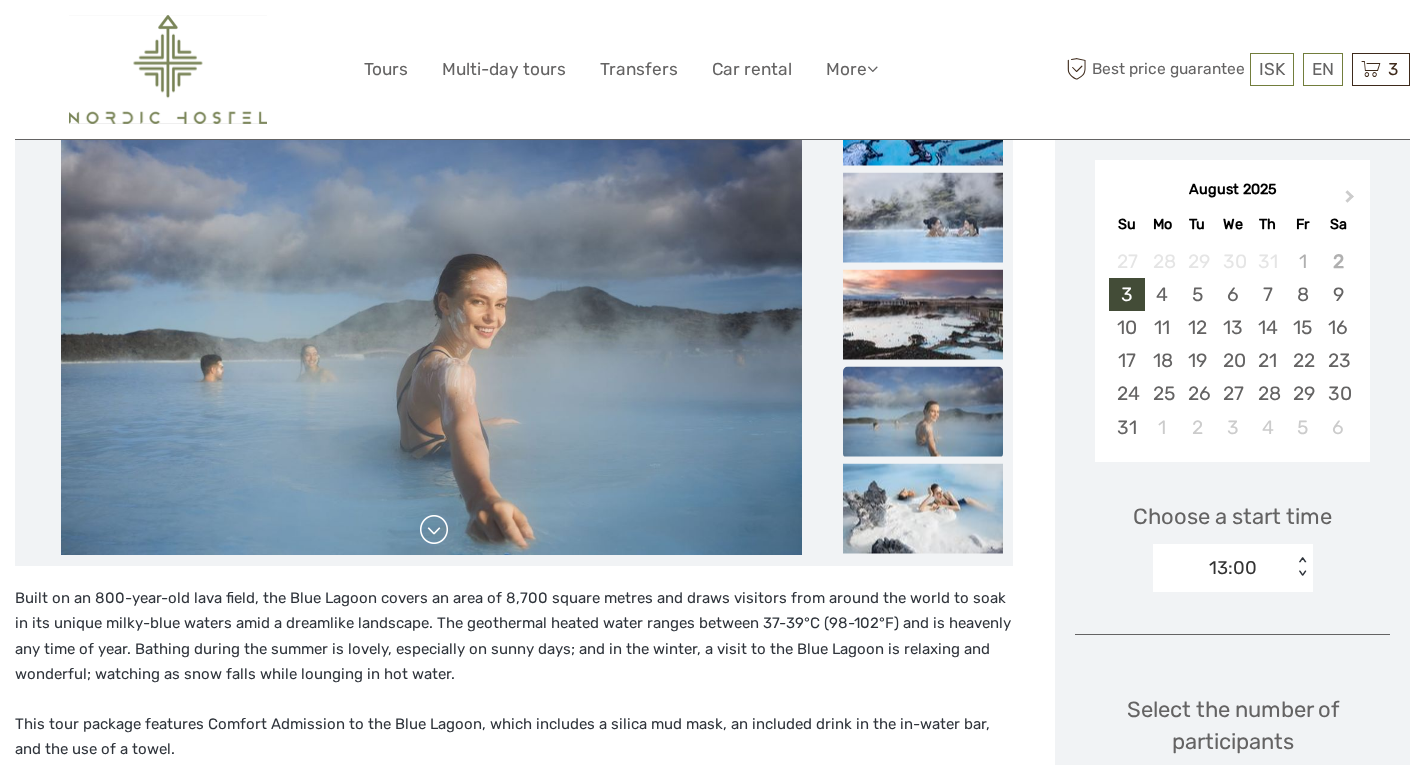 click at bounding box center [434, 530] 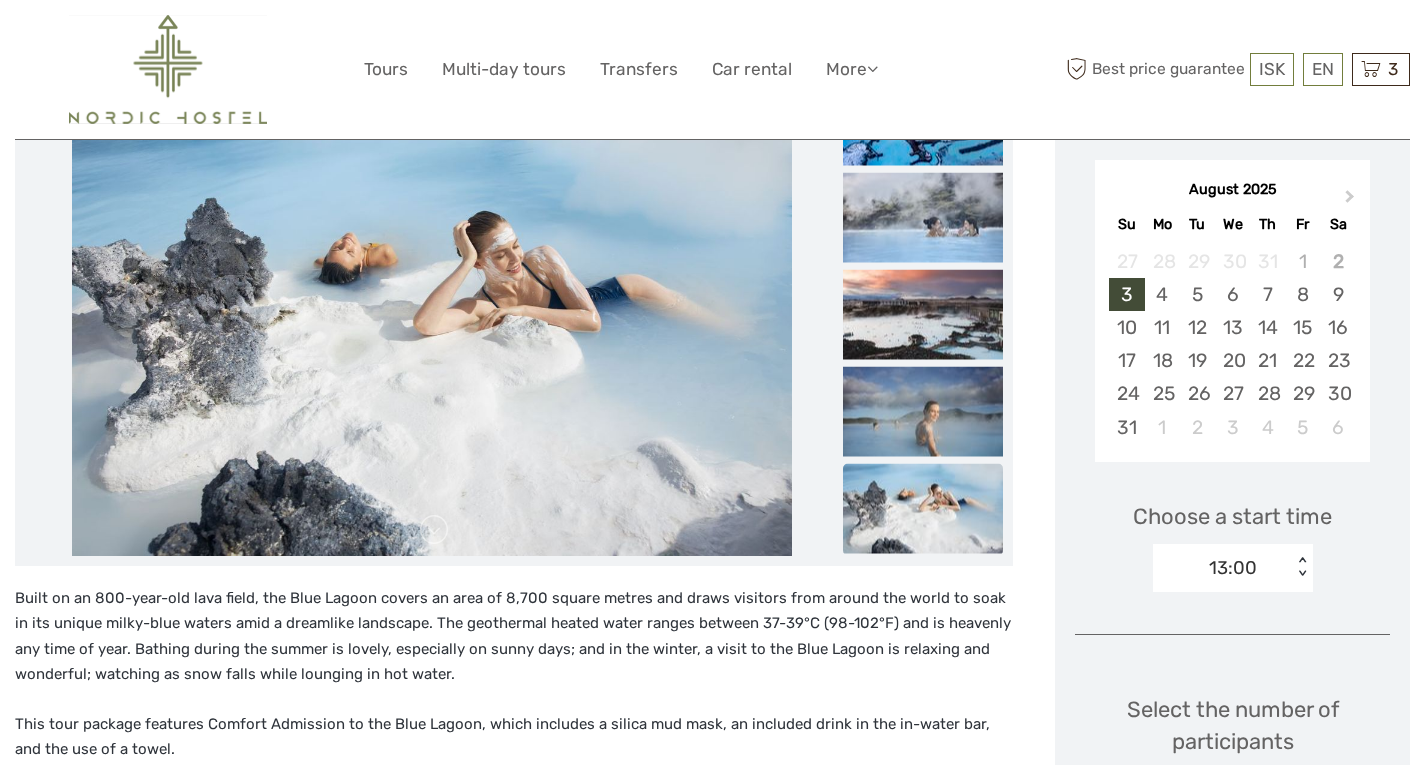click on "< >" at bounding box center [1301, 567] 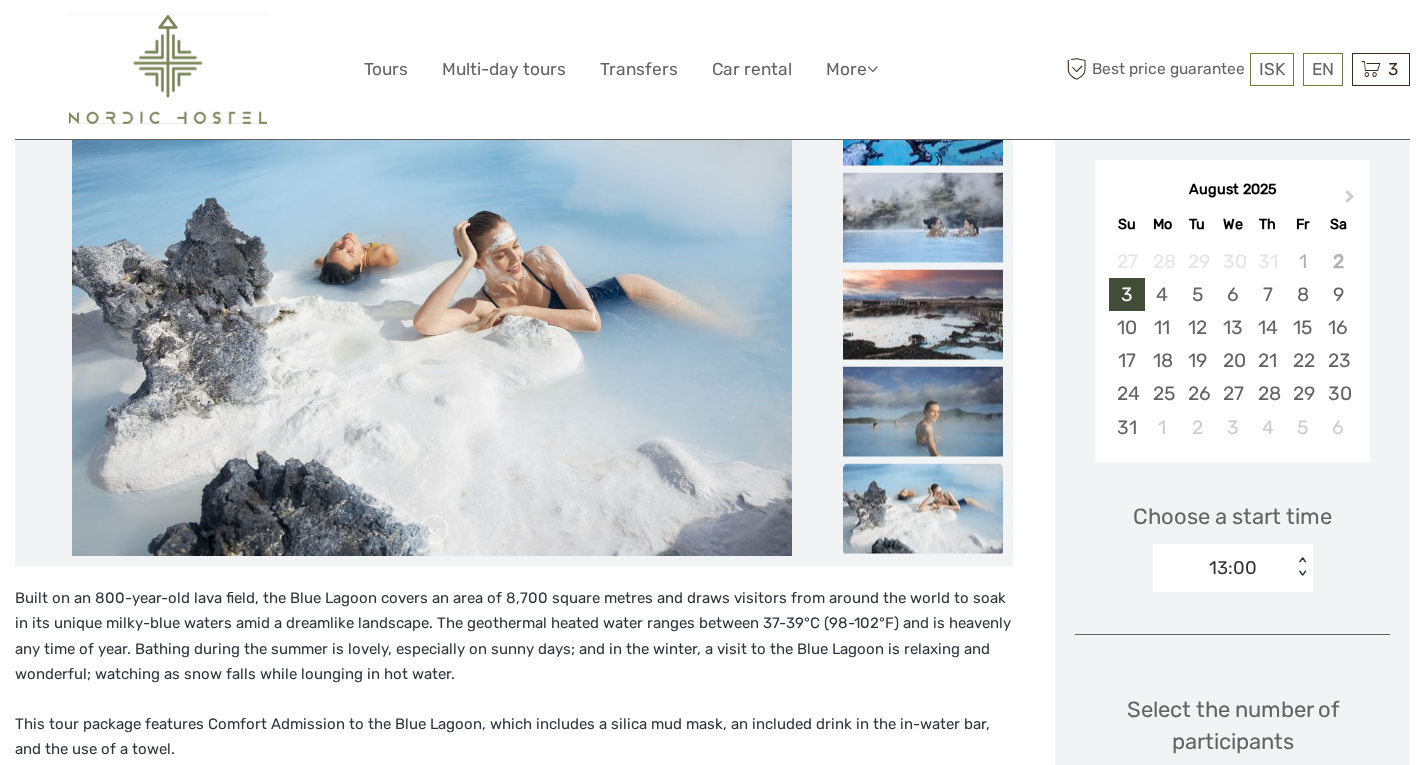 click on "< >" at bounding box center (1301, 567) 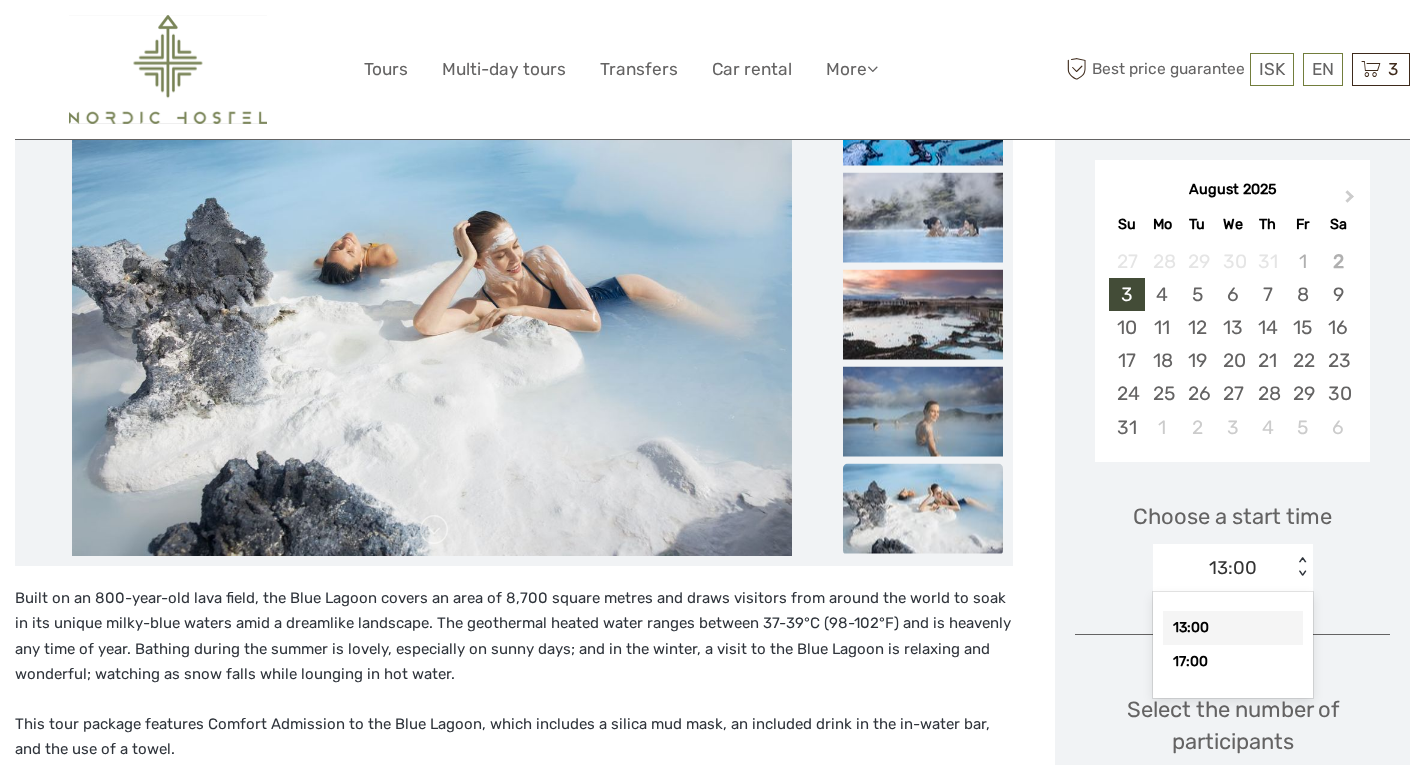 click on "< >" at bounding box center [1301, 567] 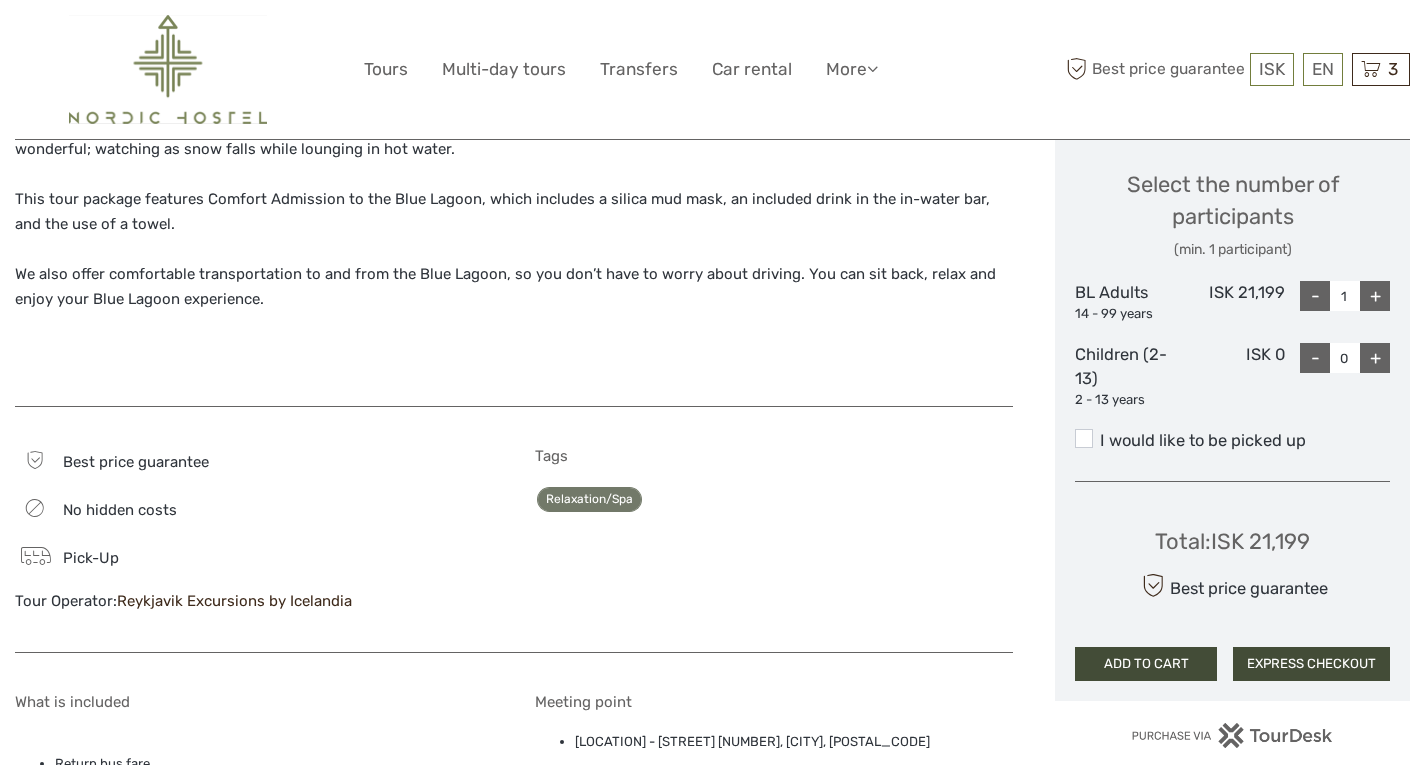 scroll, scrollTop: 869, scrollLeft: 0, axis: vertical 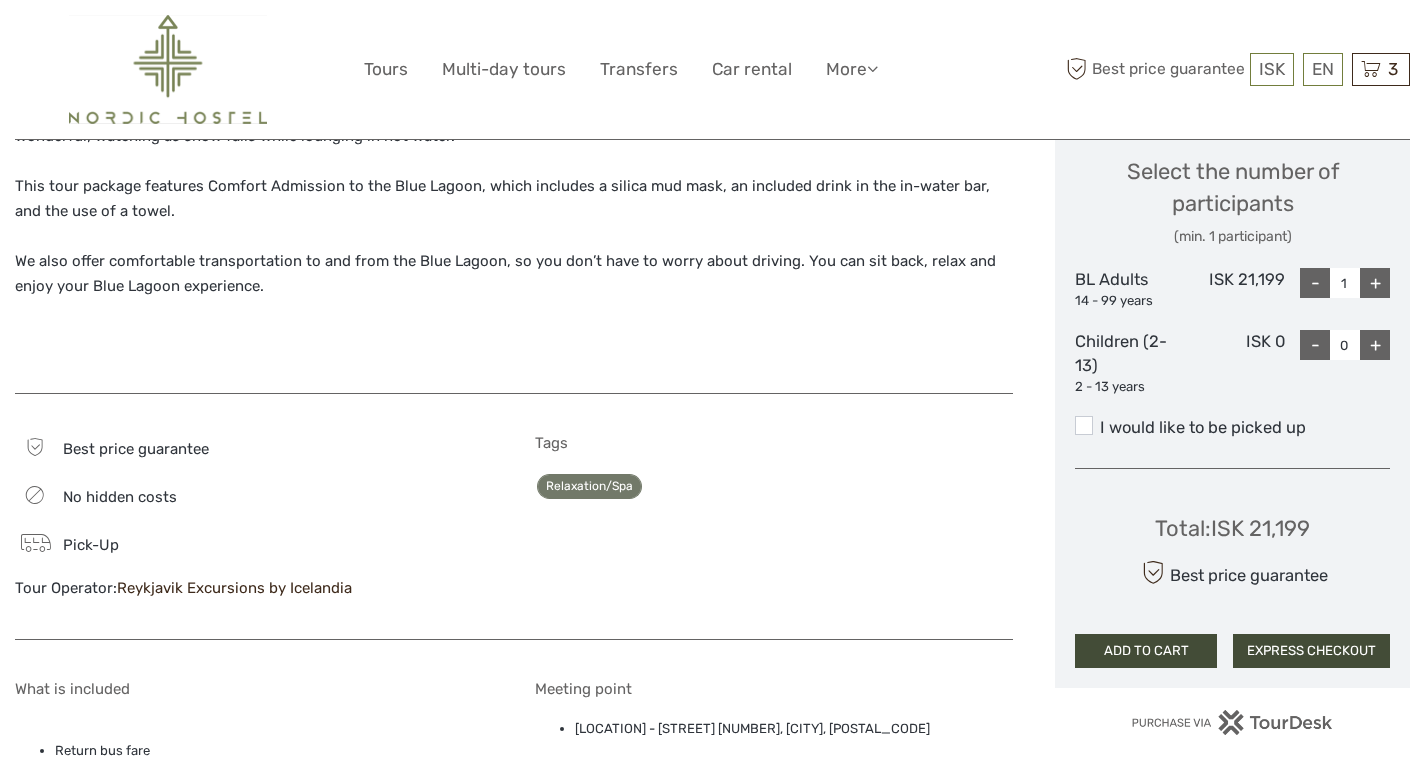 click on "I would like to be picked up" at bounding box center [1232, 428] 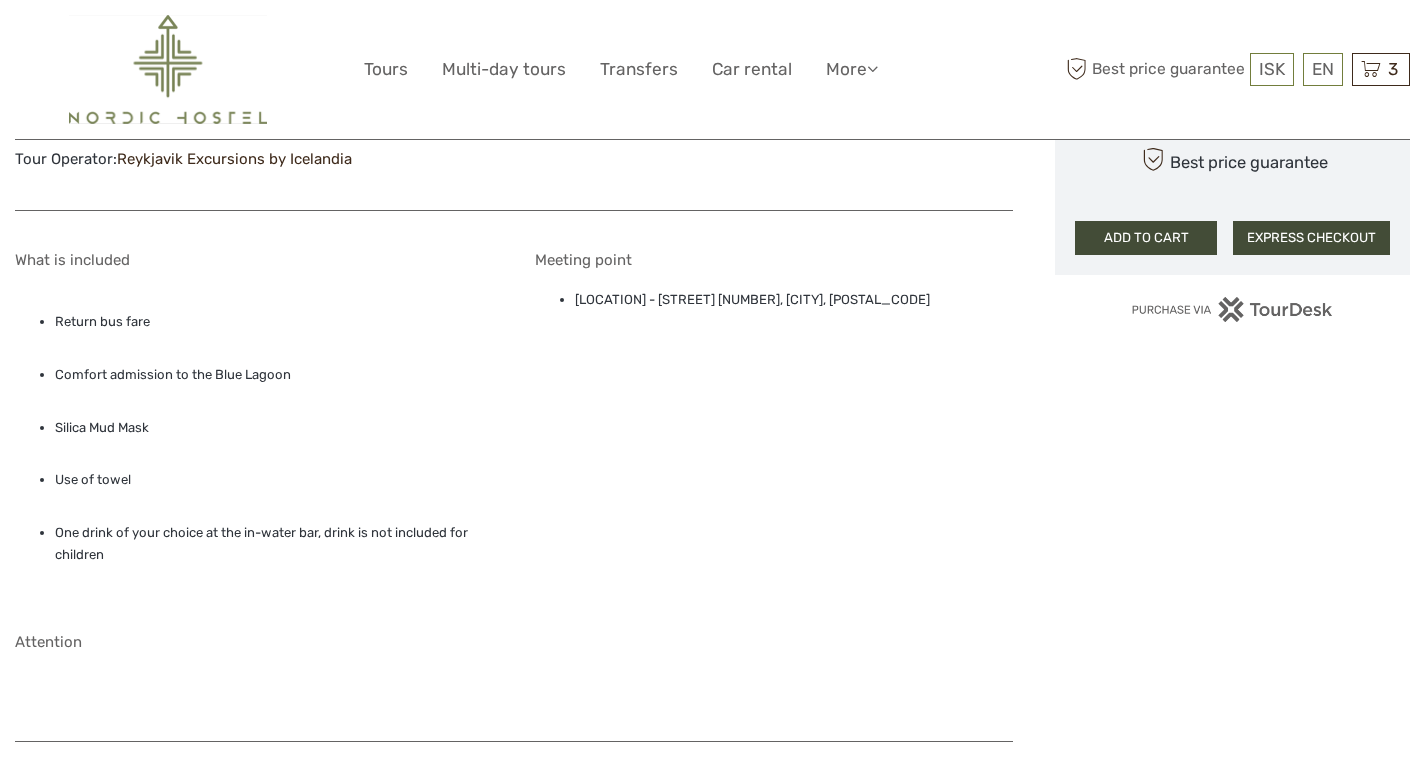 scroll, scrollTop: 1304, scrollLeft: 0, axis: vertical 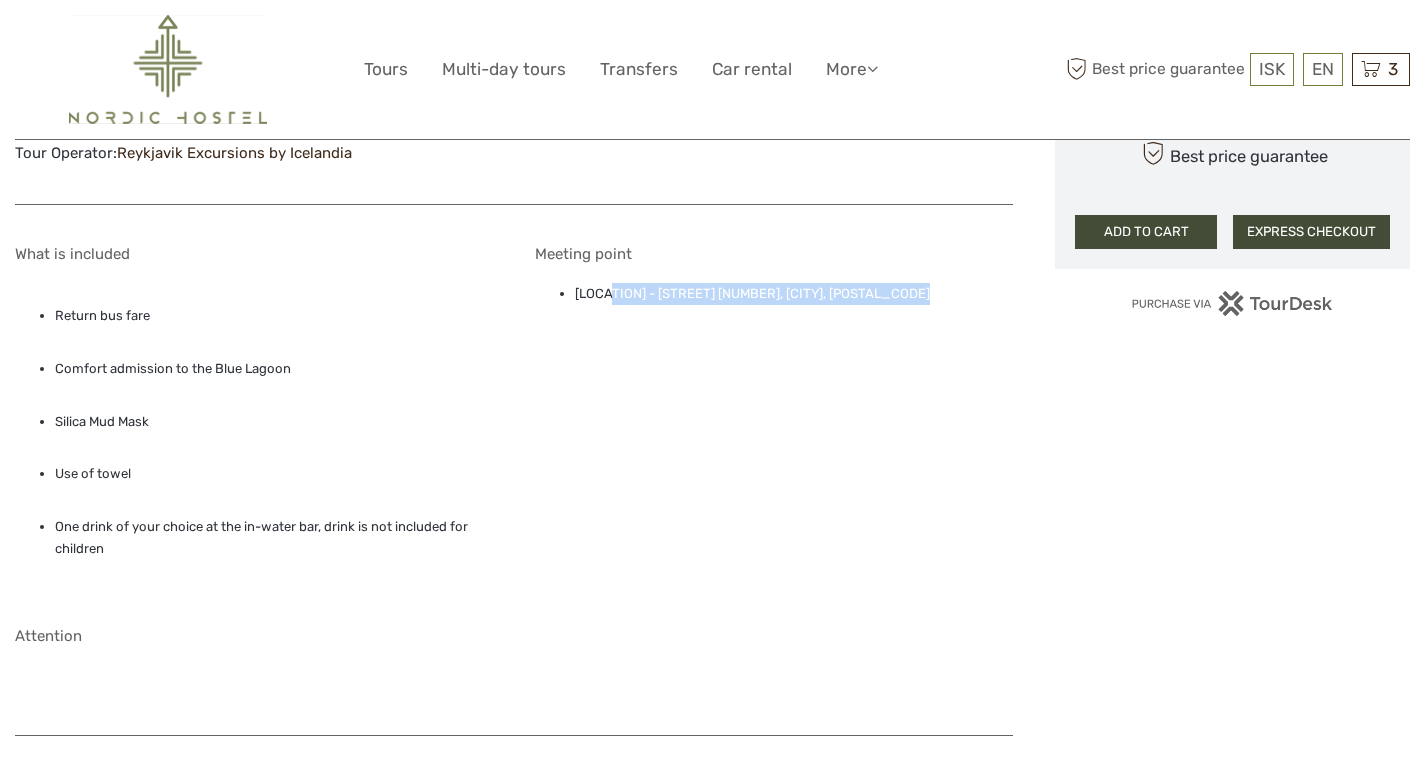 drag, startPoint x: 611, startPoint y: 293, endPoint x: 906, endPoint y: 317, distance: 295.97467 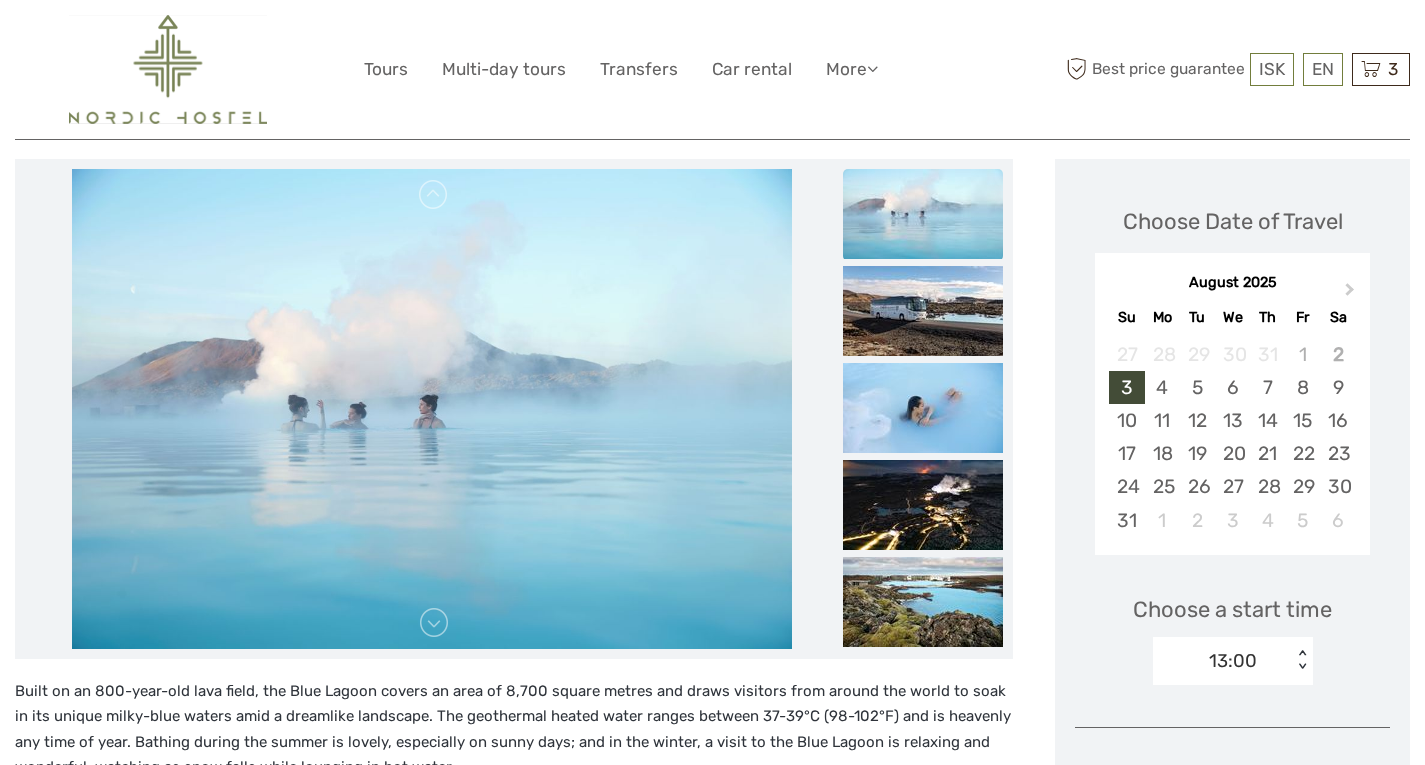 scroll, scrollTop: 178, scrollLeft: 0, axis: vertical 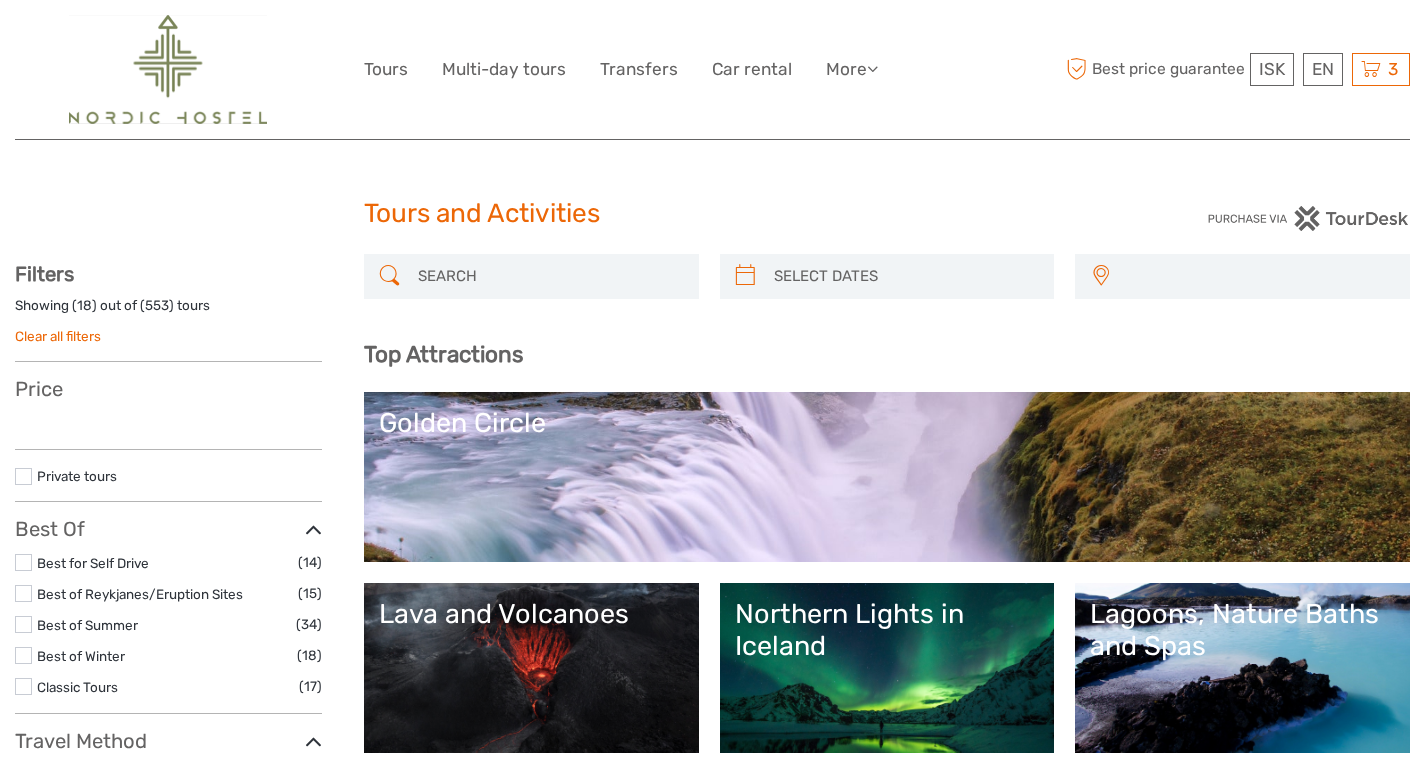 select 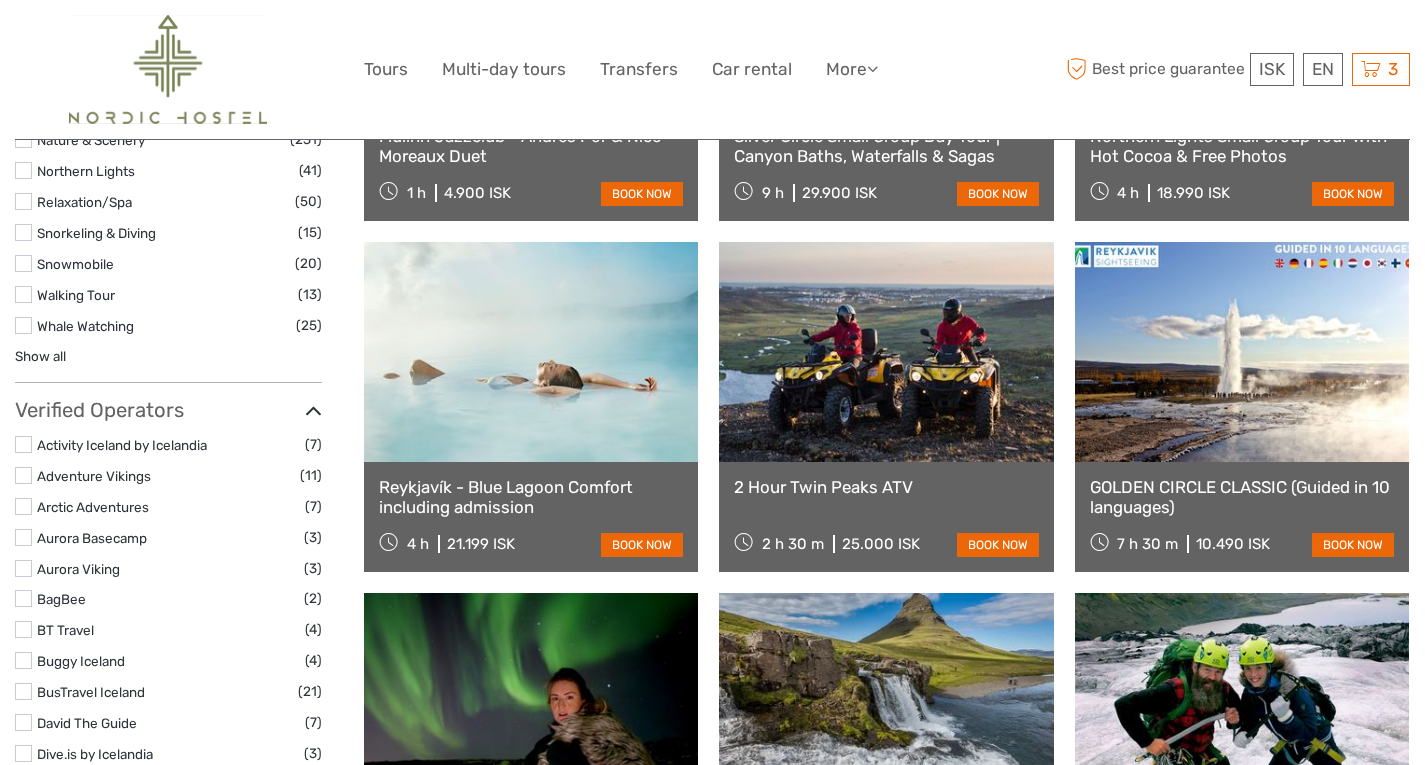 scroll, scrollTop: 0, scrollLeft: 0, axis: both 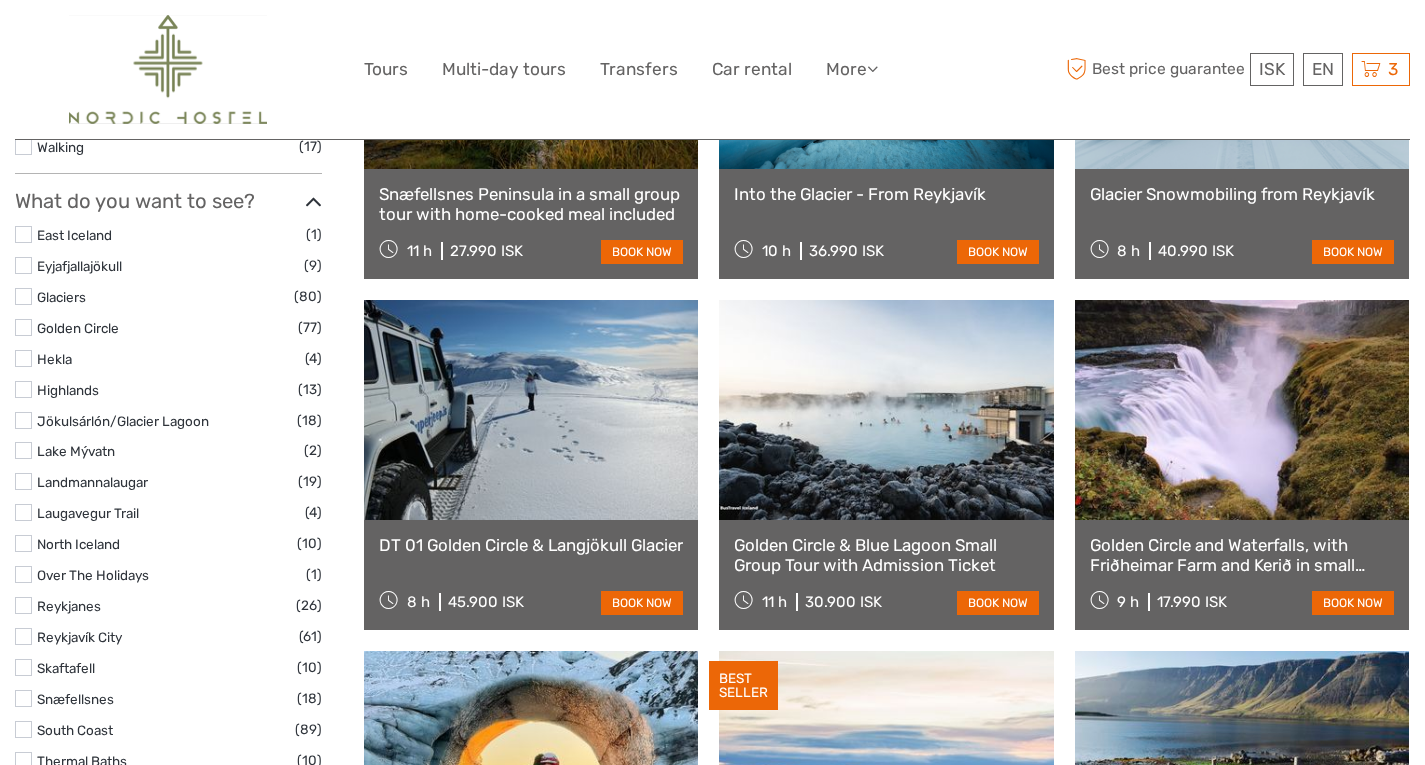 click on "Golden Circle & Blue Lagoon Small Group Tour with Admission Ticket" at bounding box center (886, 555) 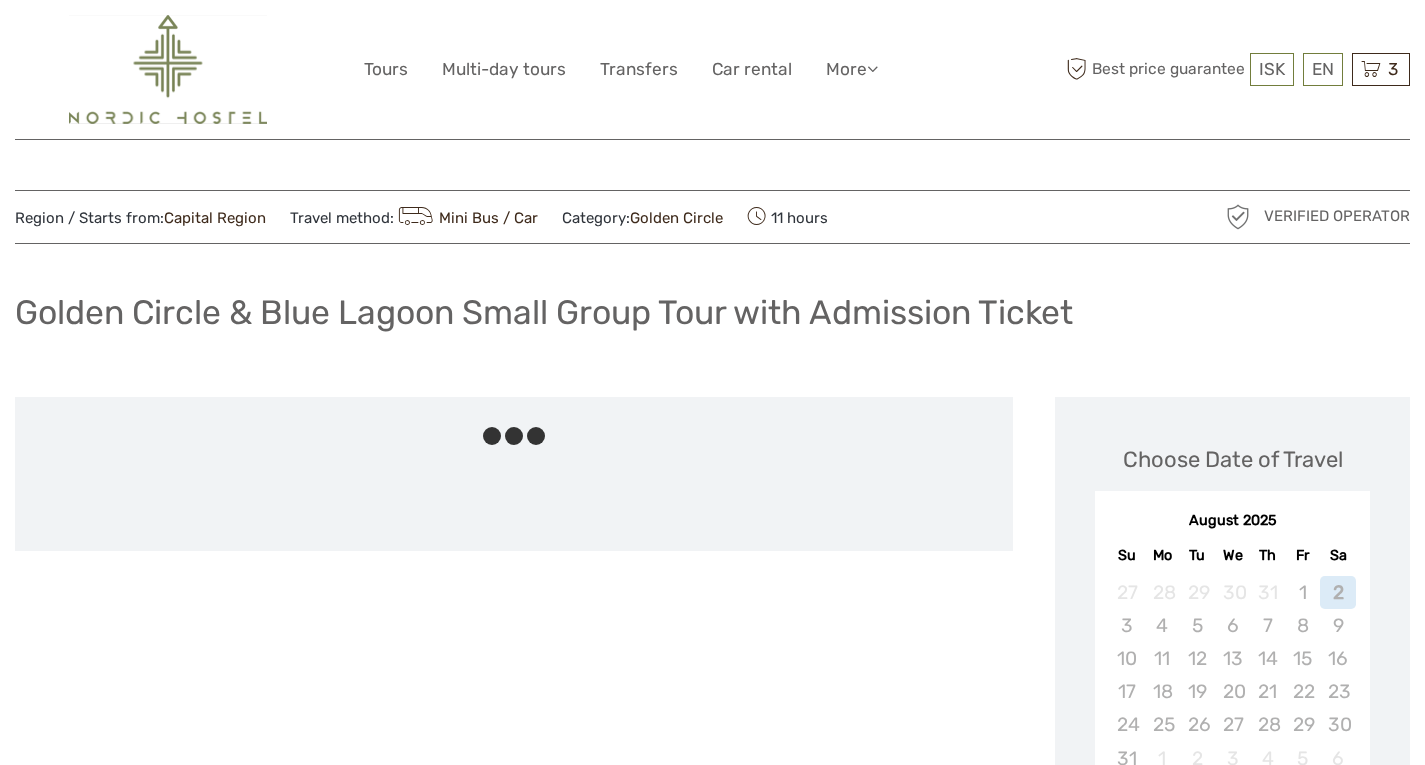 scroll, scrollTop: 0, scrollLeft: 0, axis: both 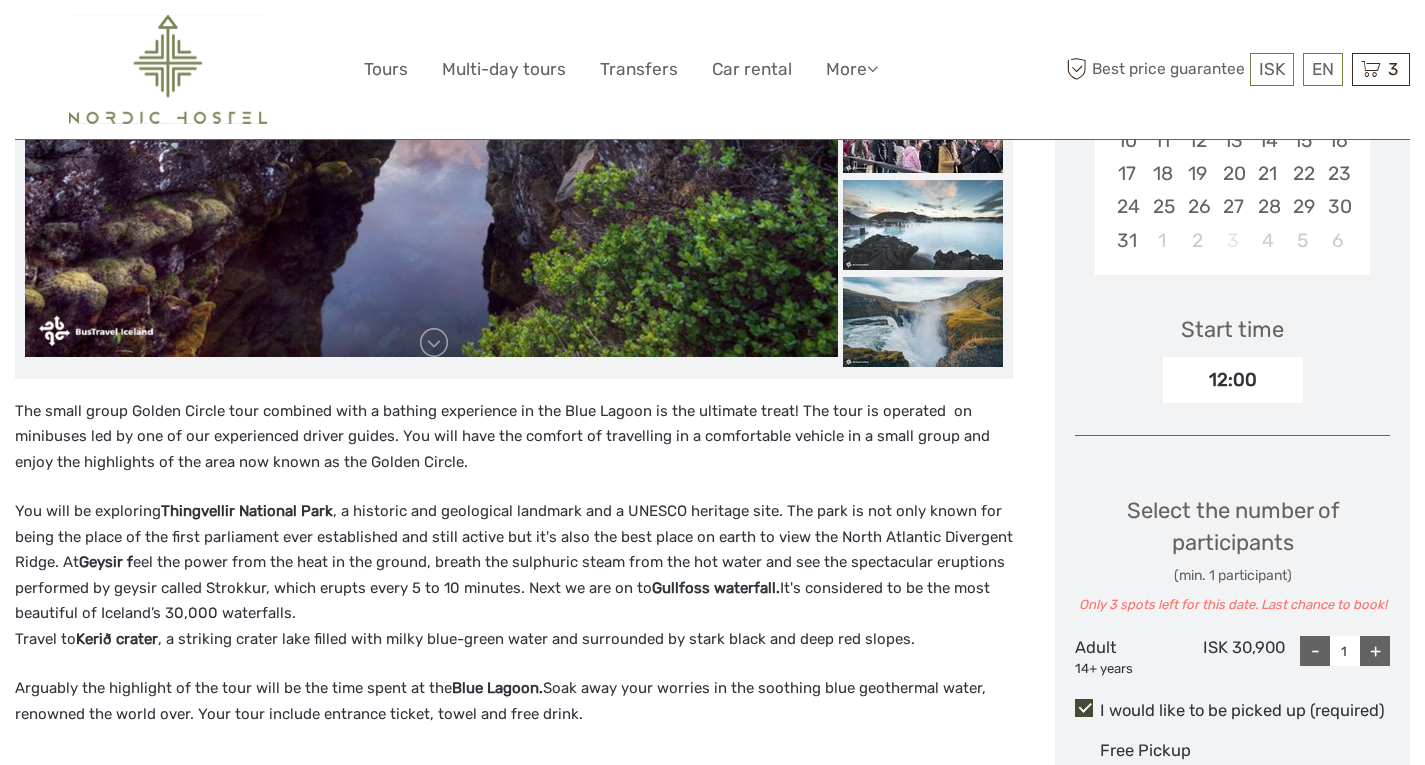 click on "12:00" at bounding box center [1233, 380] 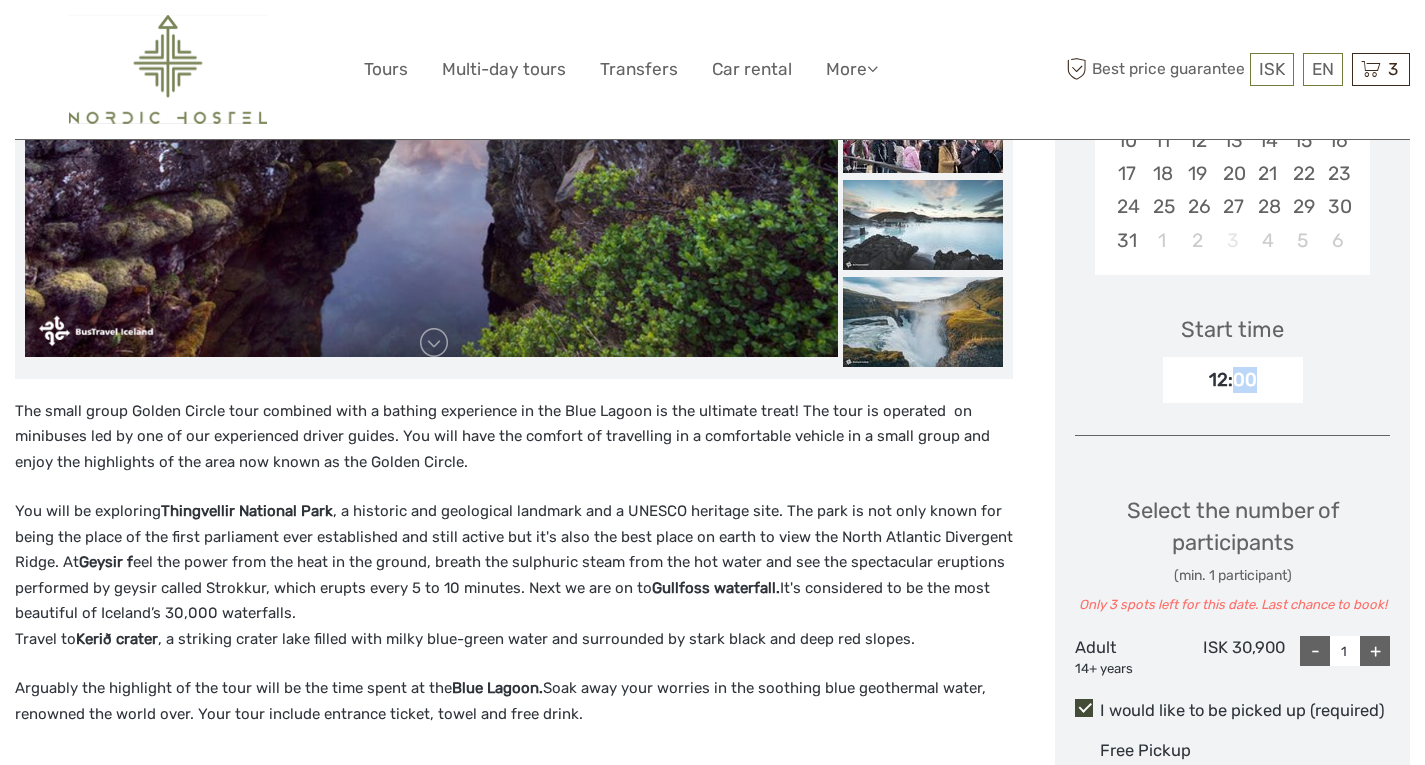 click on "12:00" at bounding box center (1233, 380) 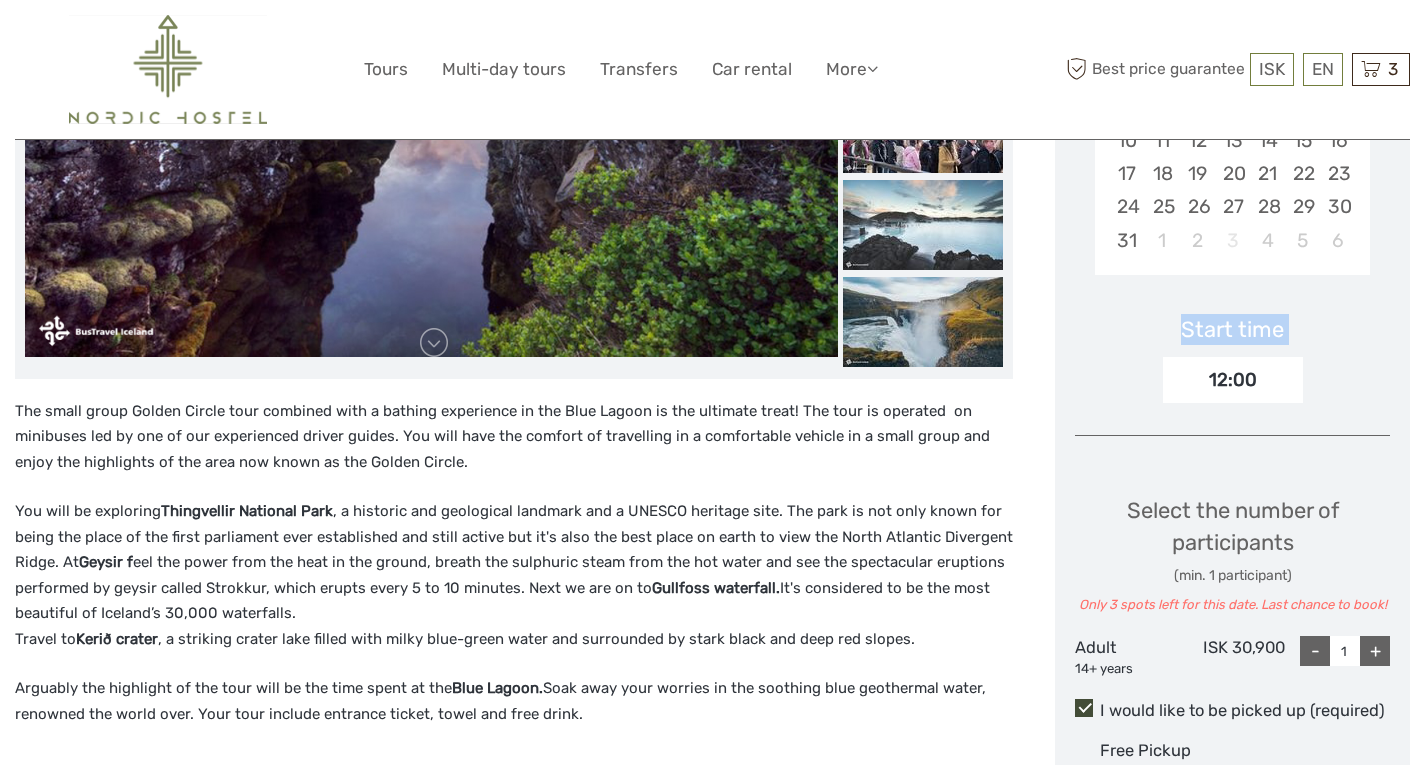 click on "12:00" at bounding box center [1233, 380] 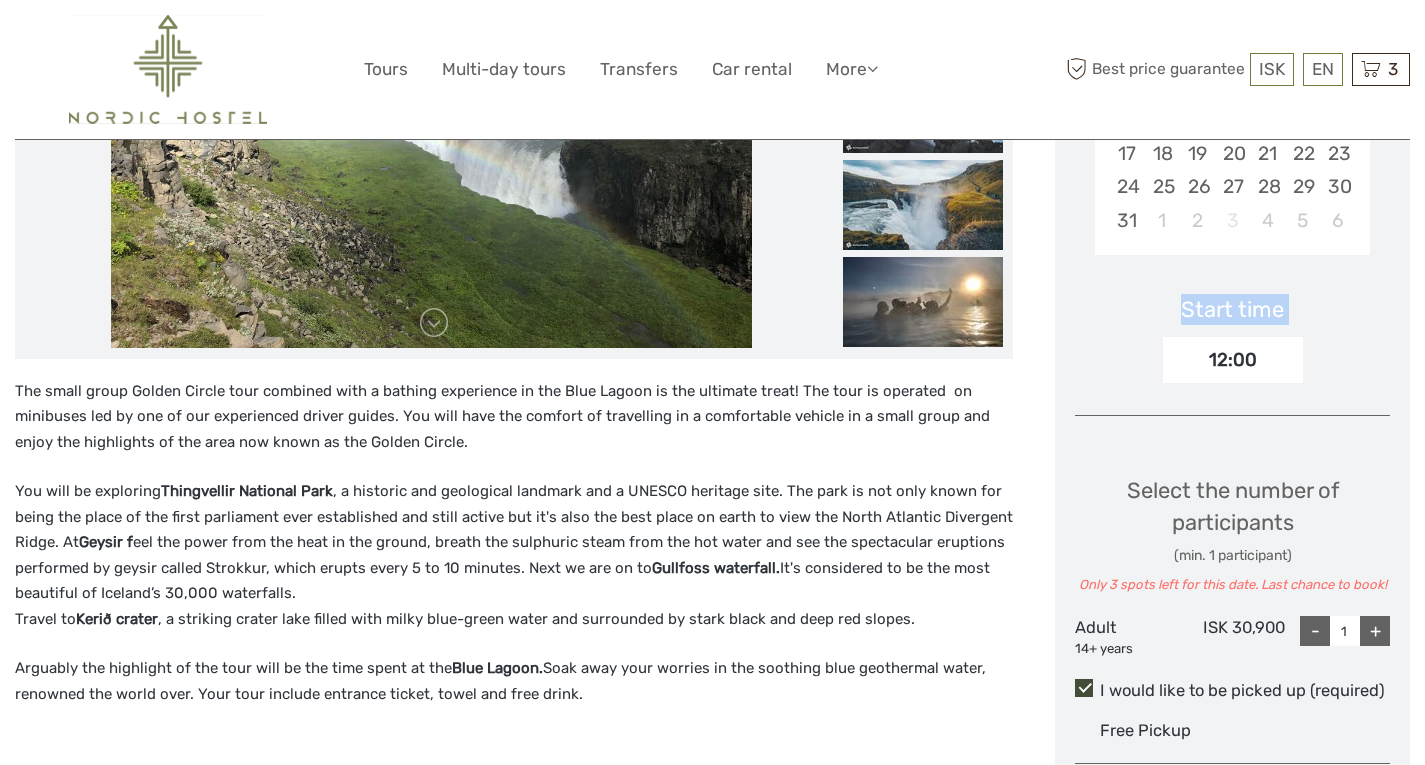 scroll, scrollTop: 573, scrollLeft: 0, axis: vertical 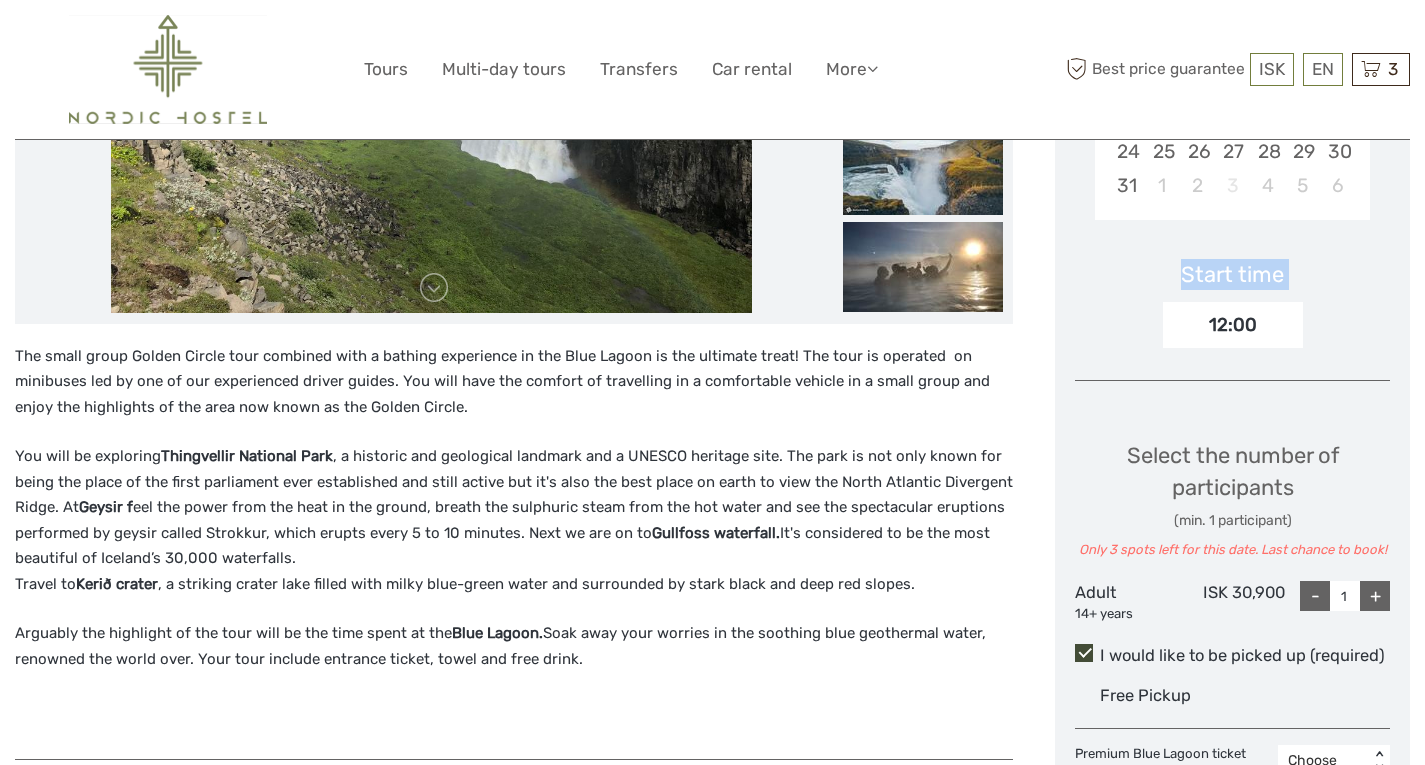 click on "12:00" at bounding box center [1233, 325] 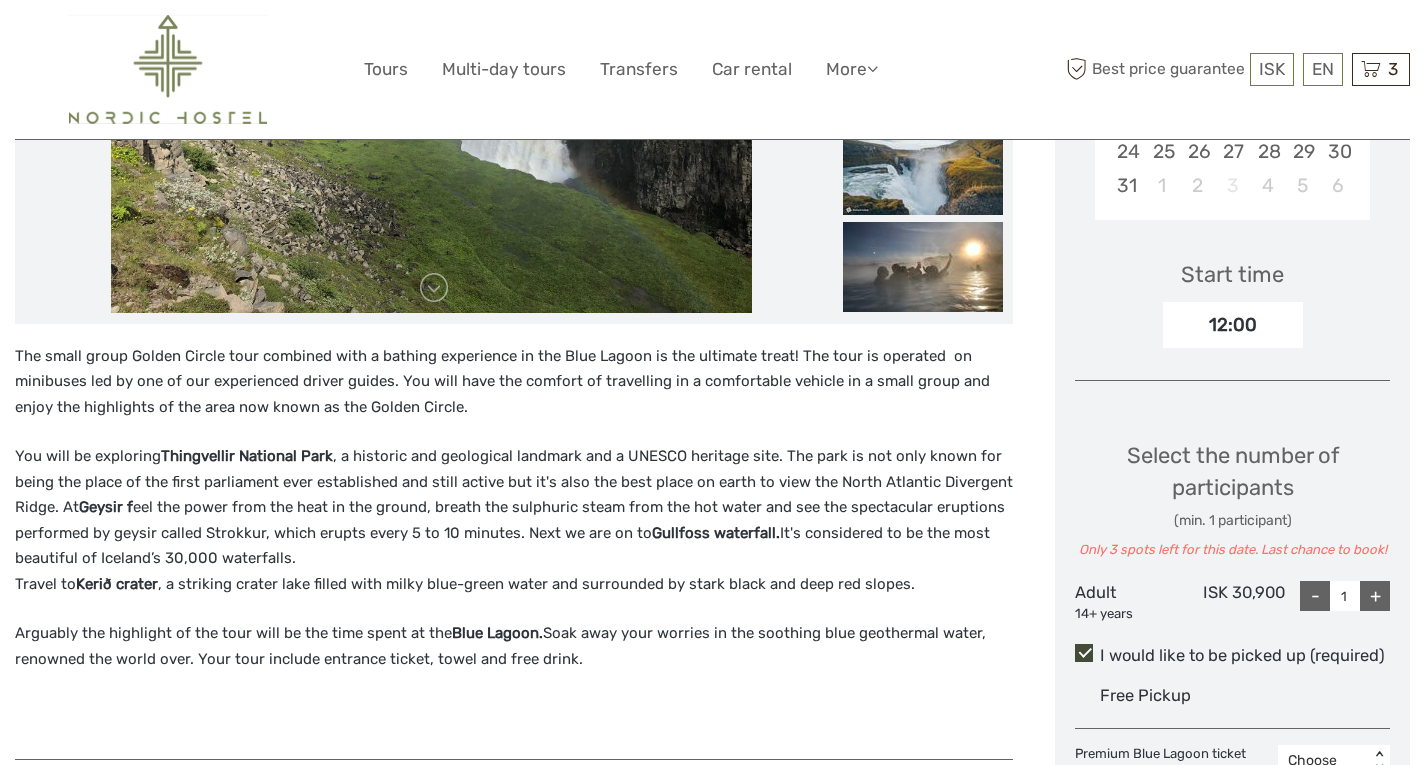 click on "12:00" at bounding box center [1233, 325] 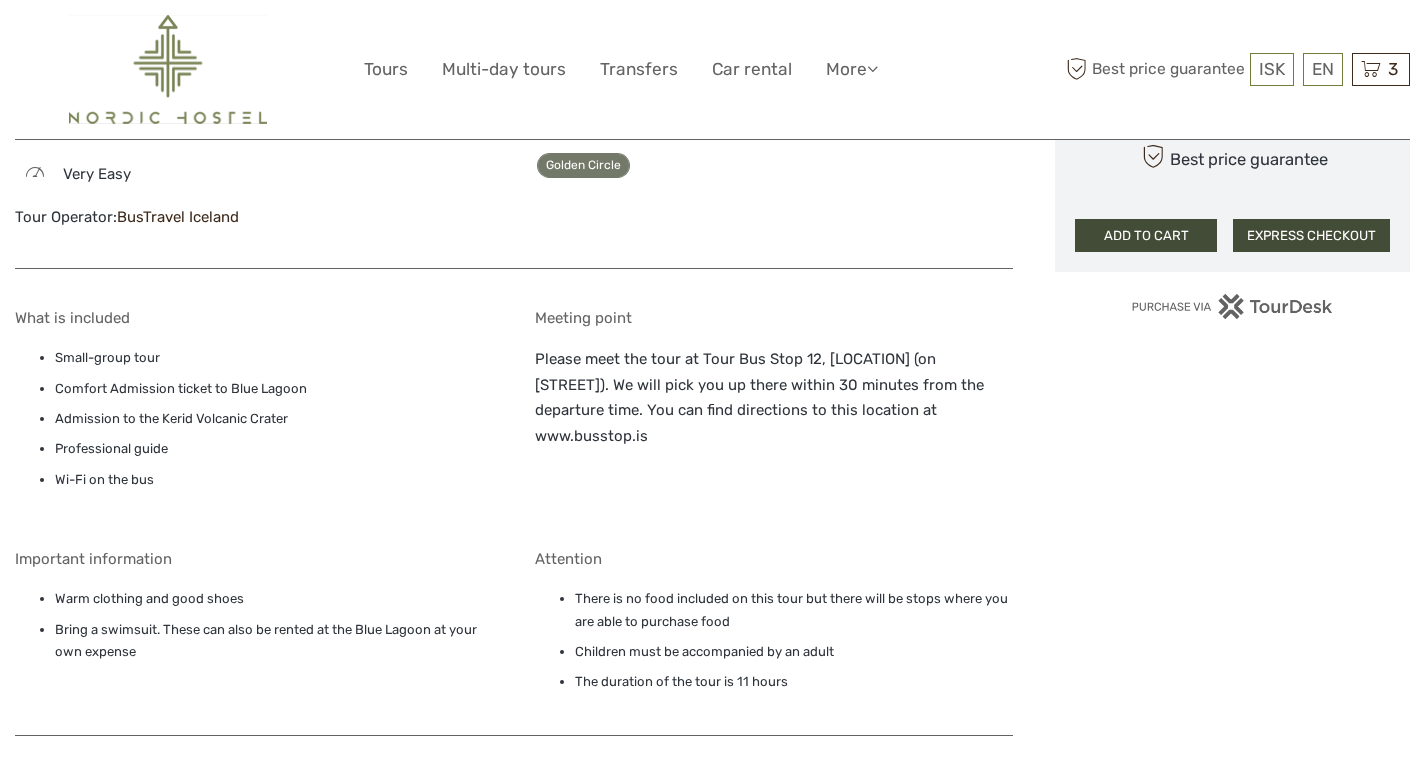 scroll, scrollTop: 1411, scrollLeft: 0, axis: vertical 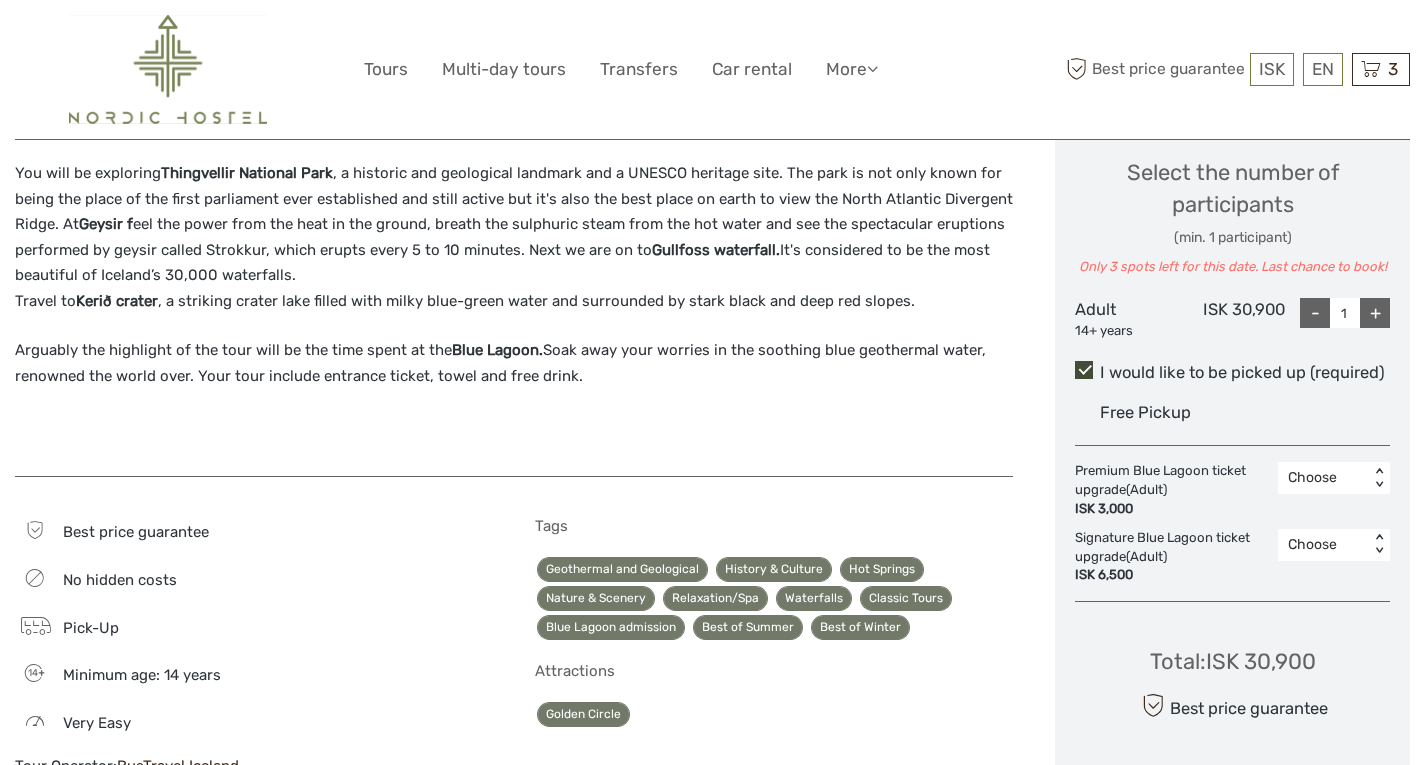 click on "Free Pickup" at bounding box center (1145, 412) 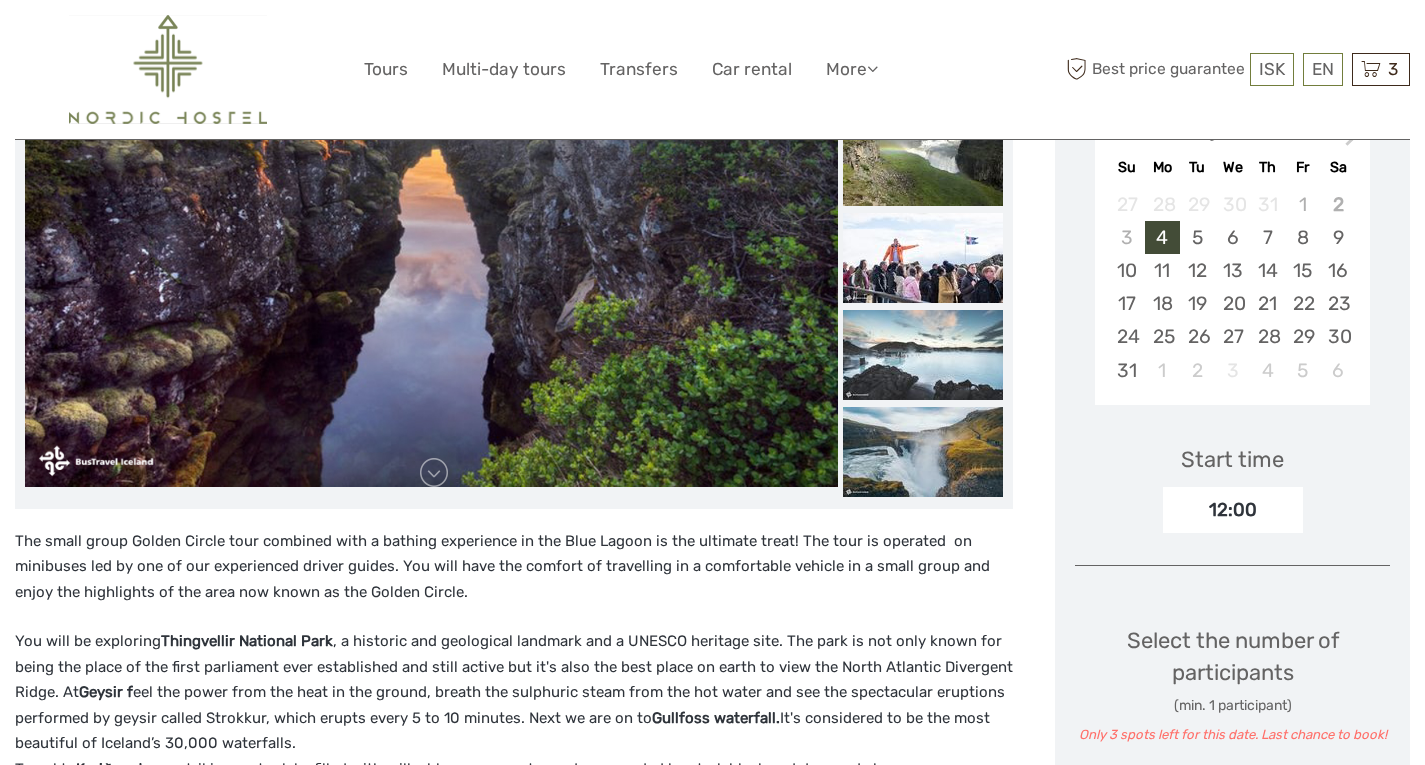 scroll, scrollTop: 362, scrollLeft: 0, axis: vertical 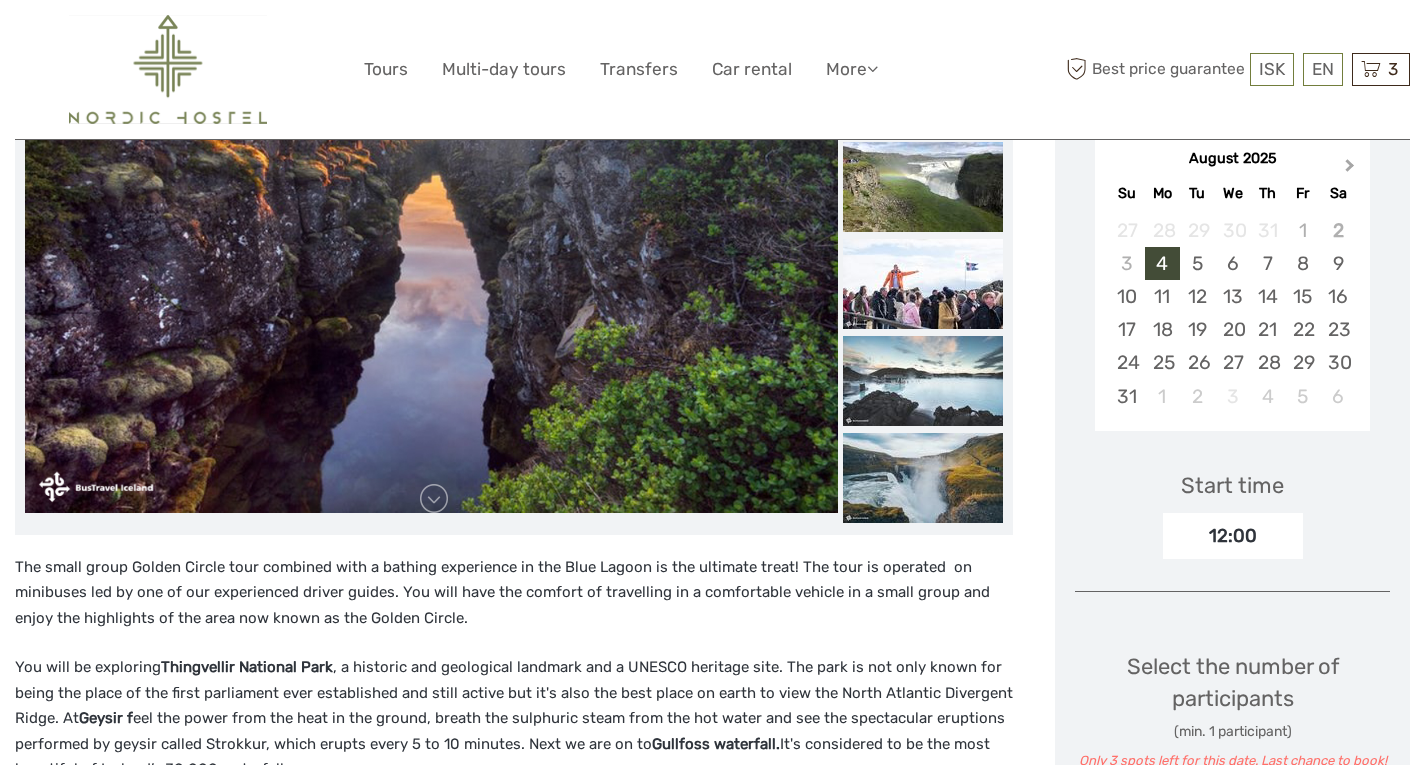 click on "Next Month" at bounding box center (1352, 170) 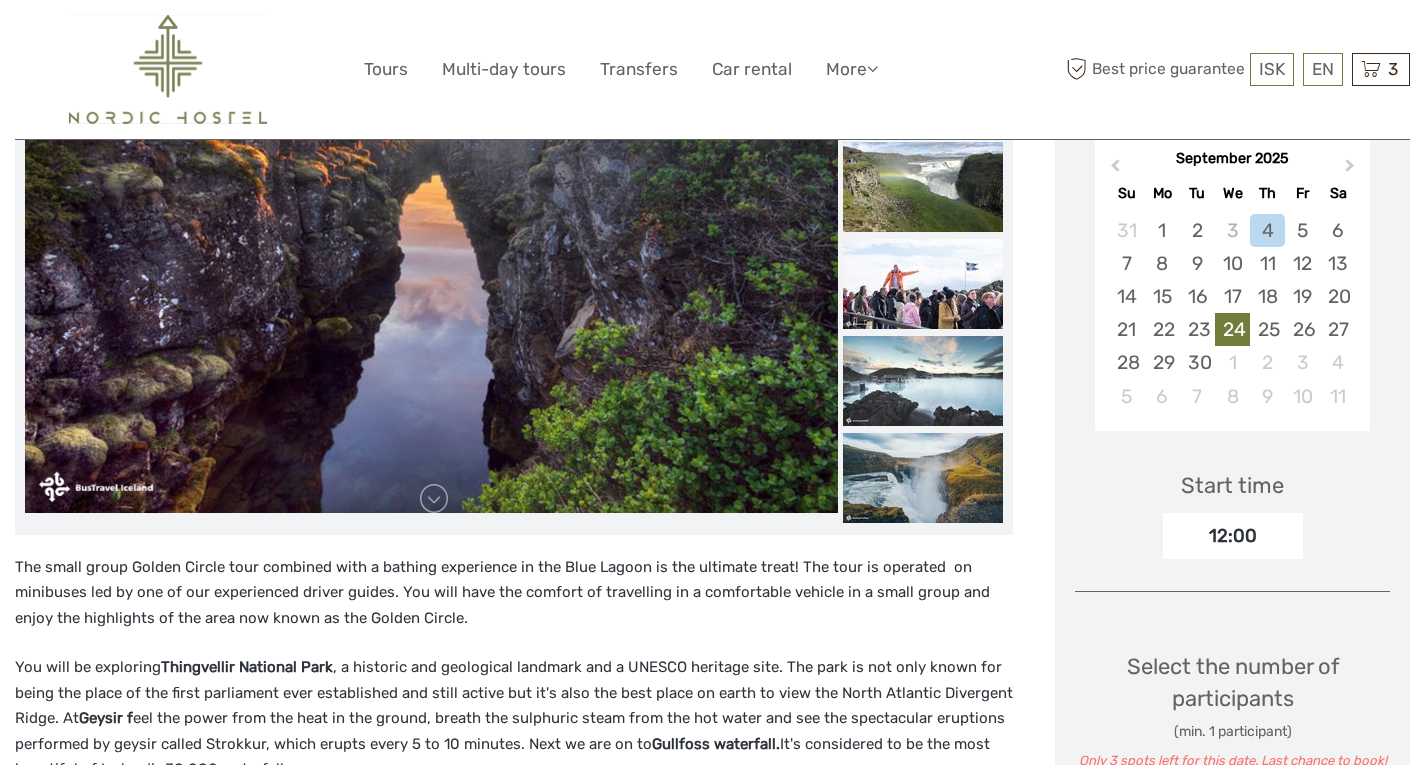 click on "24" at bounding box center [1232, 329] 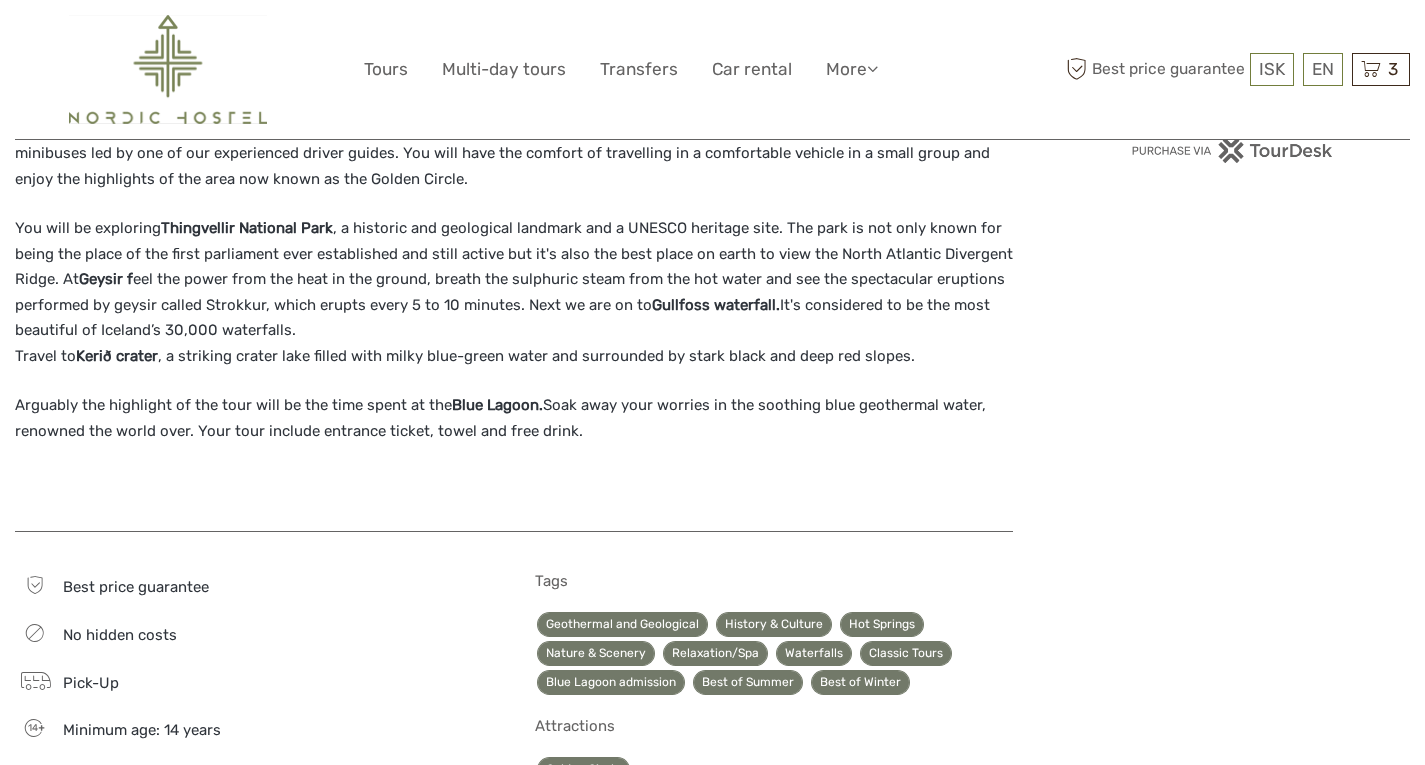 scroll, scrollTop: 803, scrollLeft: 0, axis: vertical 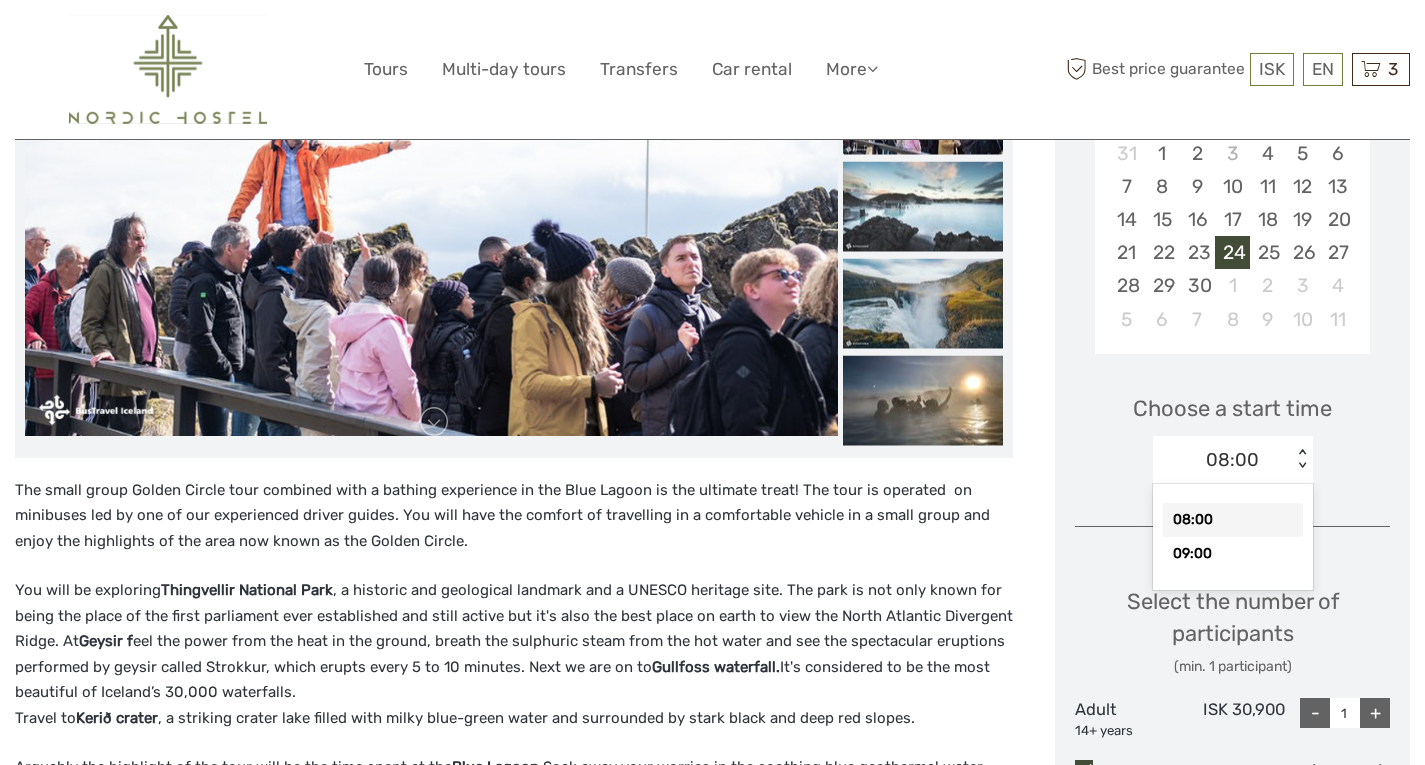 click on "< >" at bounding box center [1301, 459] 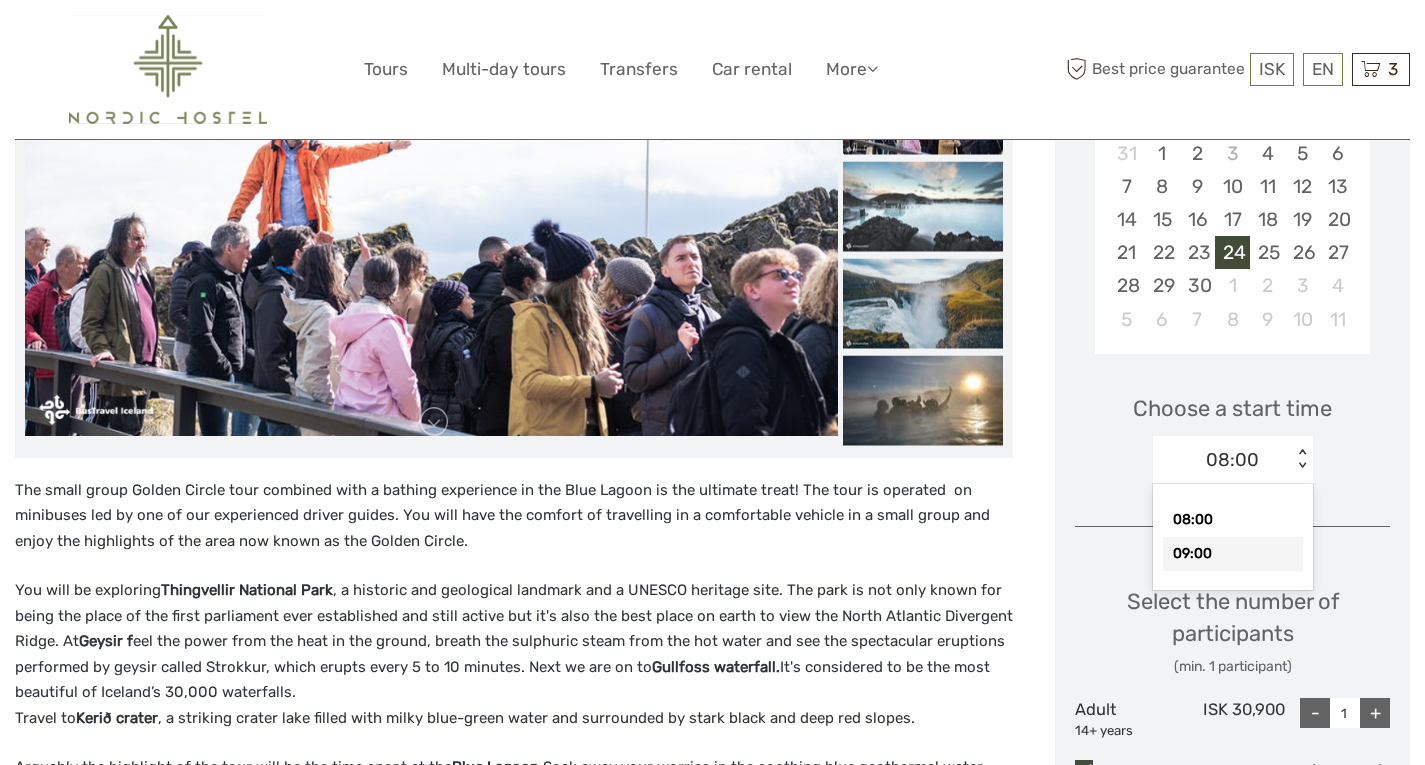 click on "09:00" at bounding box center [1233, 554] 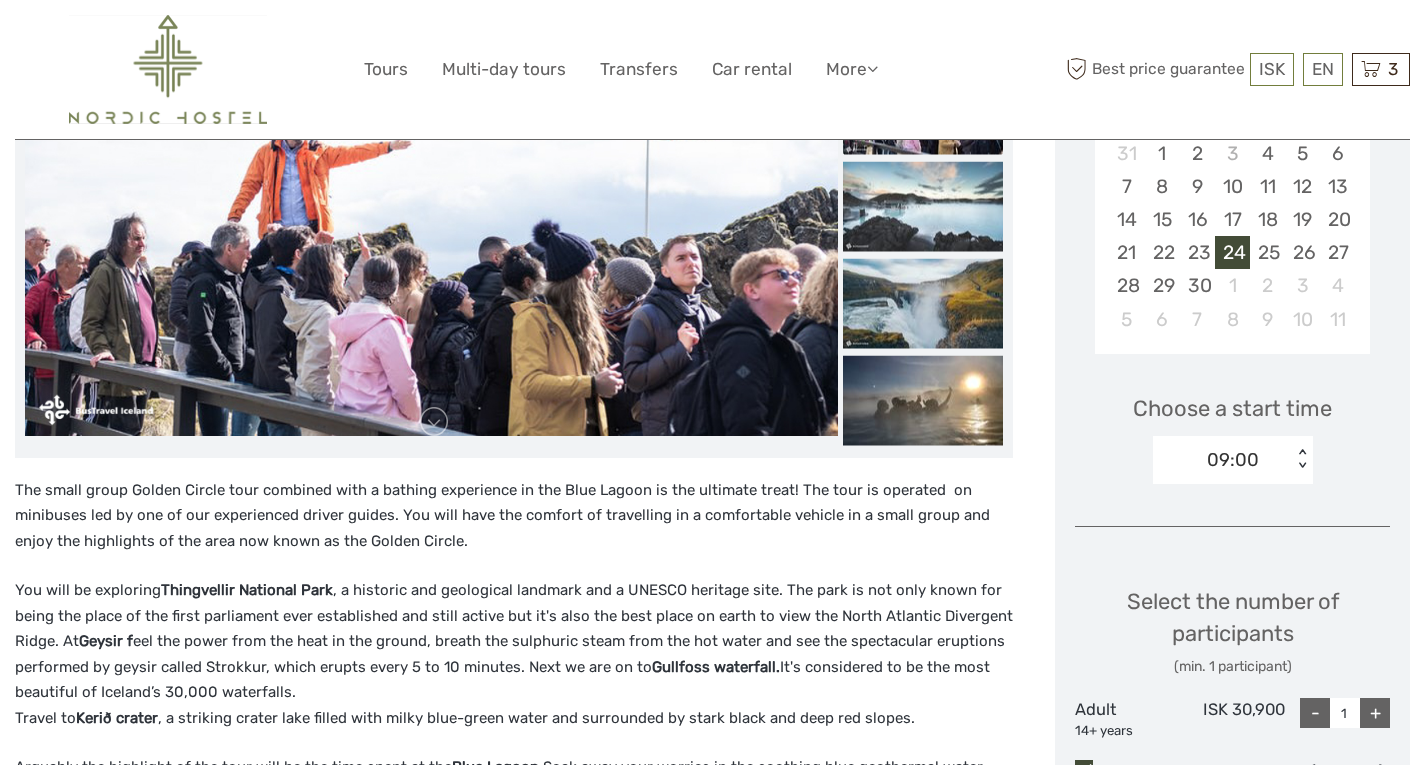 click on "< >" at bounding box center [1301, 459] 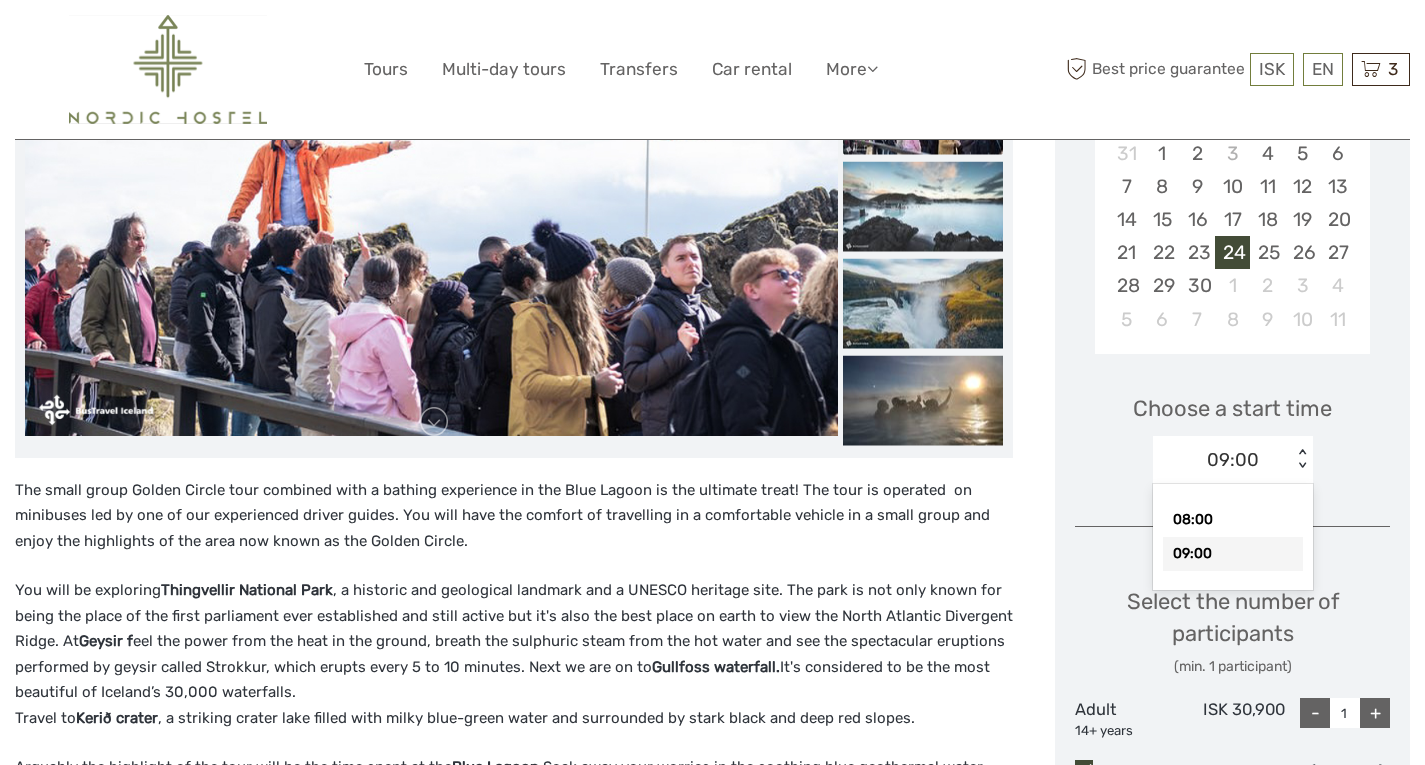 click on "09:00" at bounding box center [1233, 554] 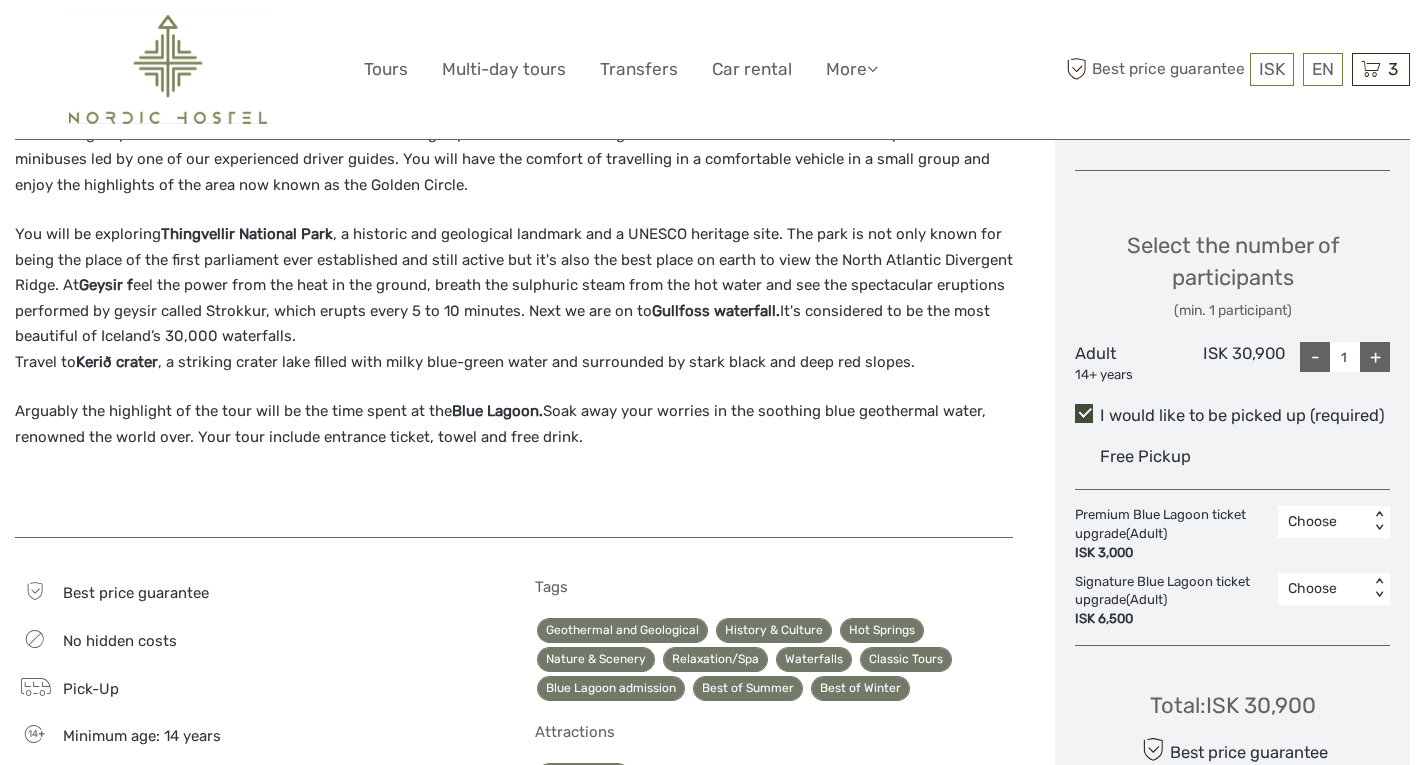 scroll, scrollTop: 832, scrollLeft: 0, axis: vertical 